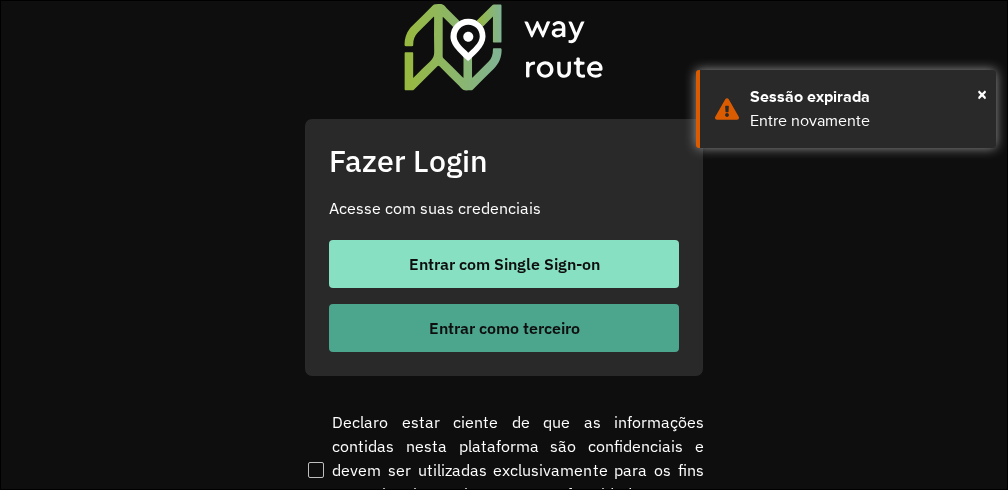 scroll, scrollTop: 0, scrollLeft: 0, axis: both 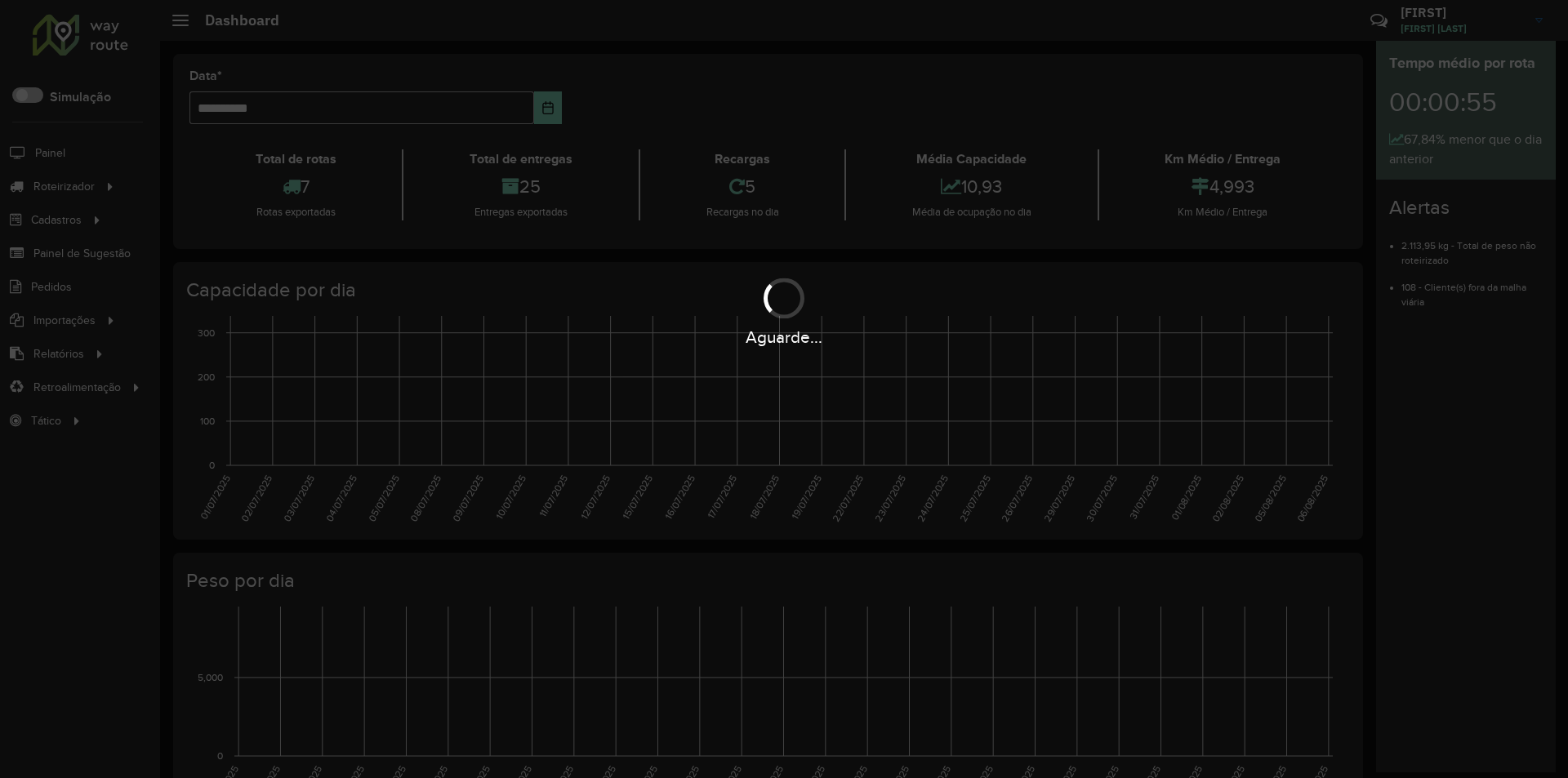 click on "Aguarde..." at bounding box center (784, 389) 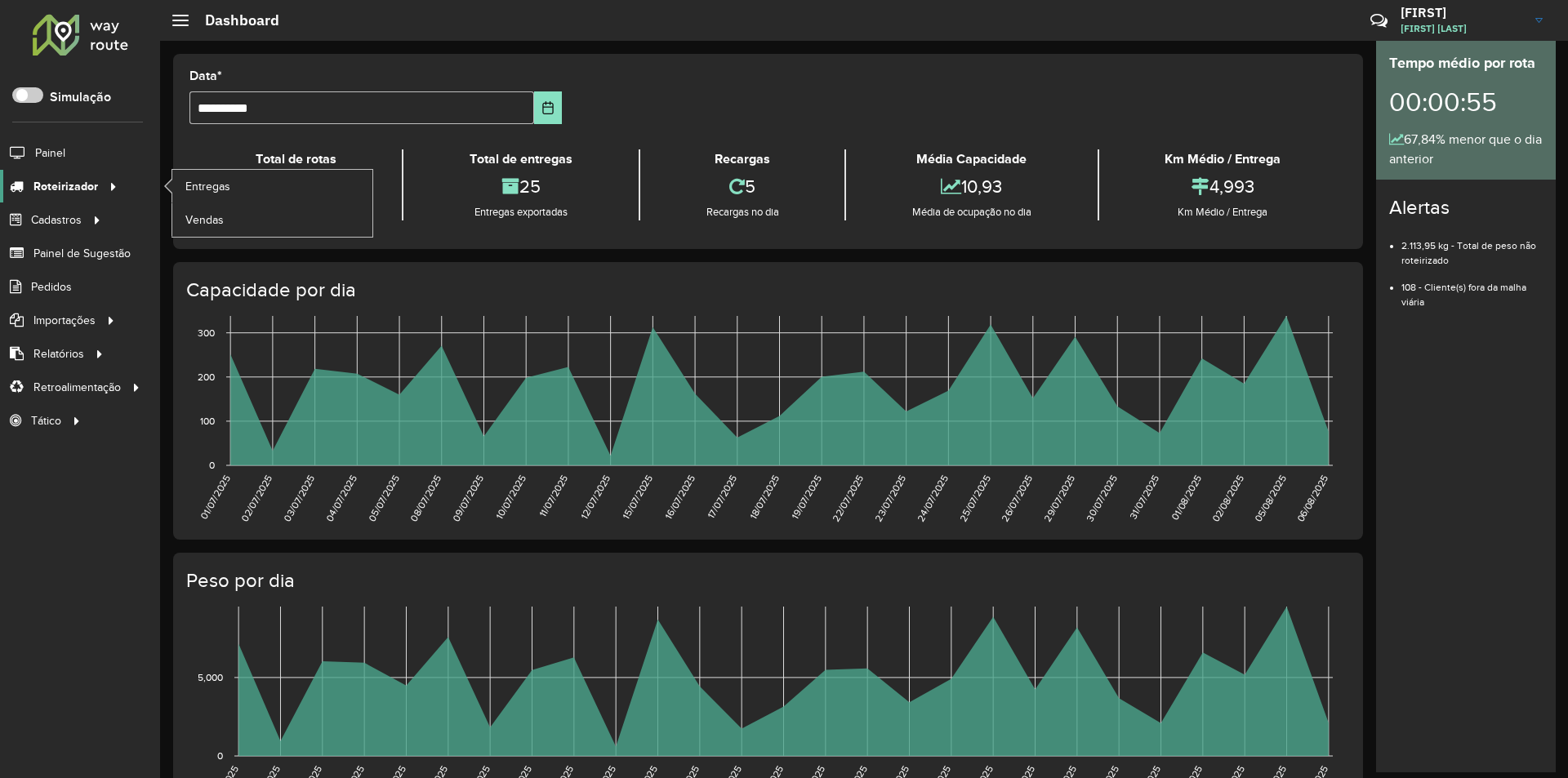 click 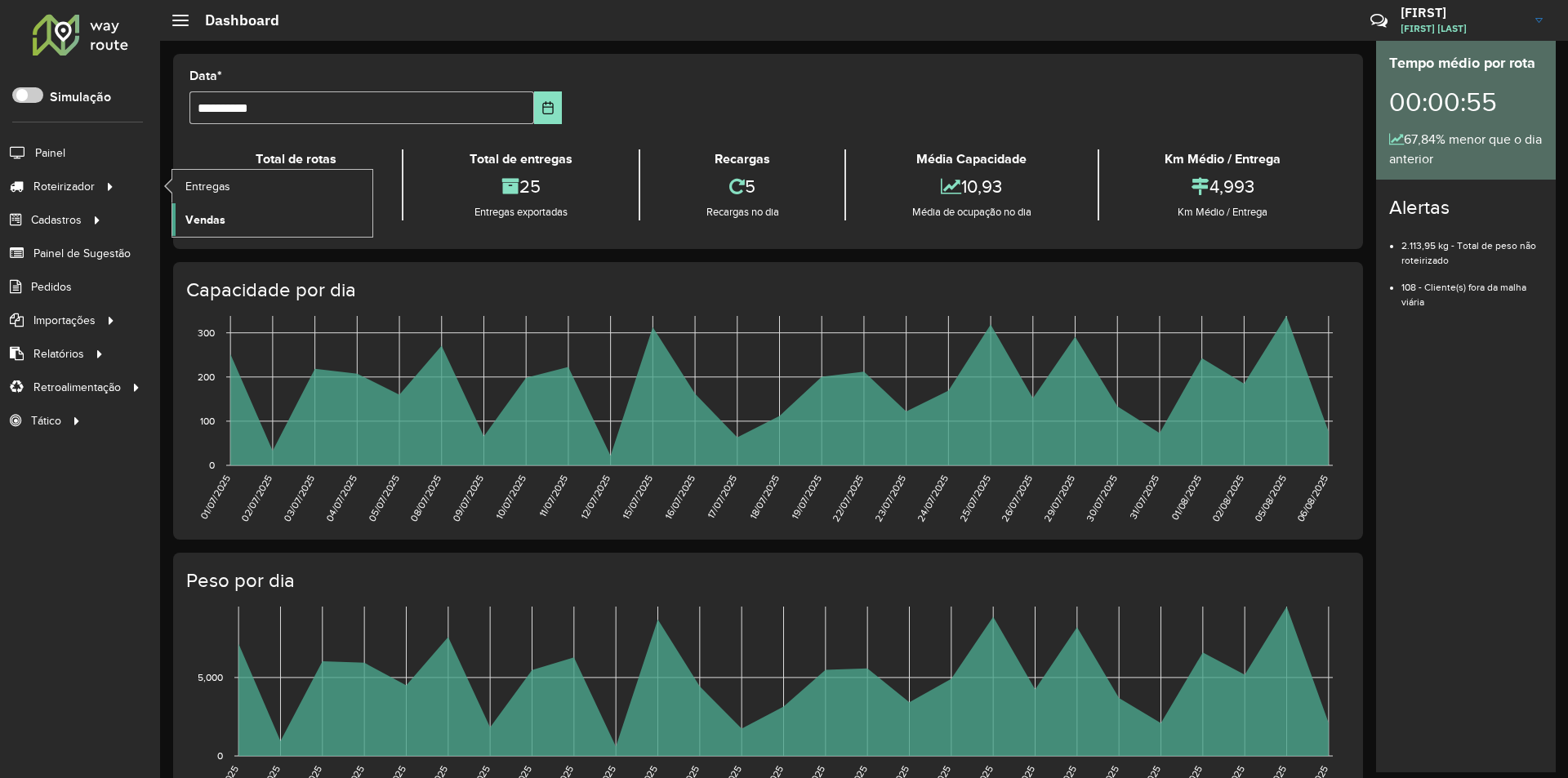 click on "Vendas" 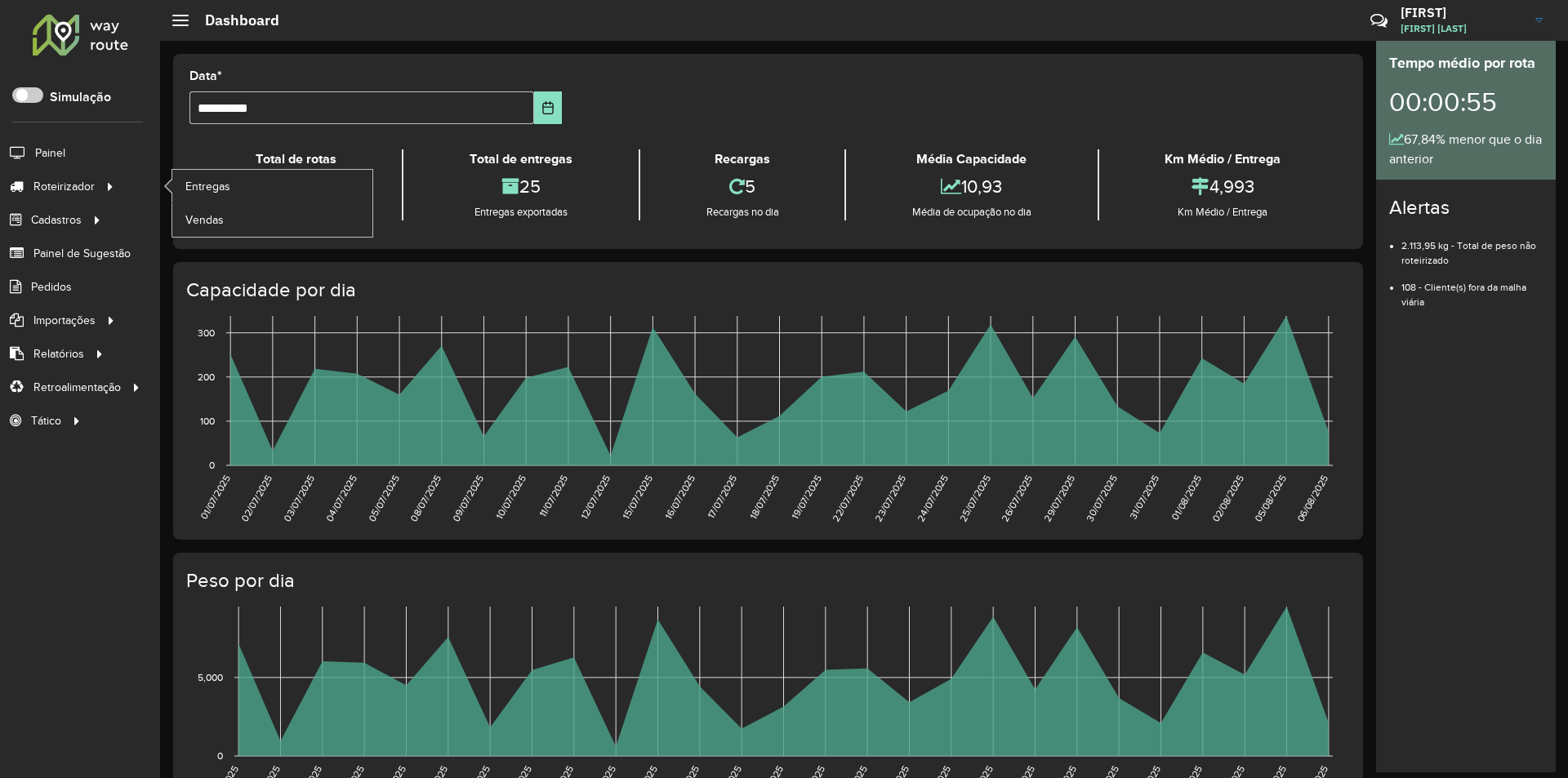click on "Roteirizador Entregas Vendas" 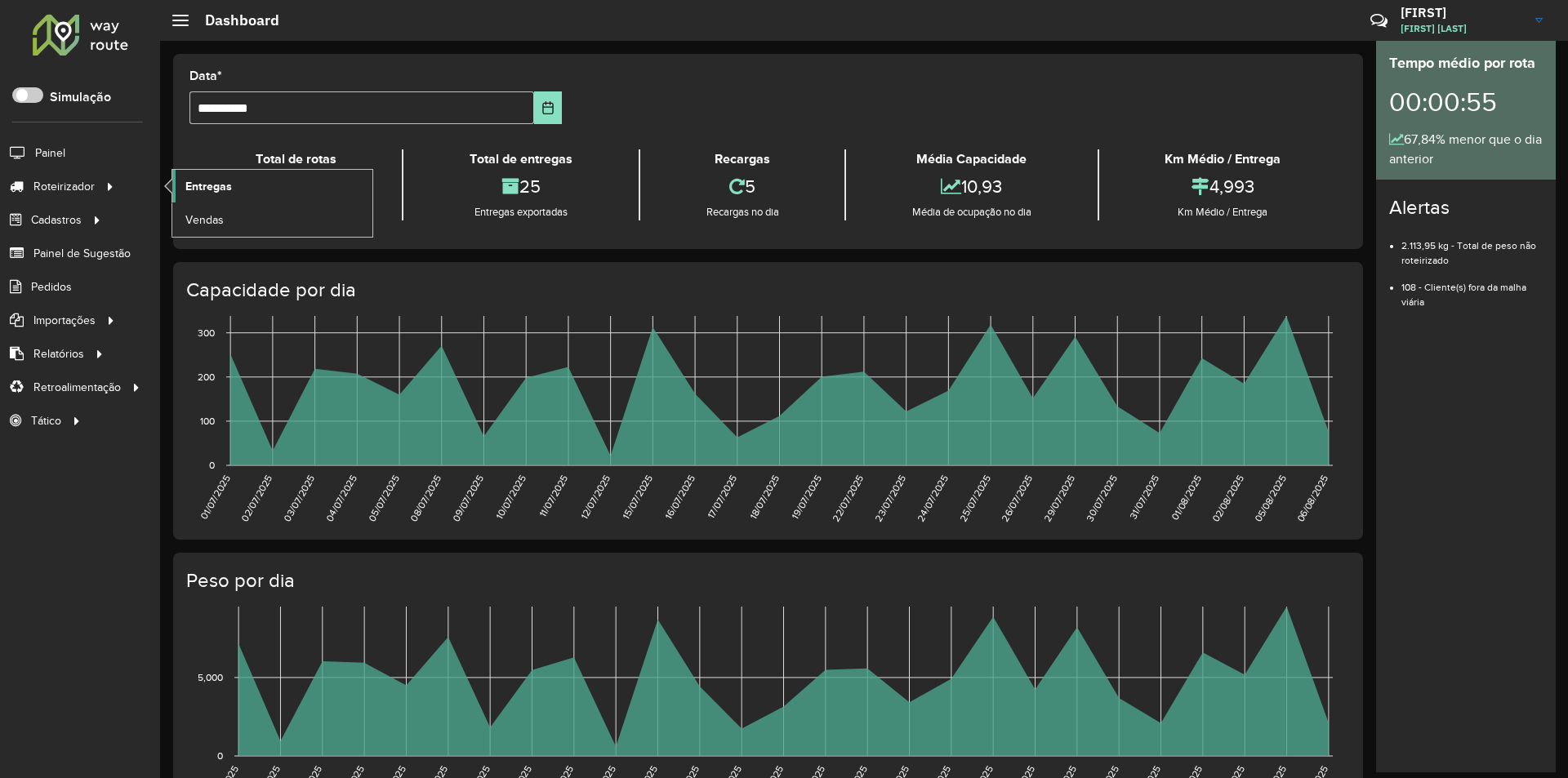 click on "Entregas" 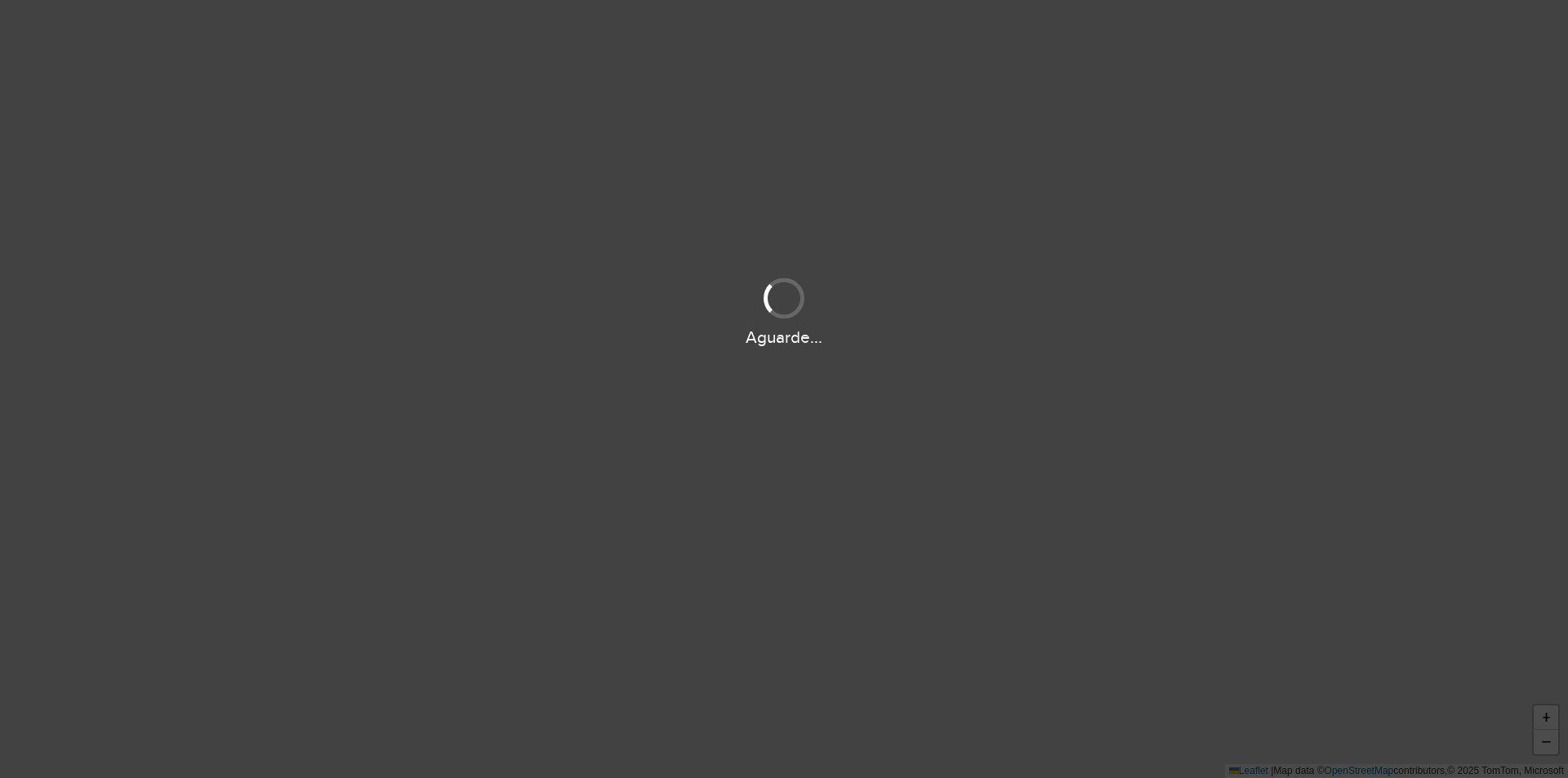 scroll, scrollTop: 0, scrollLeft: 0, axis: both 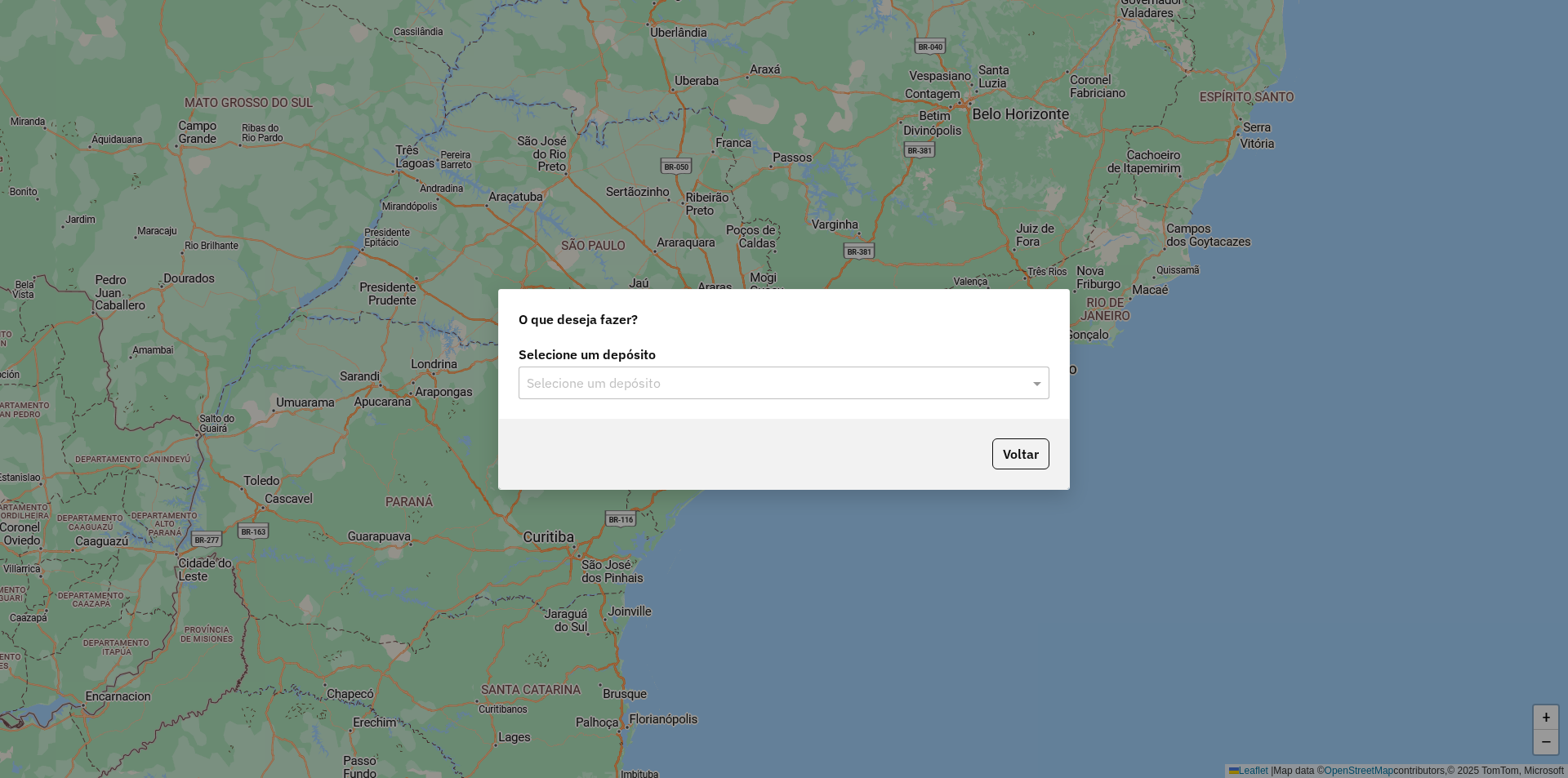 click on "Selecione um depósito Selecione um depósito" 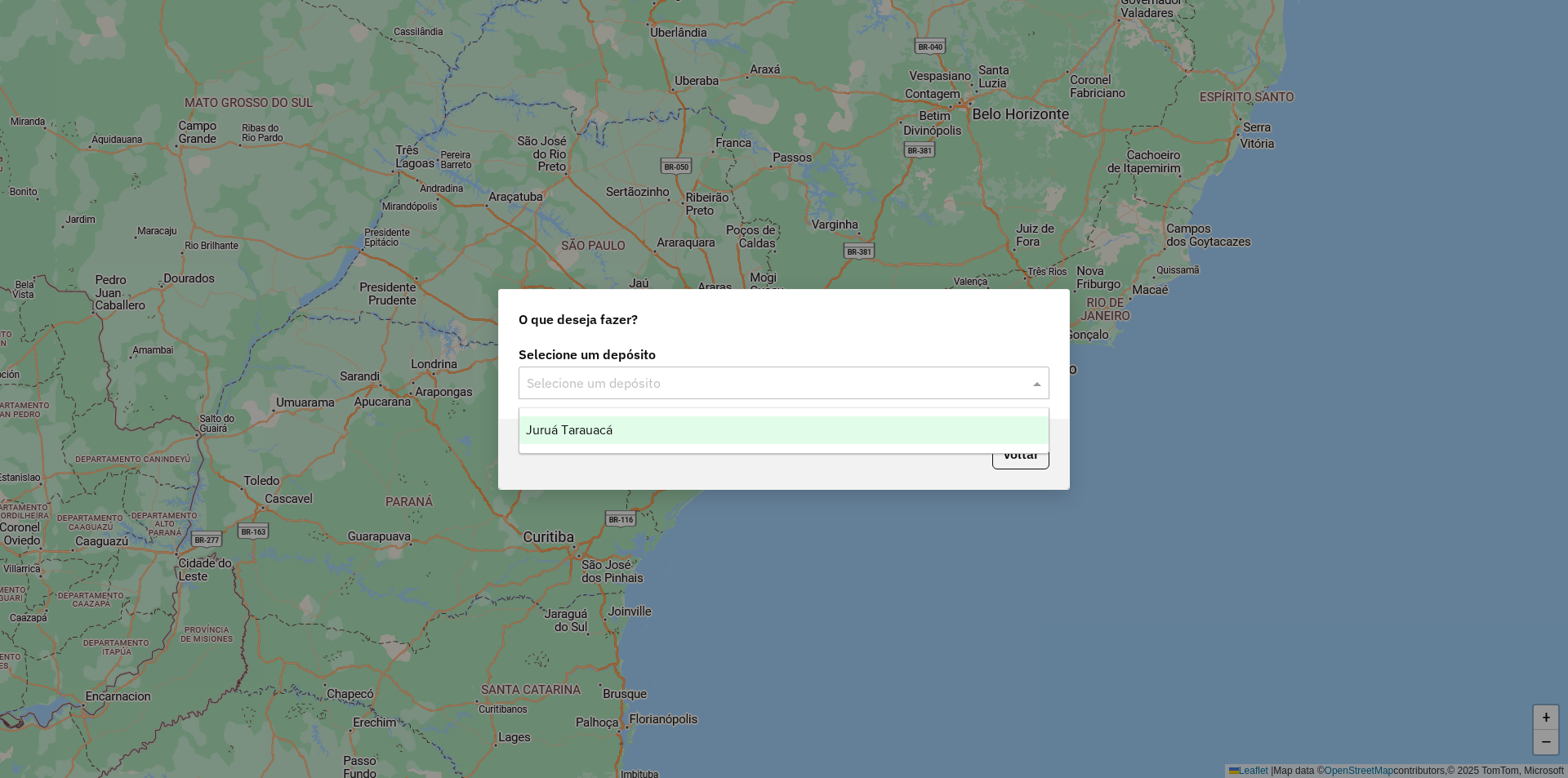 click 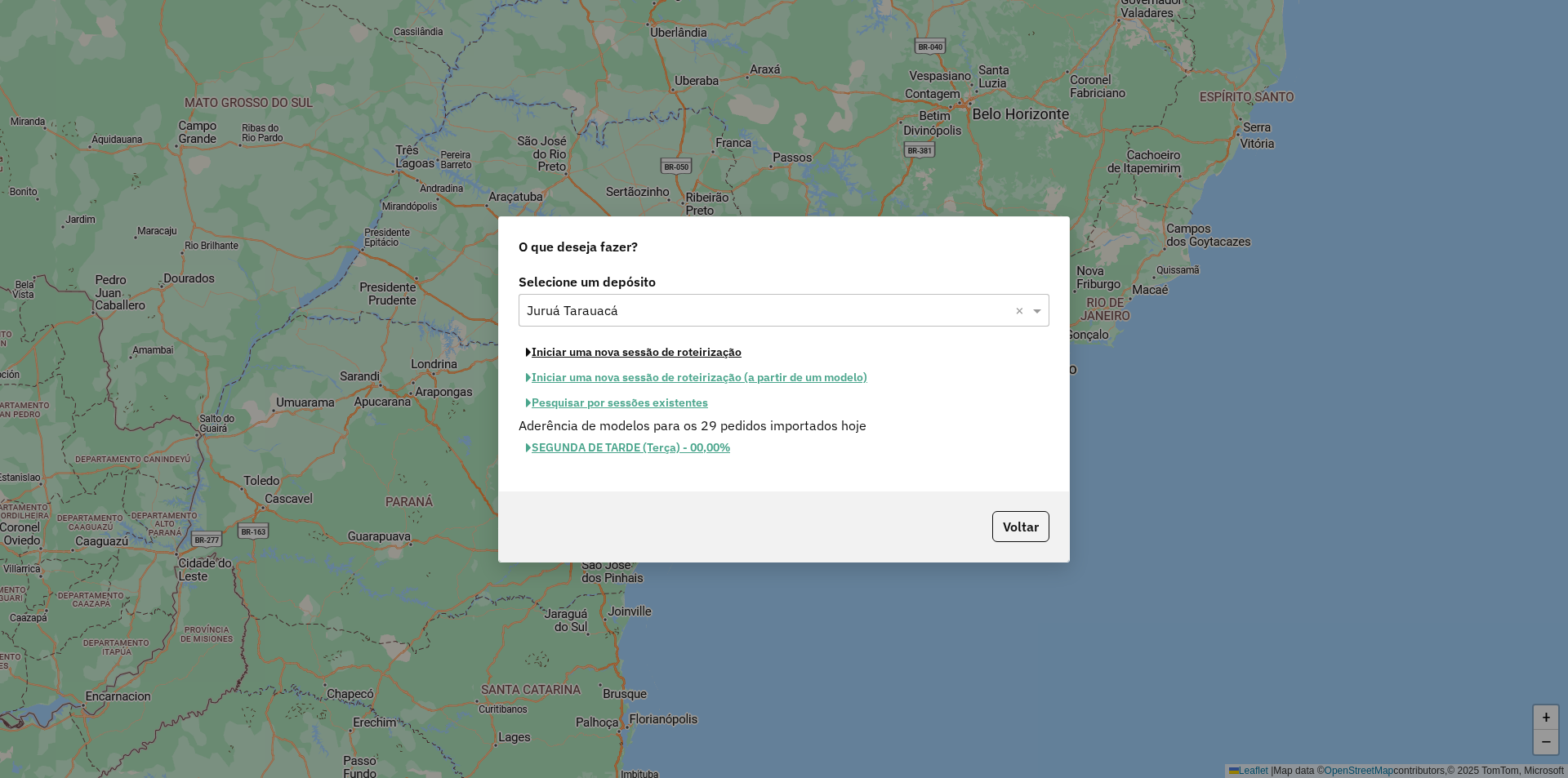 click on "Iniciar uma nova sessão de roteirização" 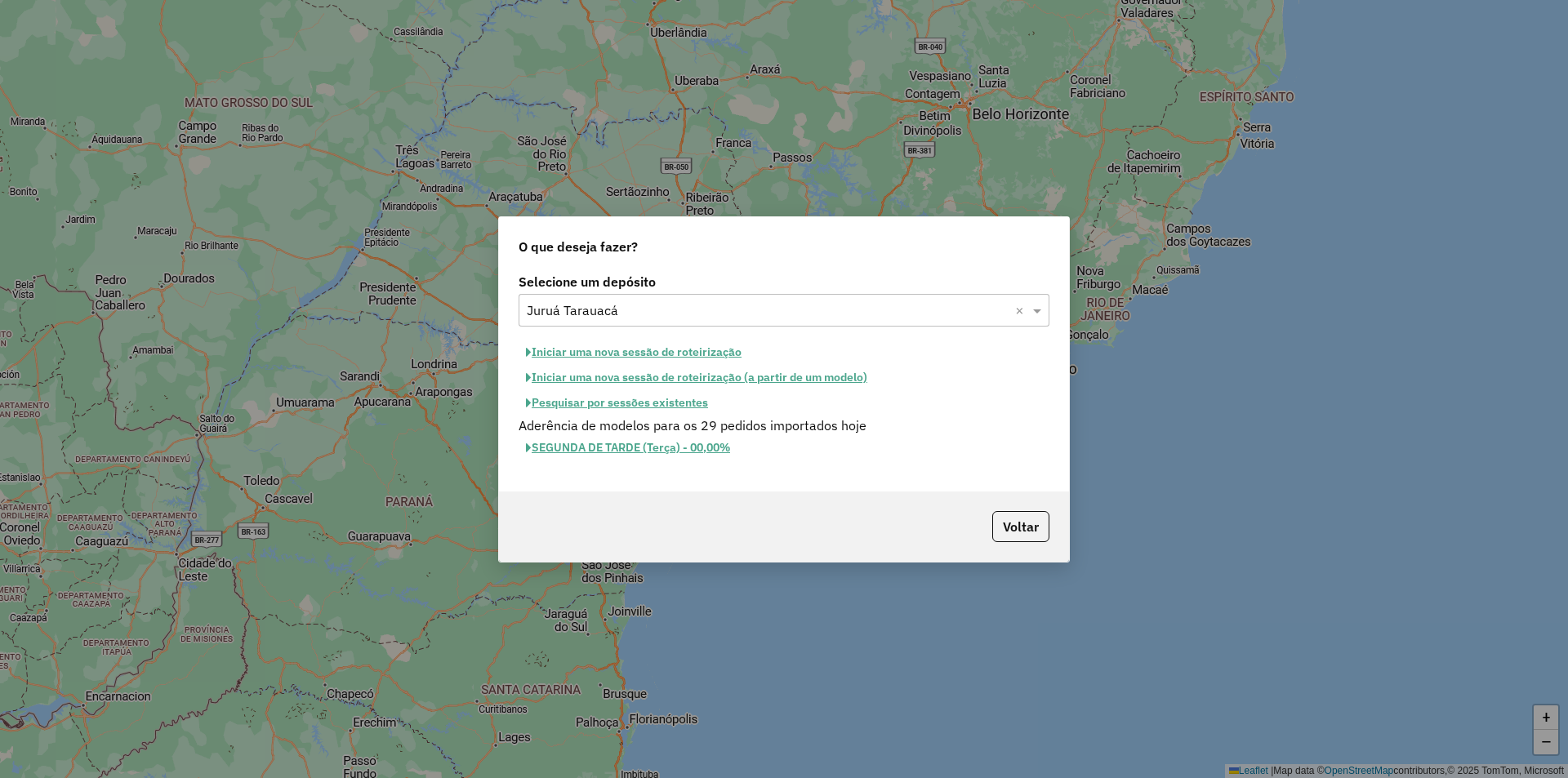 select on "*" 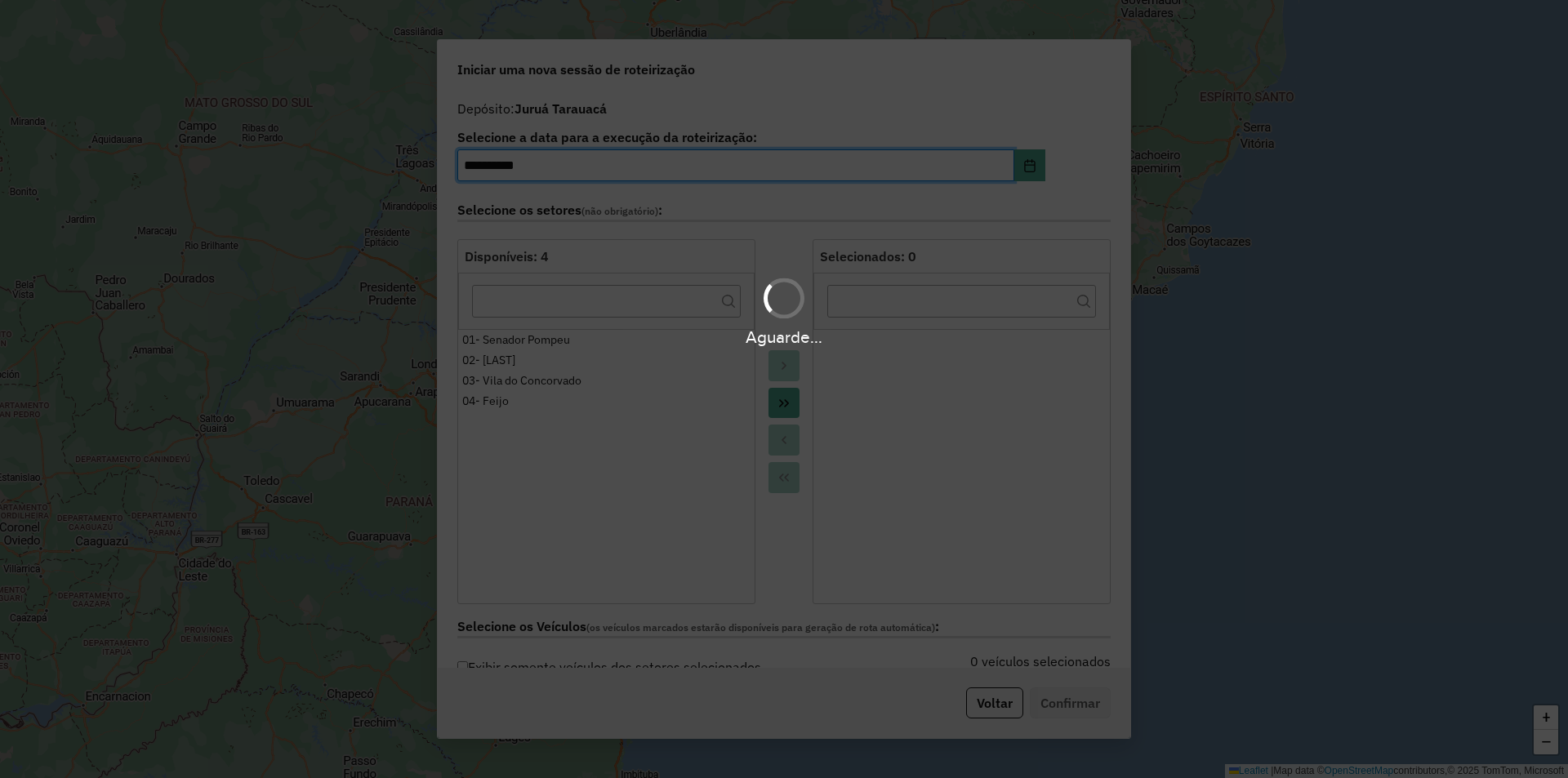 click on "**********" at bounding box center [784, 389] 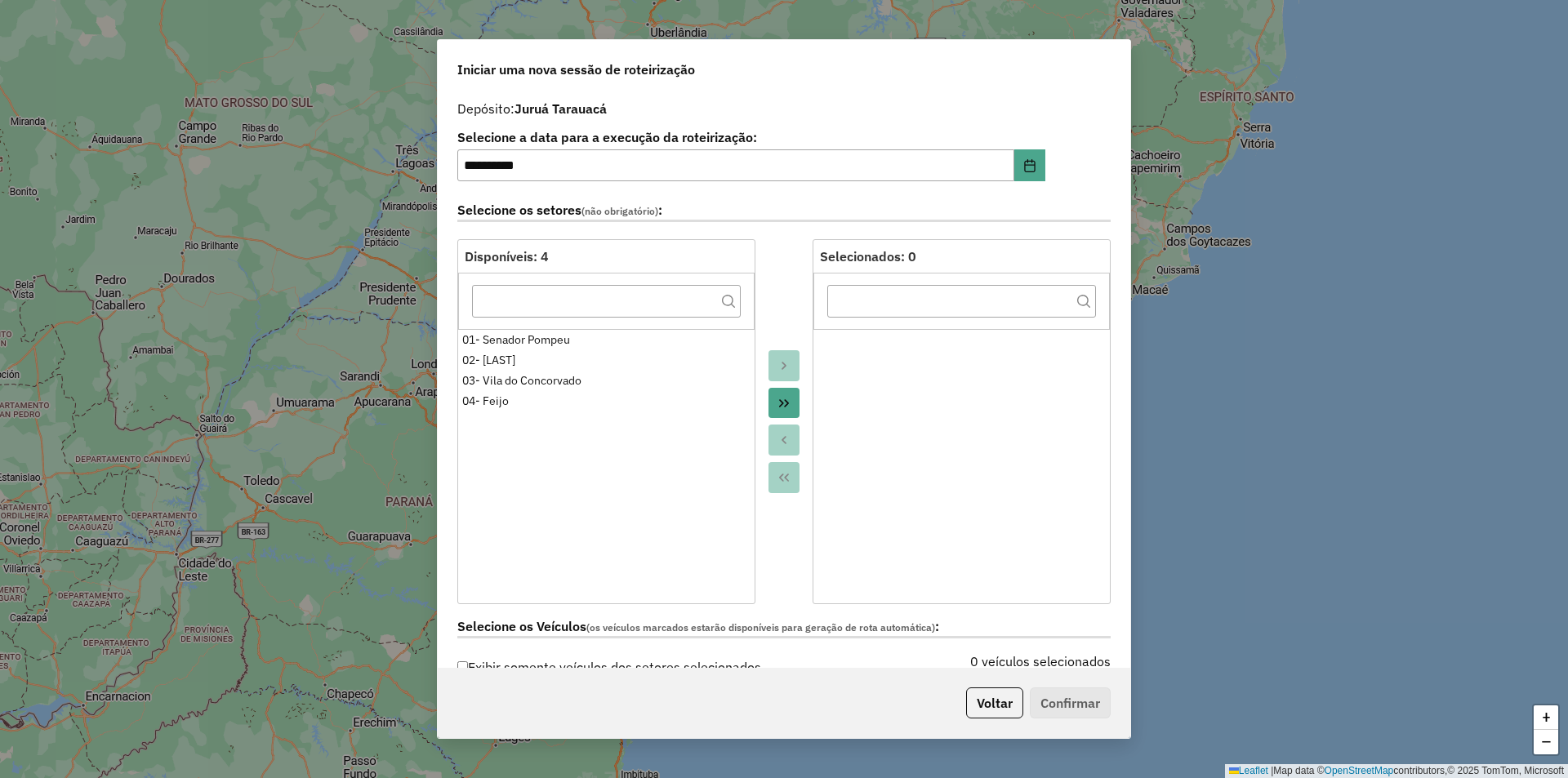 click 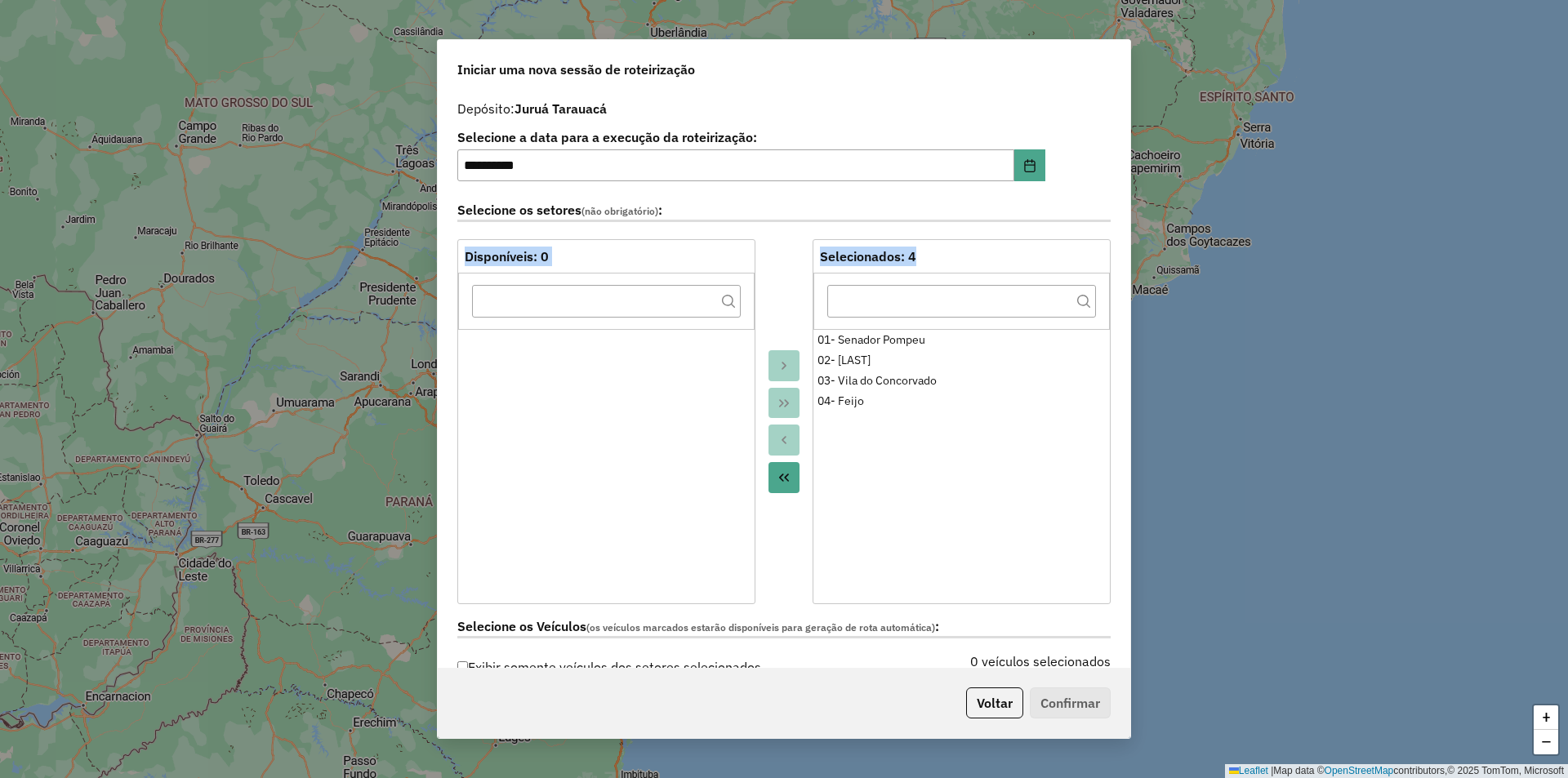drag, startPoint x: 1132, startPoint y: 234, endPoint x: 1122, endPoint y: 278, distance: 45.12206 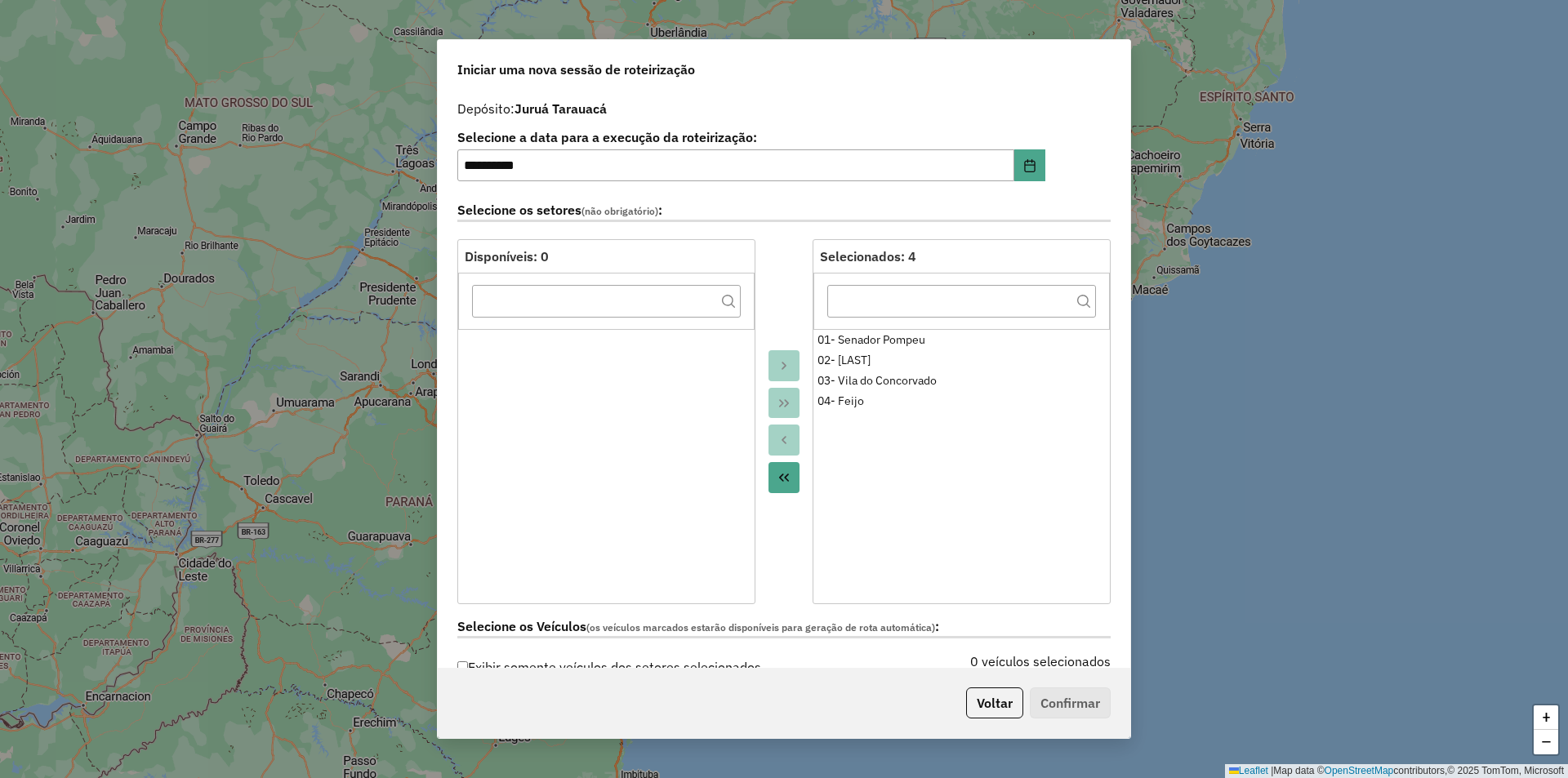 drag, startPoint x: 1122, startPoint y: 258, endPoint x: 1122, endPoint y: 310, distance: 52 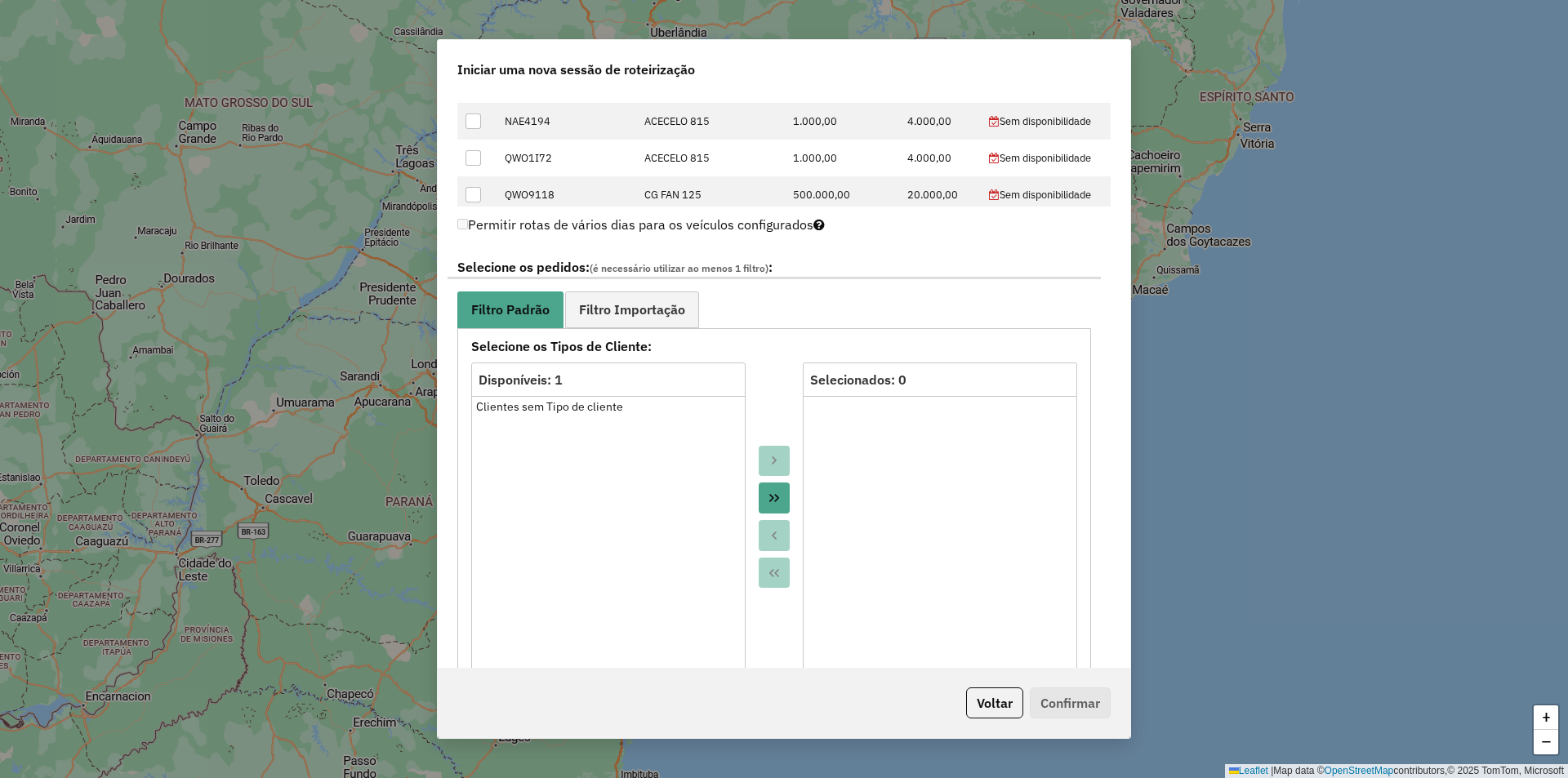 scroll, scrollTop: 749, scrollLeft: 0, axis: vertical 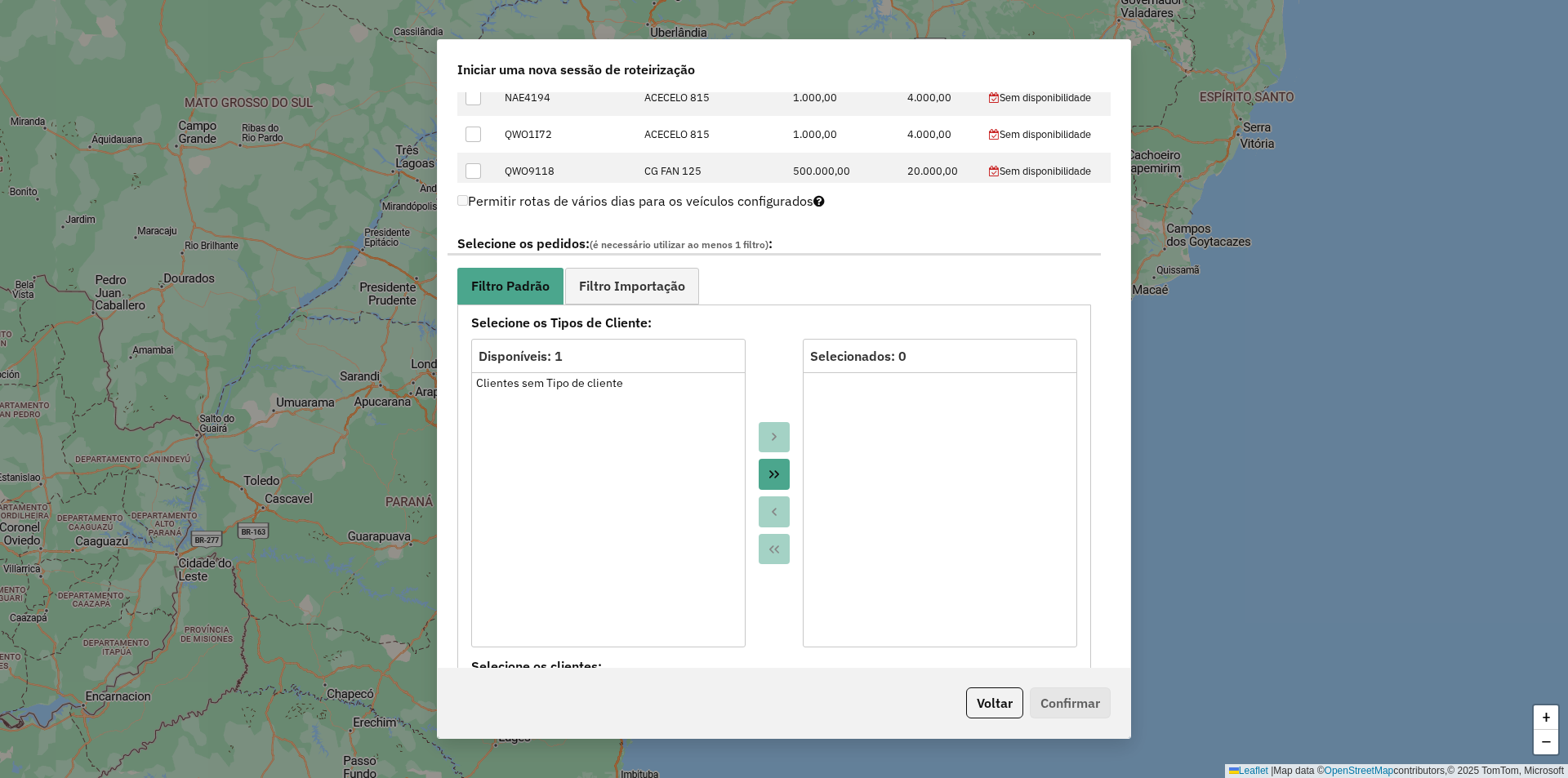 click at bounding box center [774, 474] 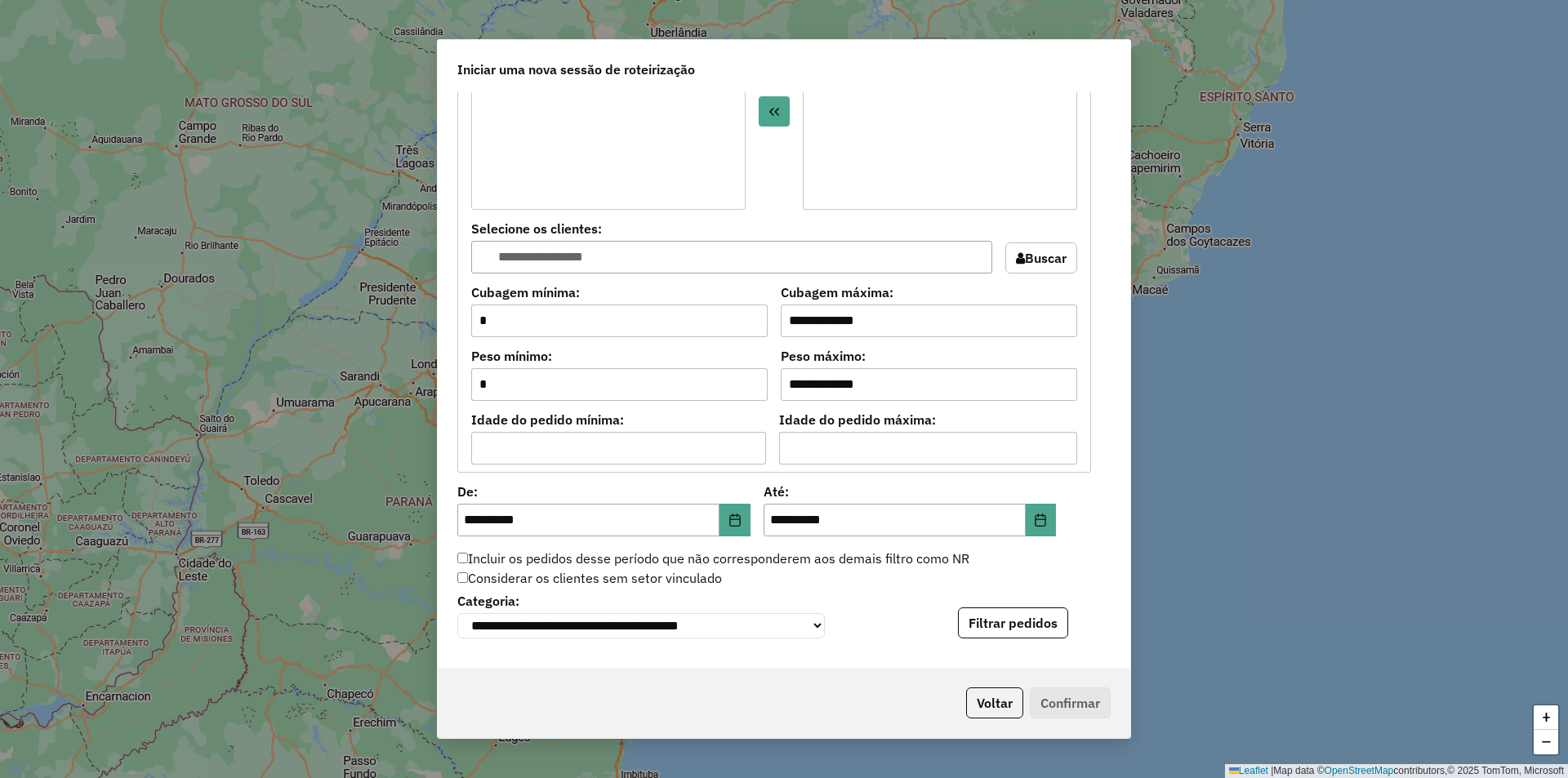 scroll, scrollTop: 1382, scrollLeft: 0, axis: vertical 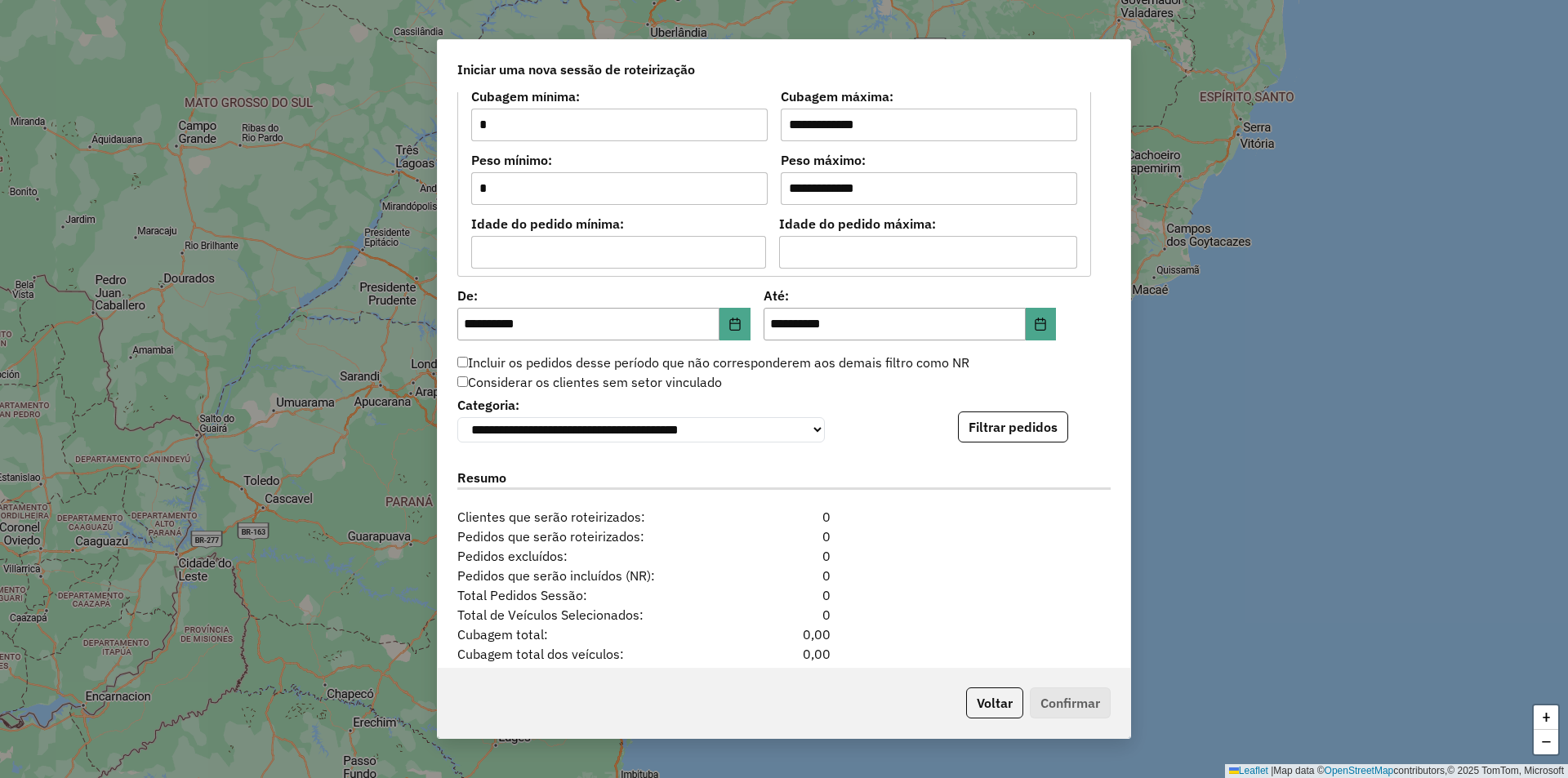 click on "**********" 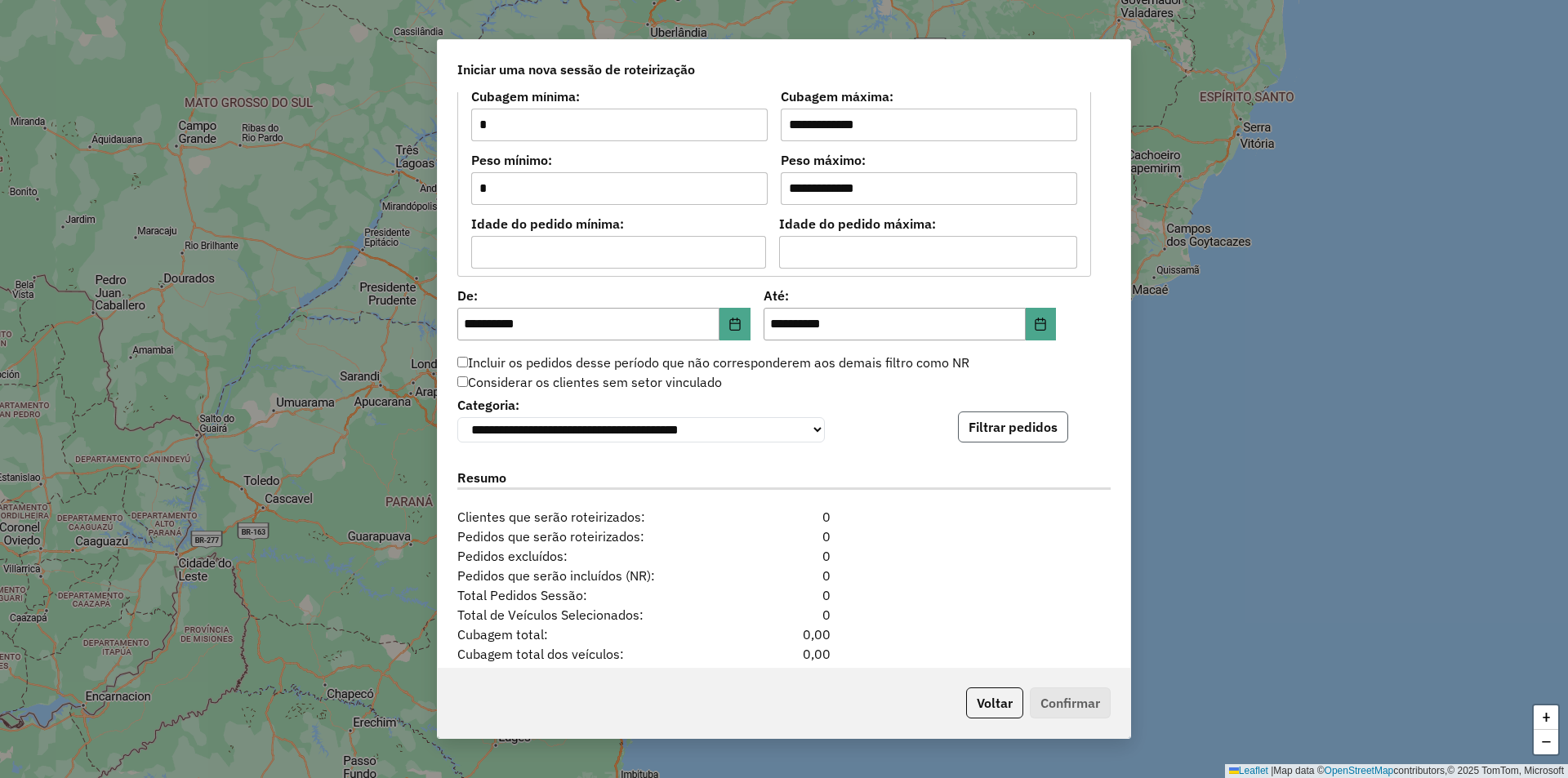click on "Filtrar pedidos" 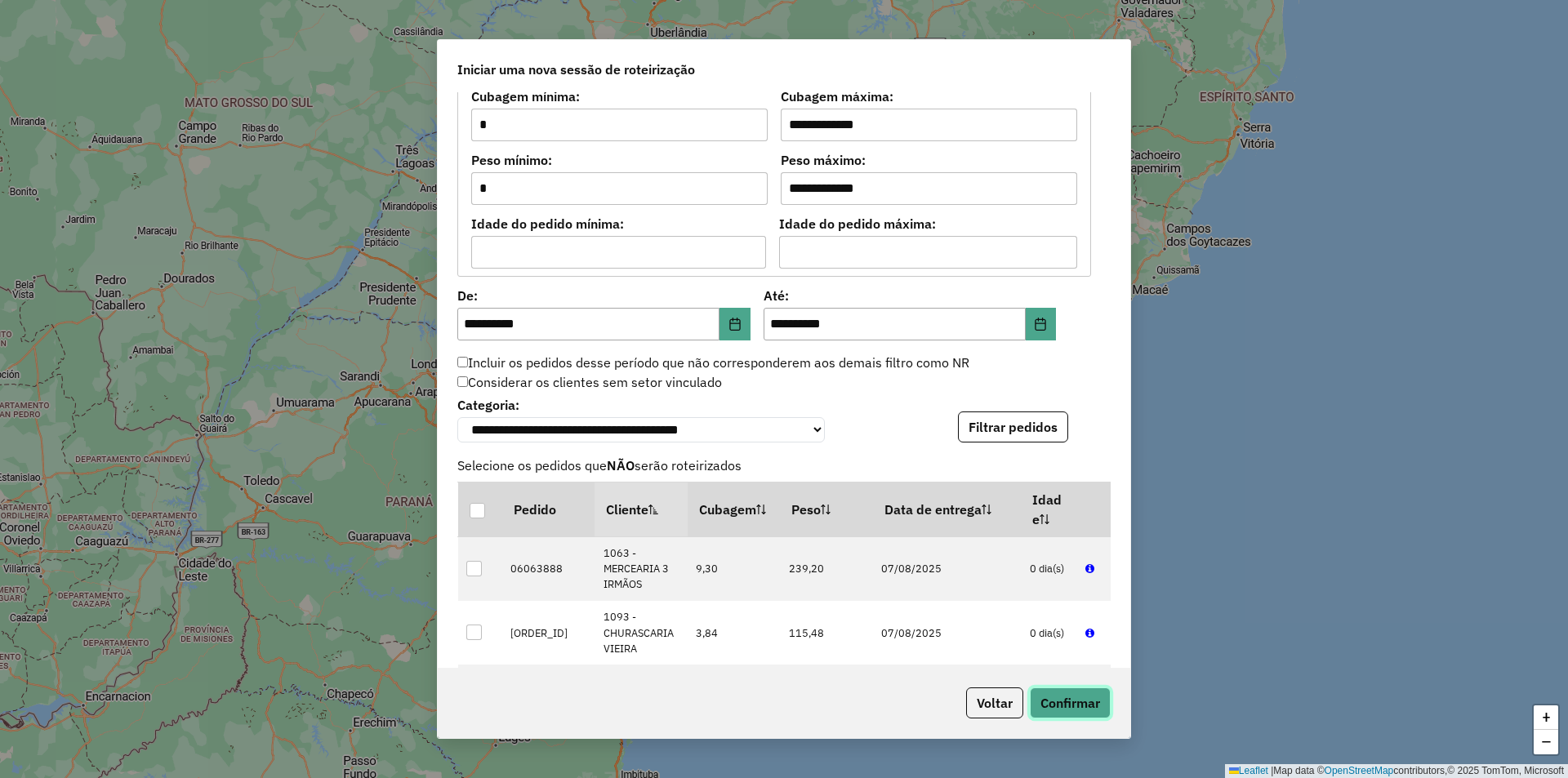 click on "Confirmar" 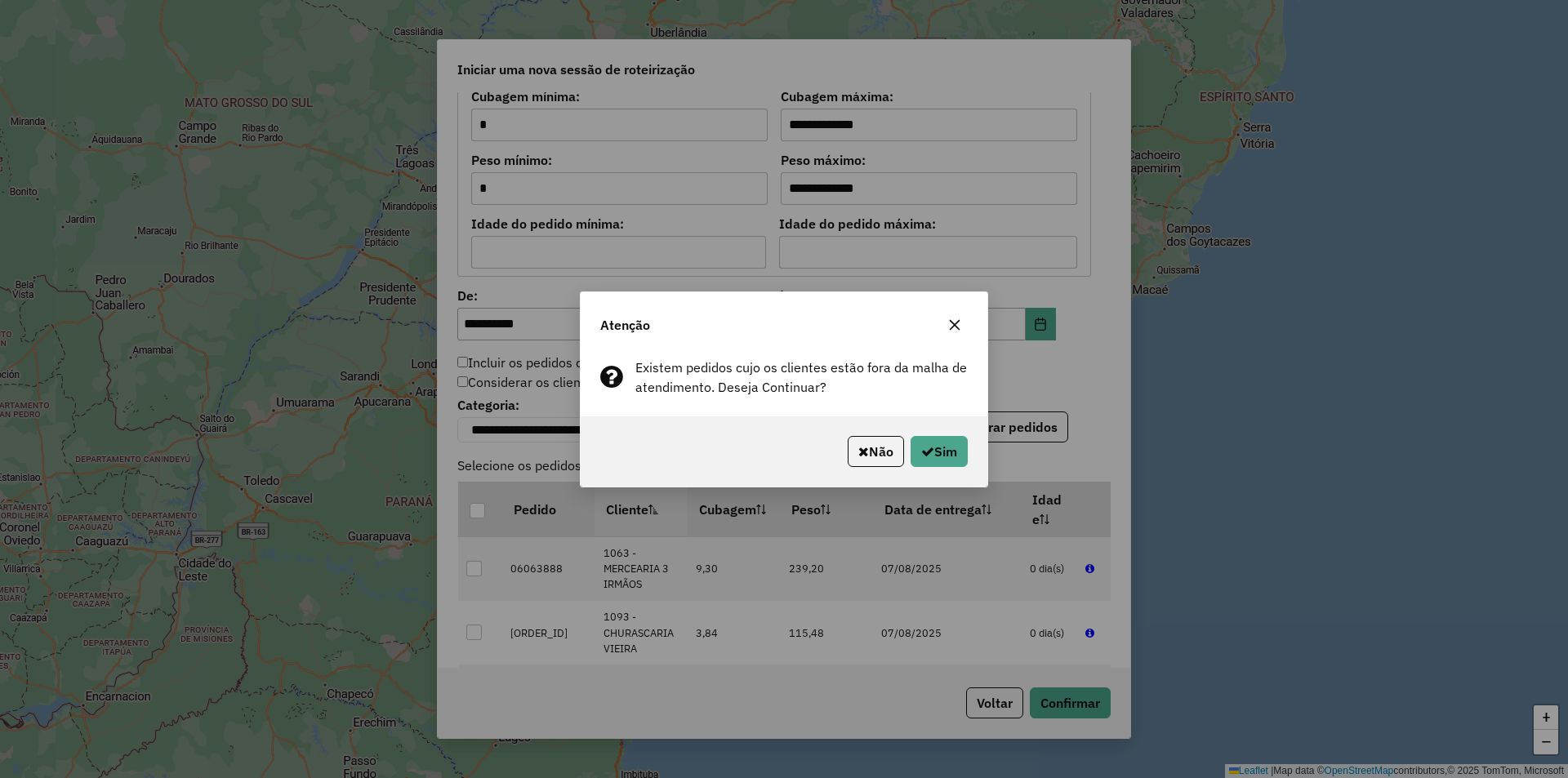 click on "Não   Sim" 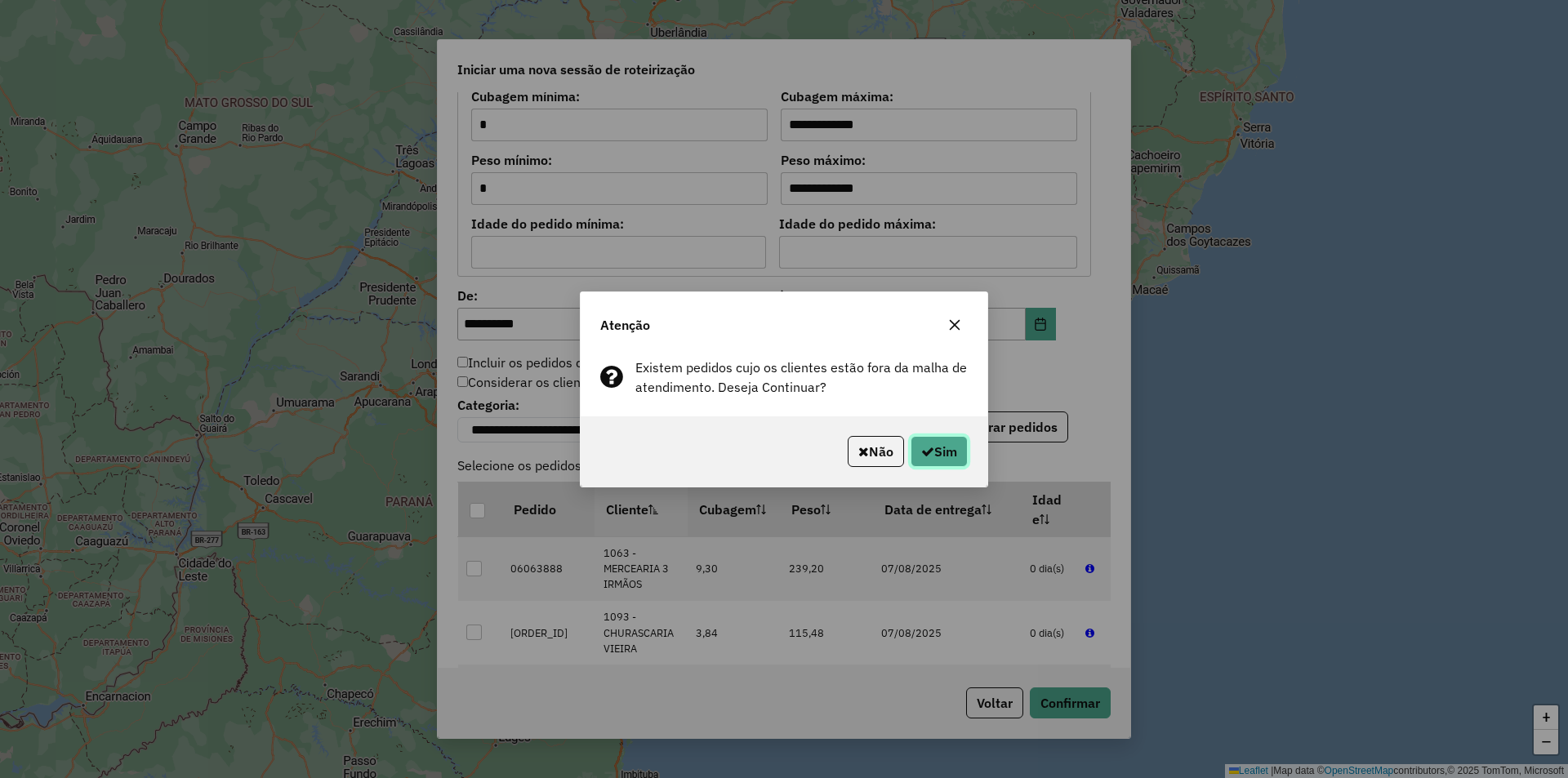 click on "Sim" 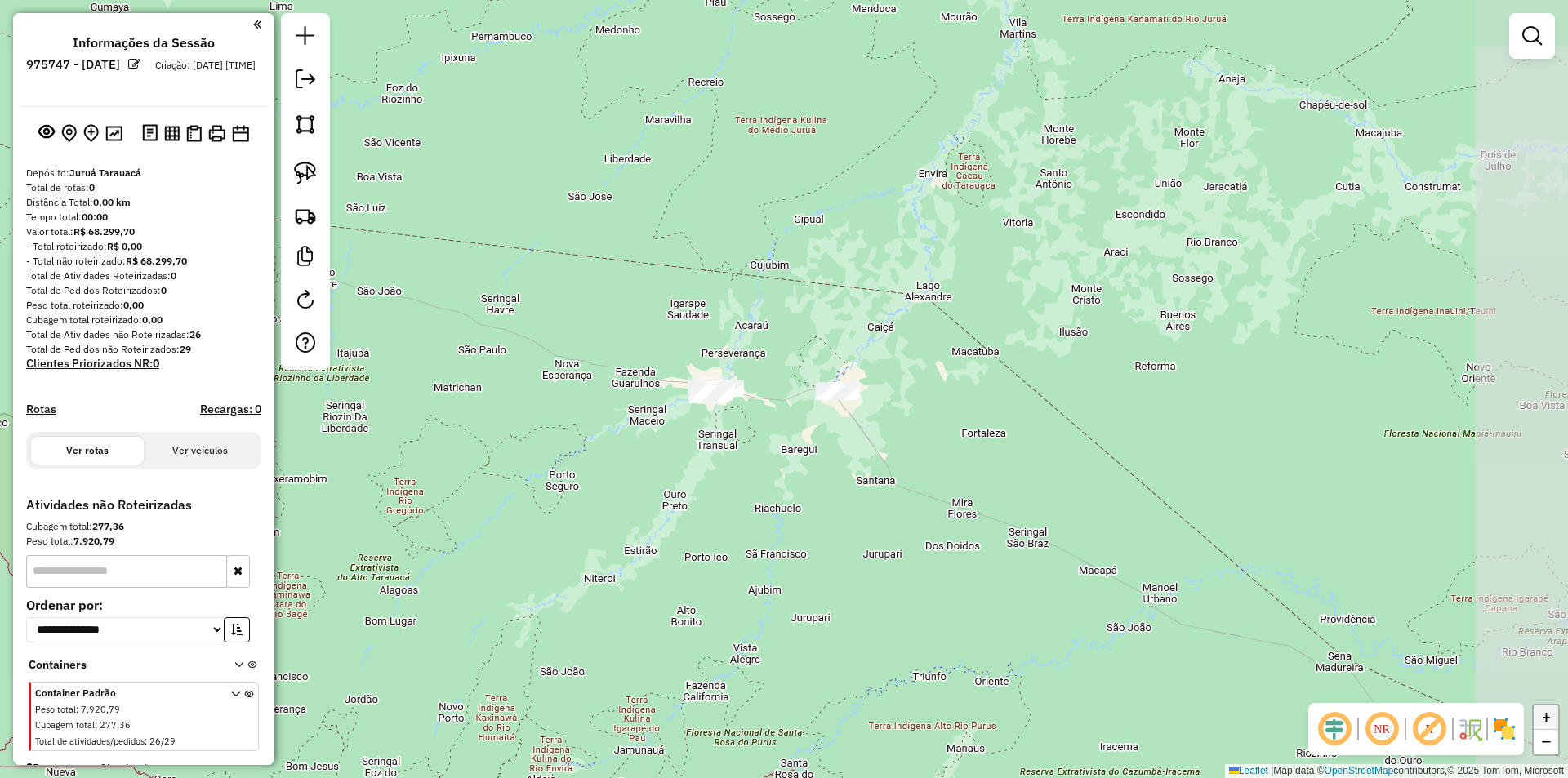 click on "+" 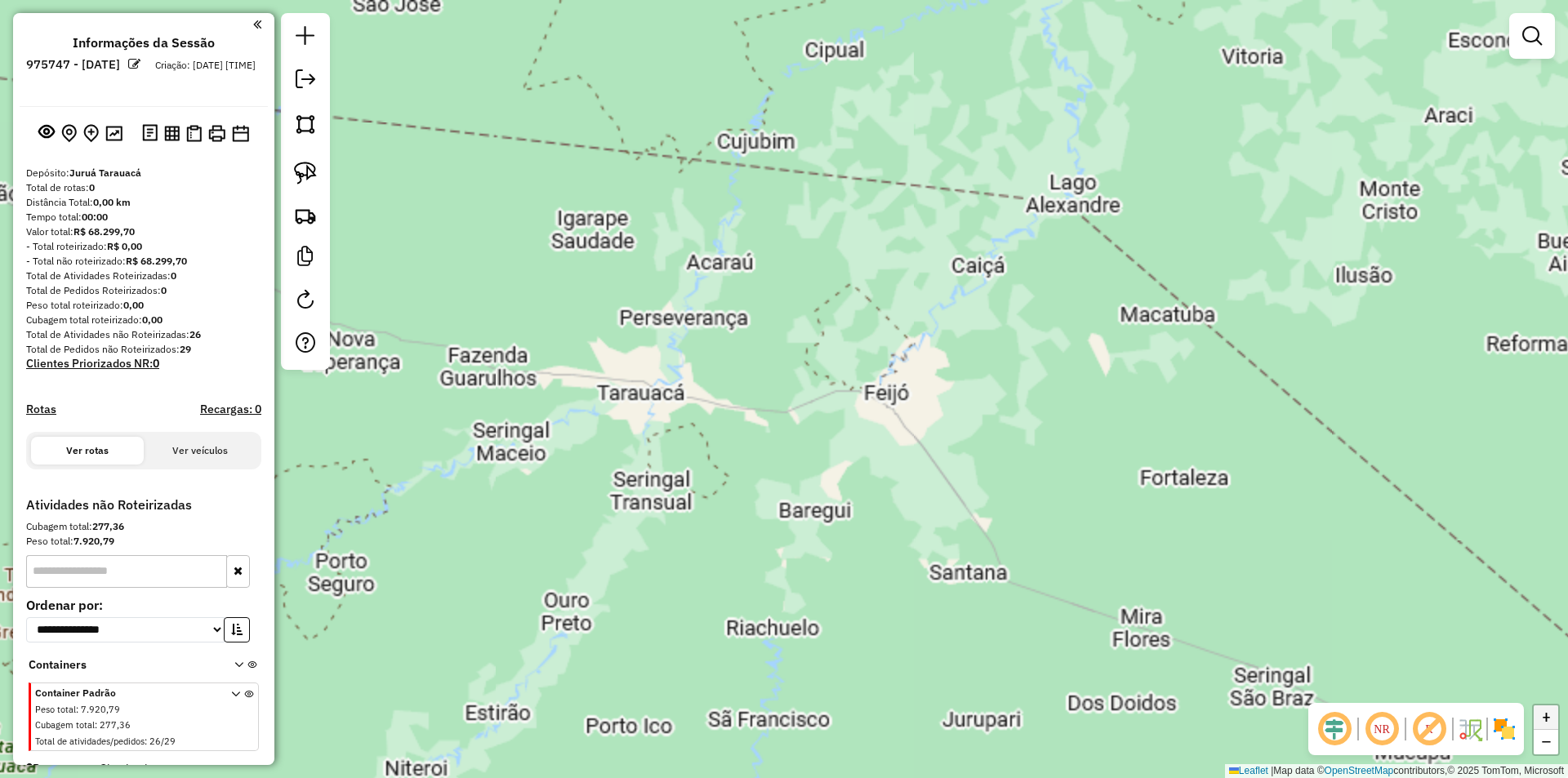 click on "+" 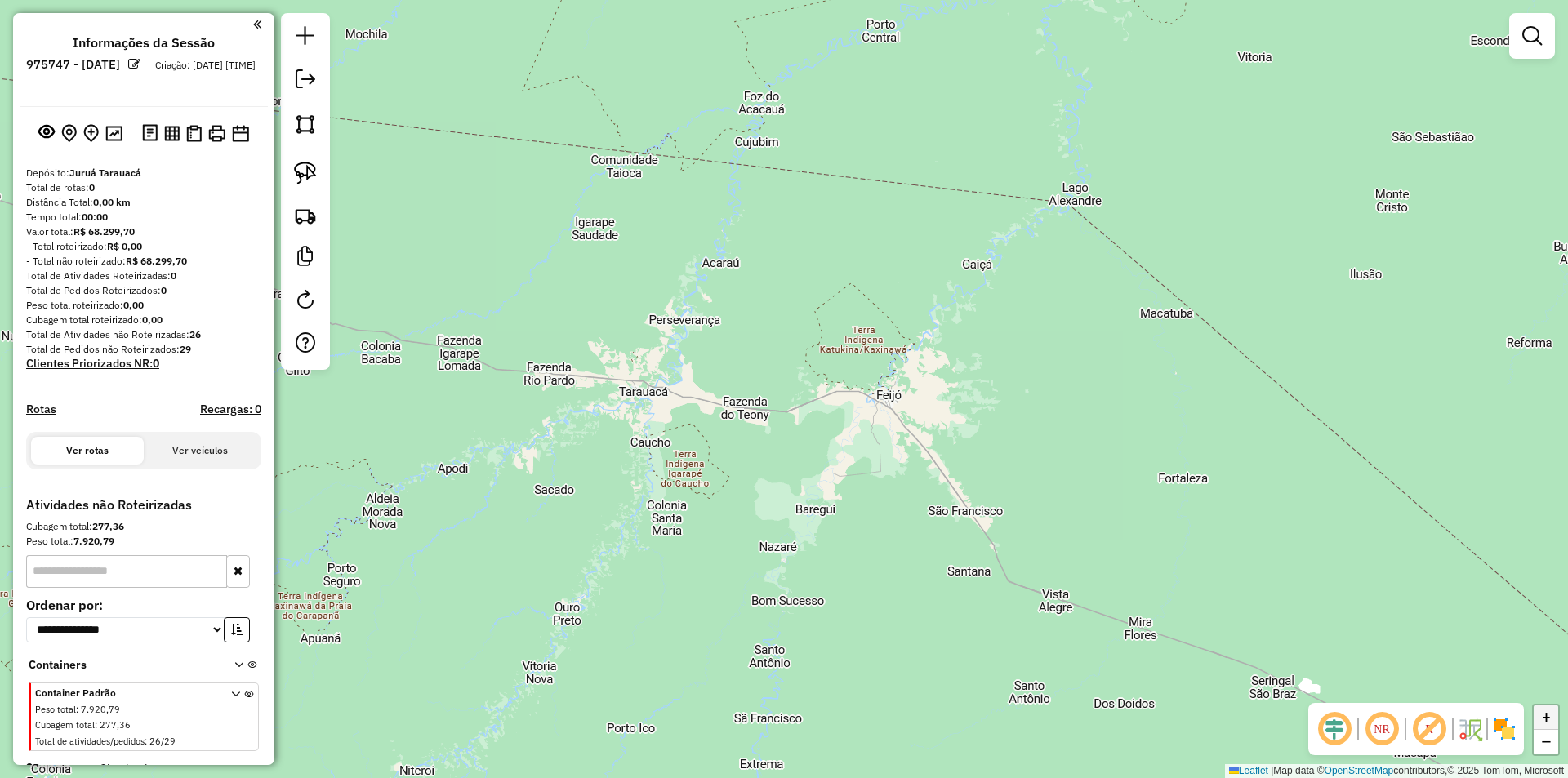 click on "+" 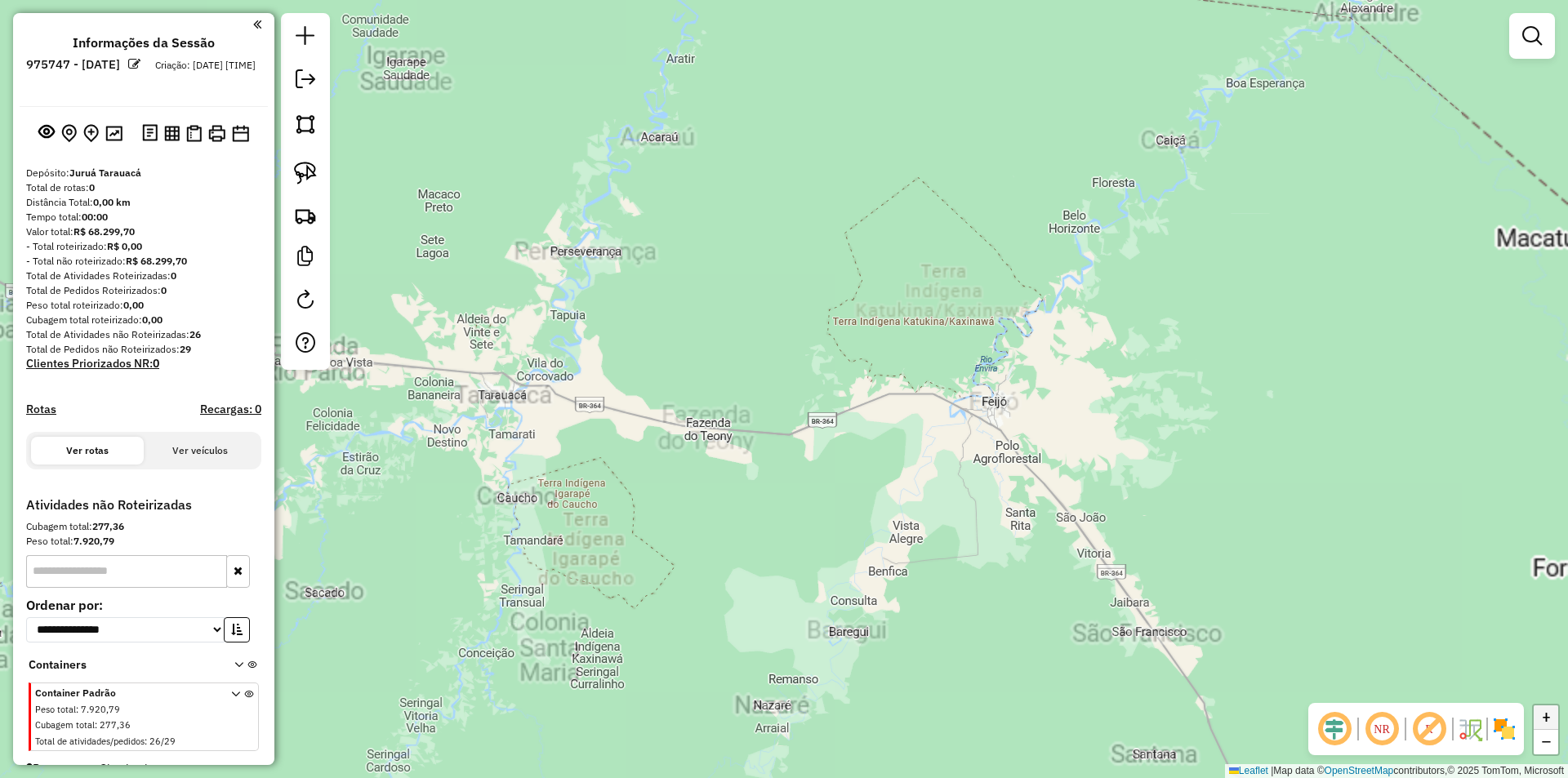 click on "+" 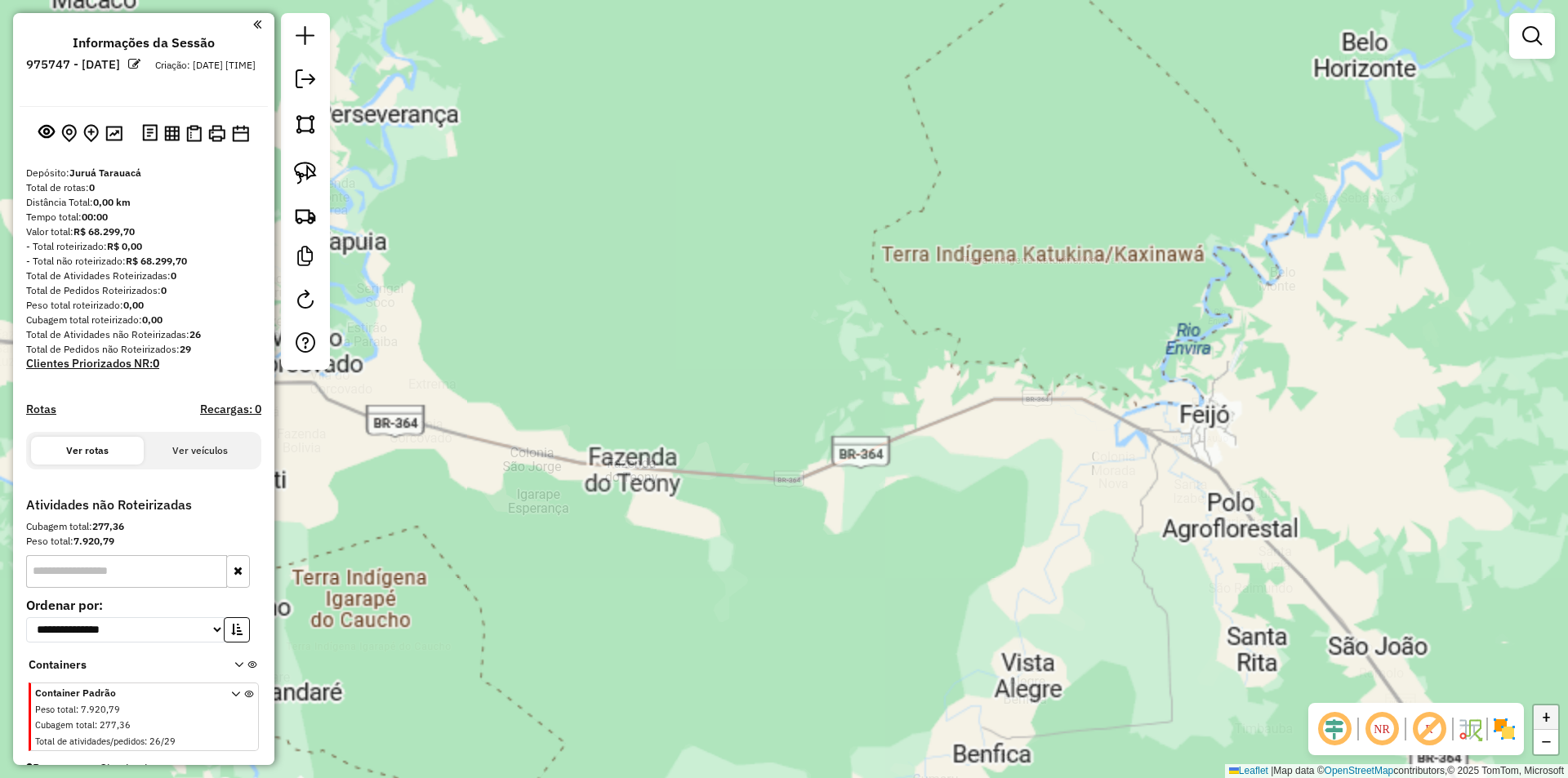 click on "+" 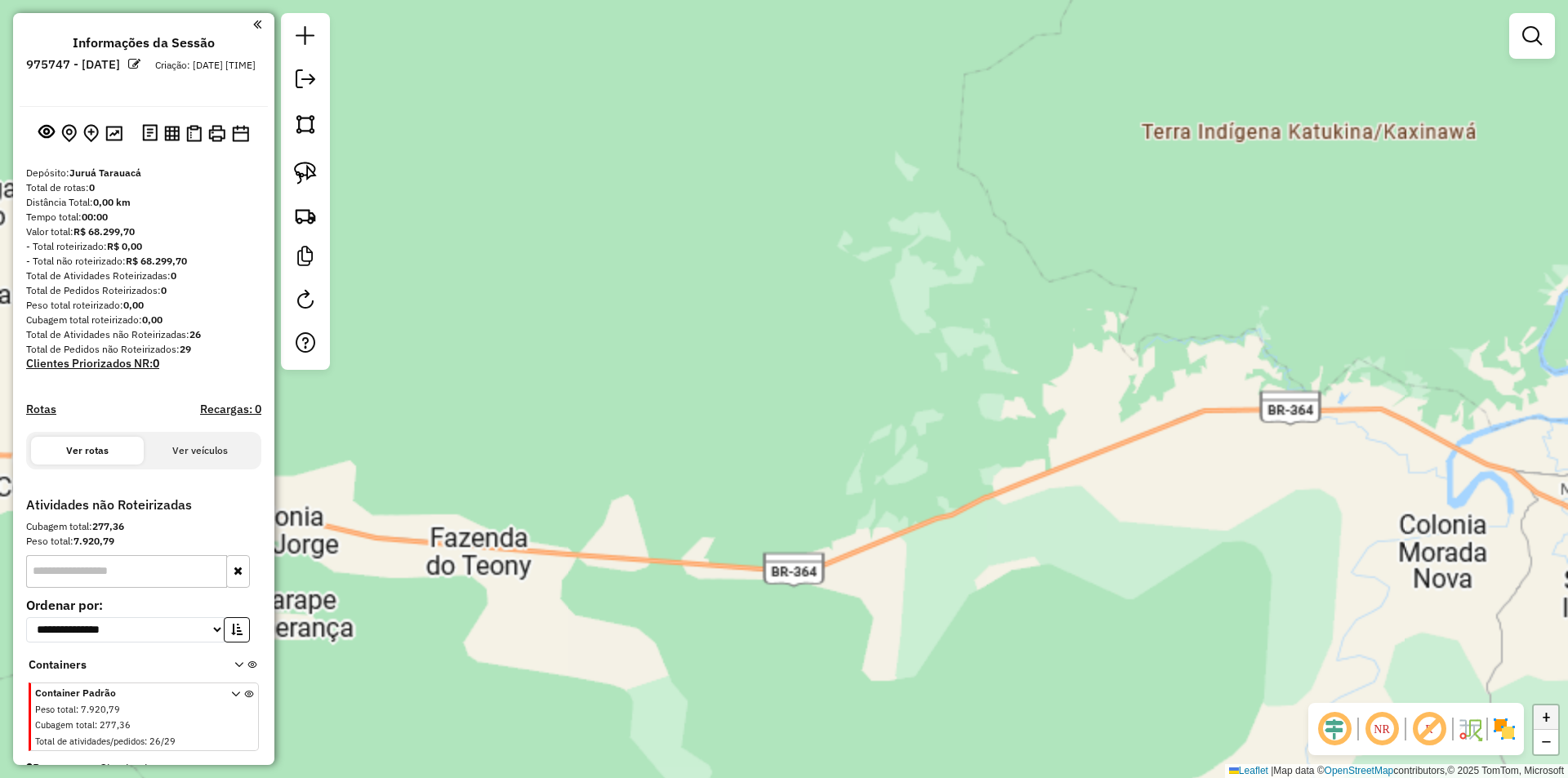 click on "+" 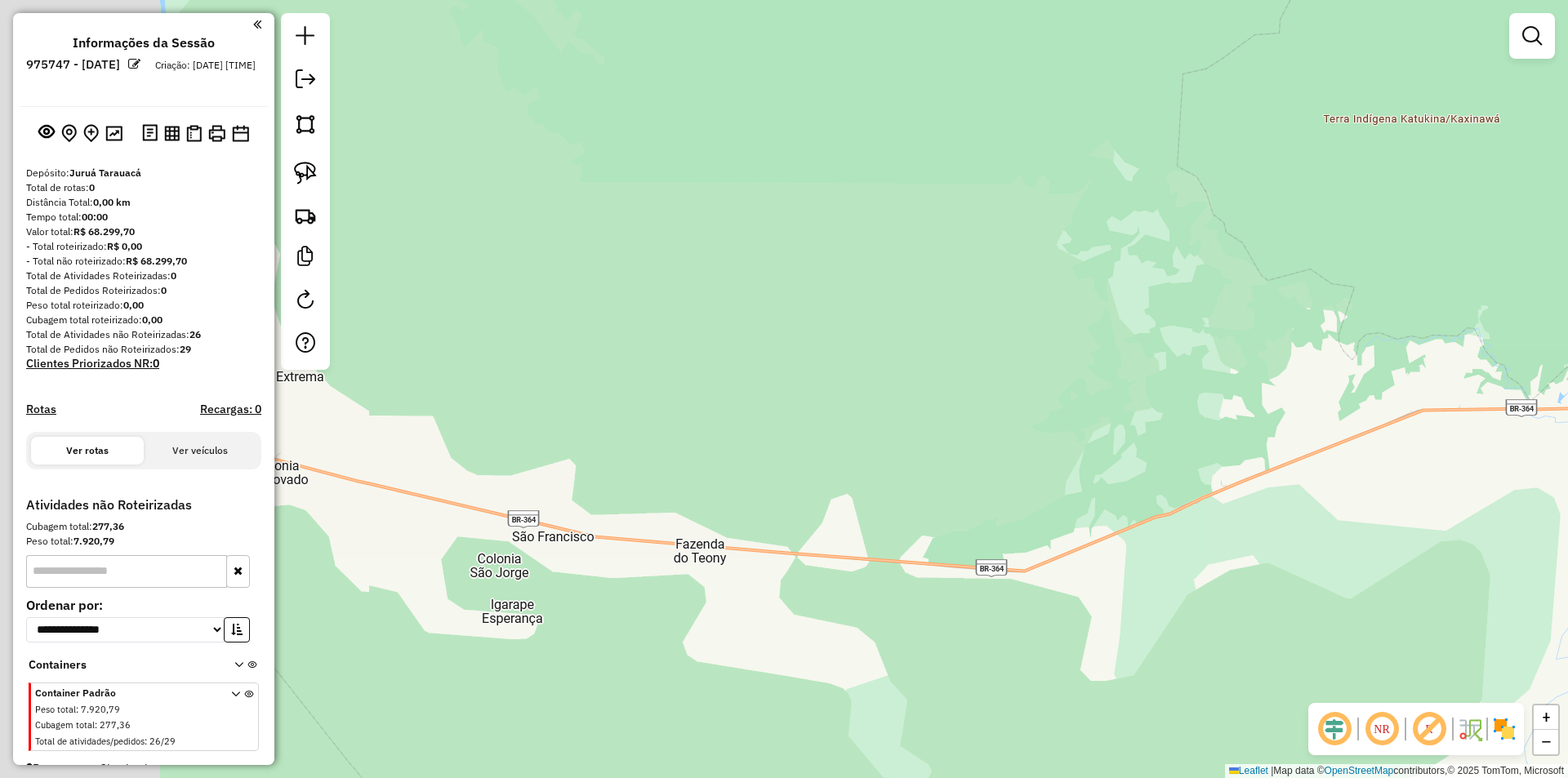 drag, startPoint x: 969, startPoint y: 505, endPoint x: 1371, endPoint y: 451, distance: 405.6107 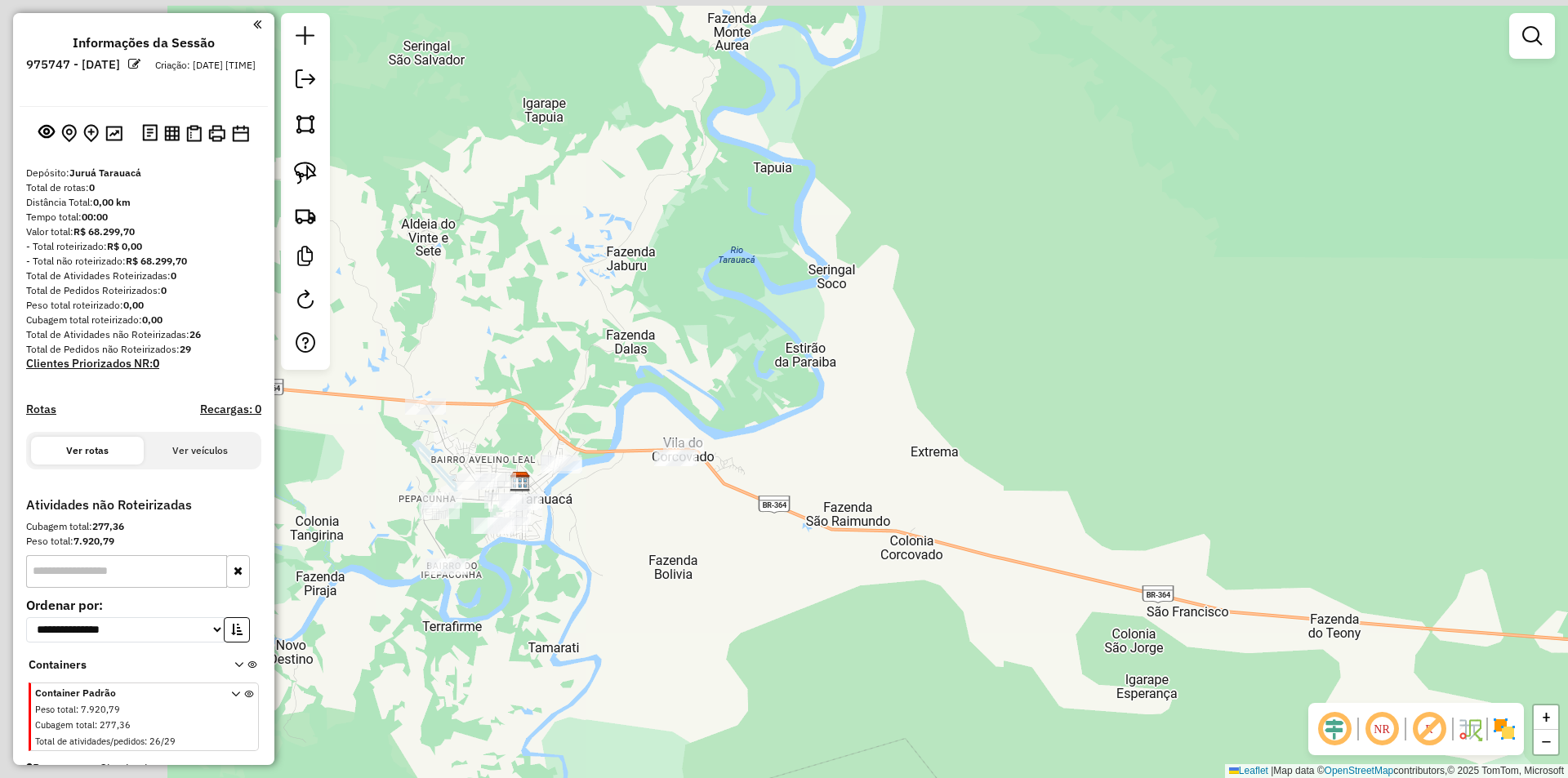 drag, startPoint x: 959, startPoint y: 454, endPoint x: 1338, endPoint y: 606, distance: 408.344 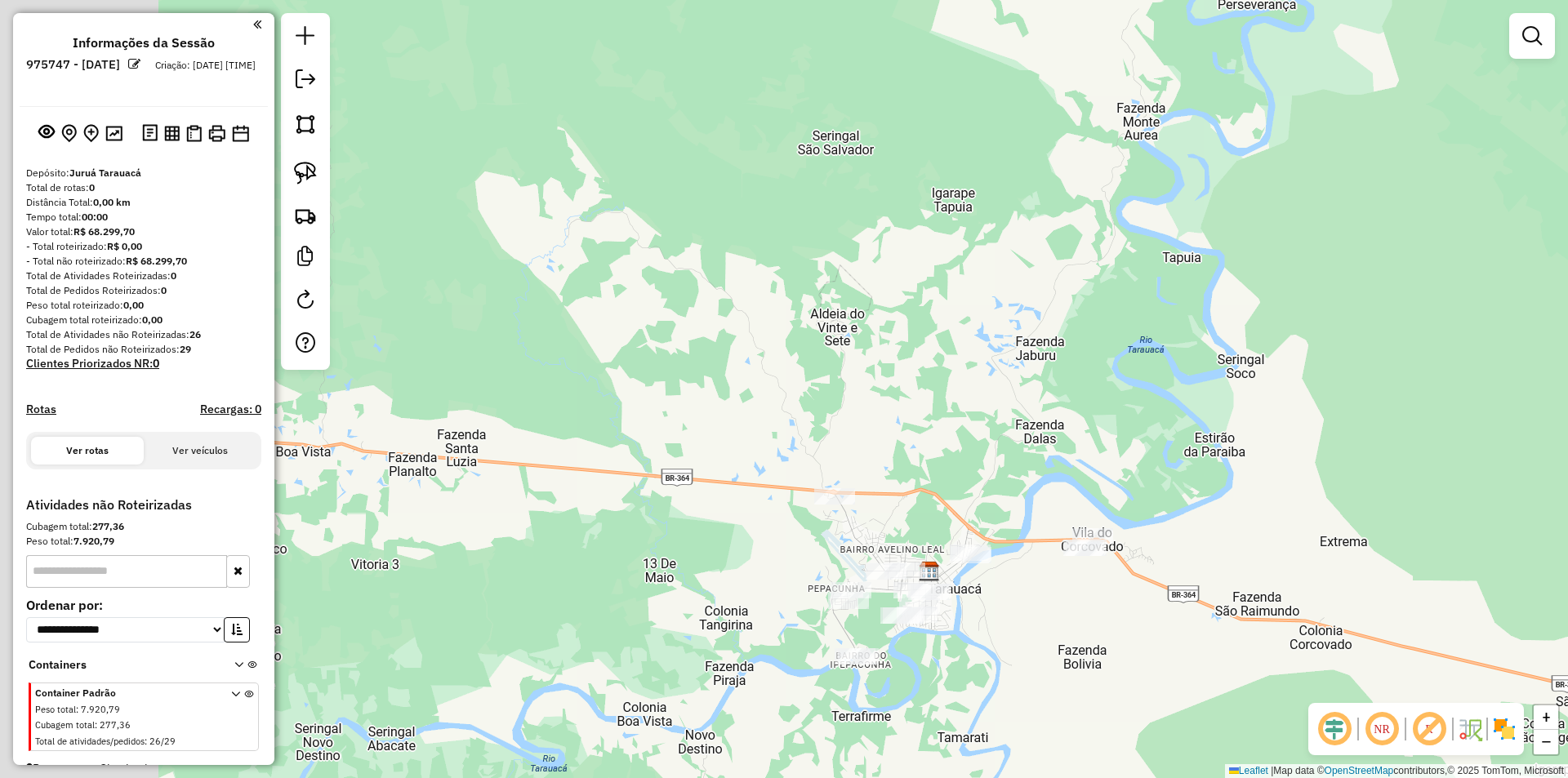 drag, startPoint x: 1292, startPoint y: 612, endPoint x: 1441, endPoint y: 588, distance: 150.92051 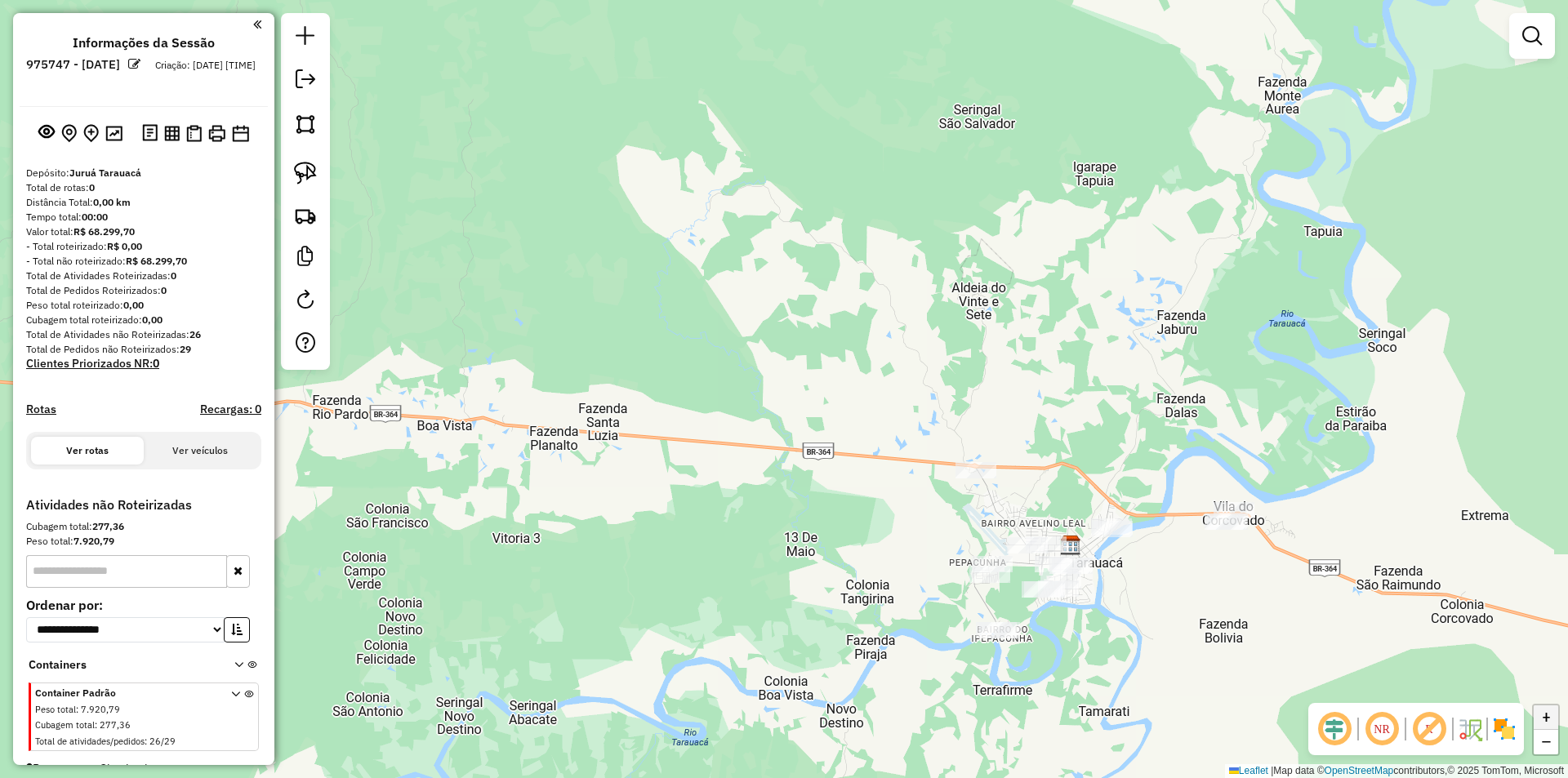 click on "+" 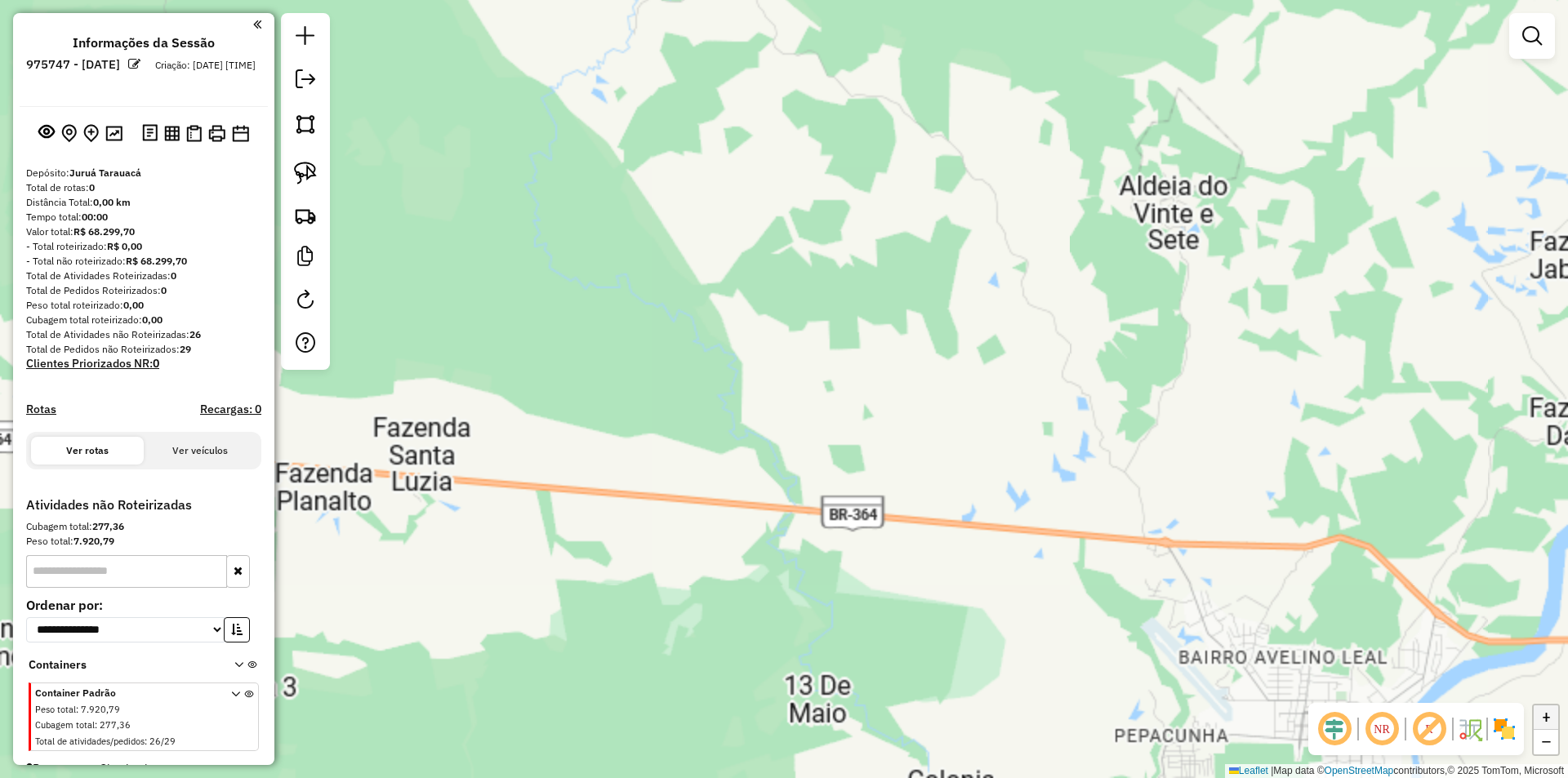 click on "+" 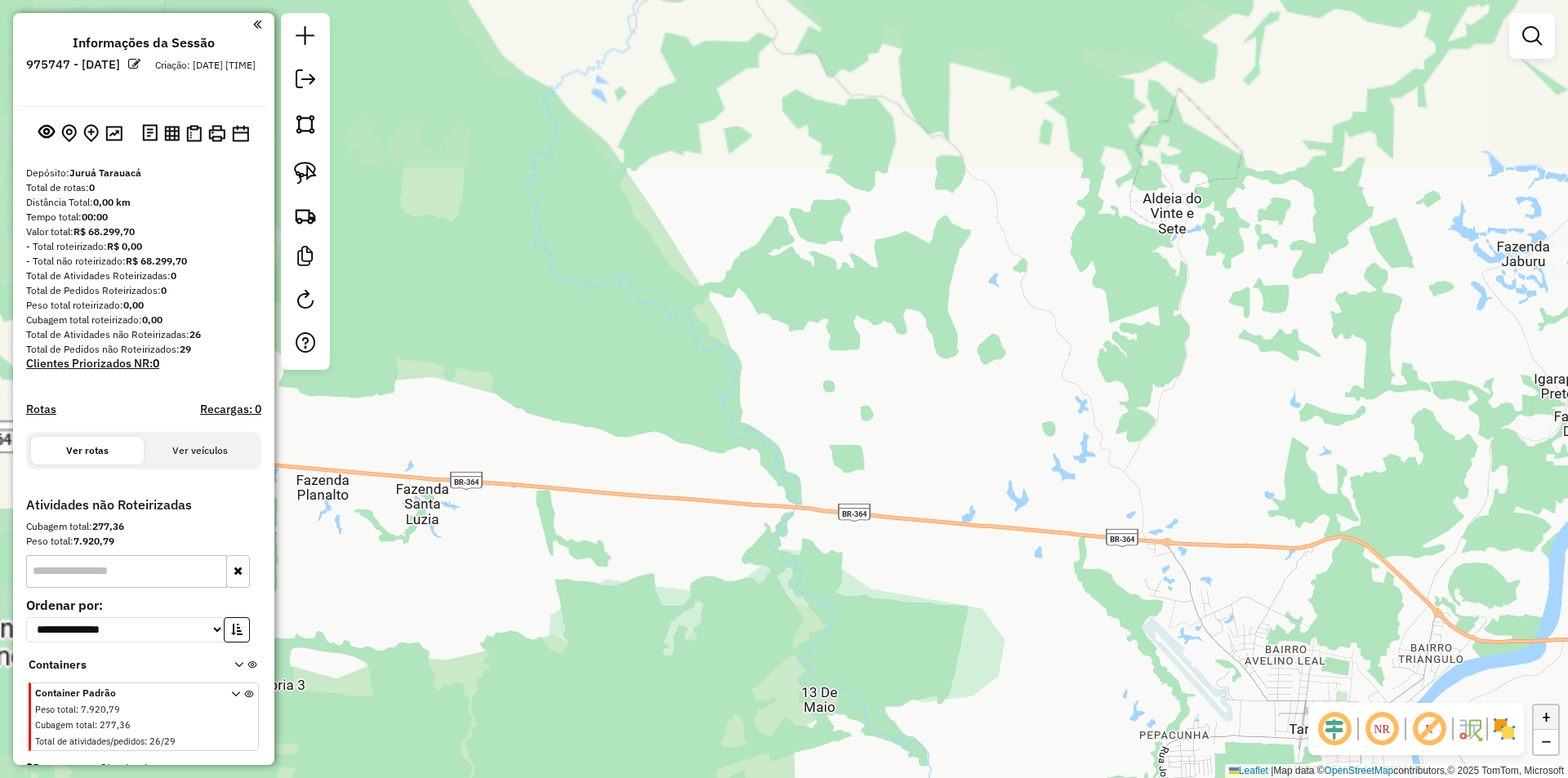 click on "+" 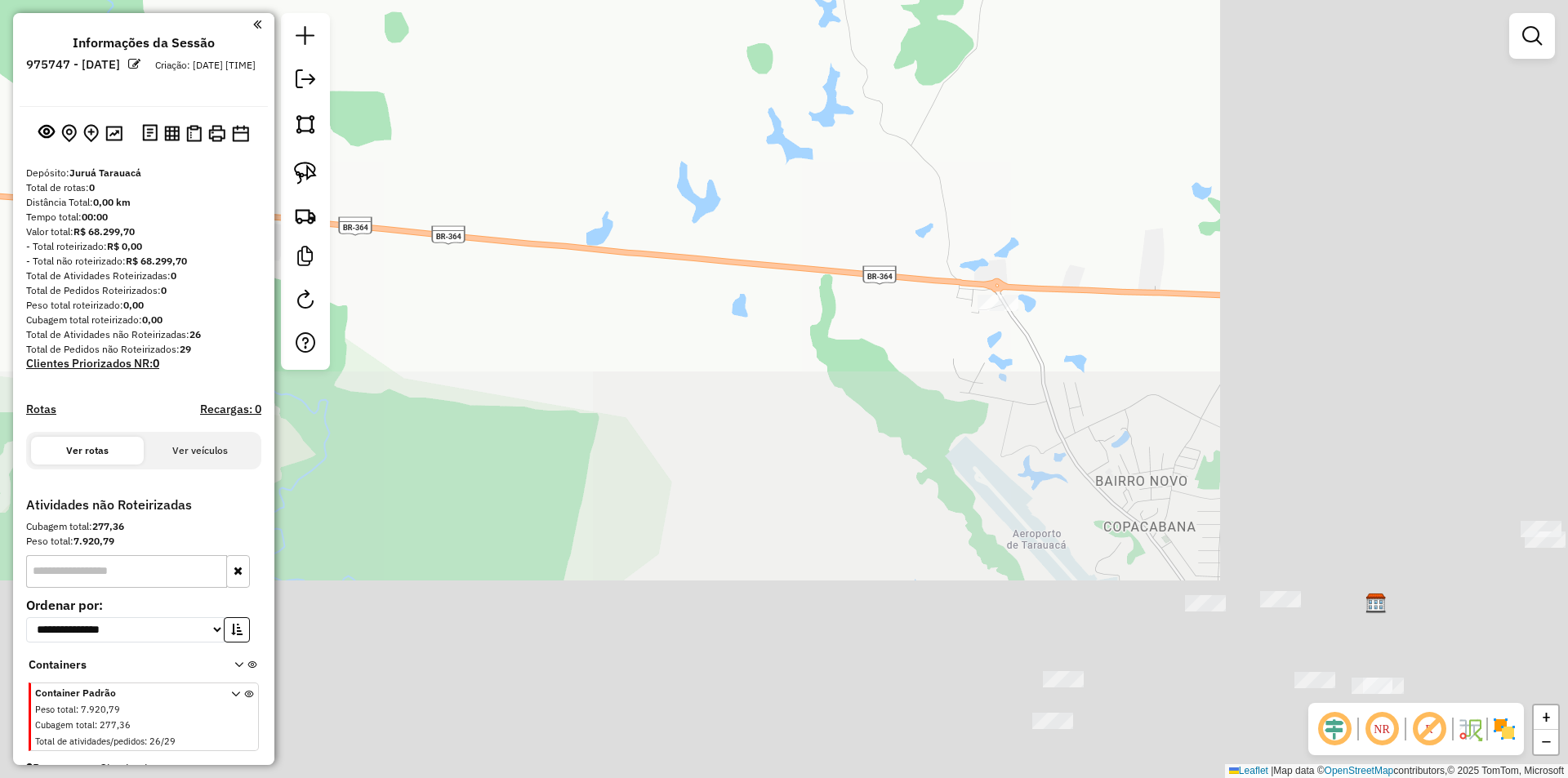 drag, startPoint x: 1443, startPoint y: 579, endPoint x: 838, endPoint y: 119, distance: 760.0164 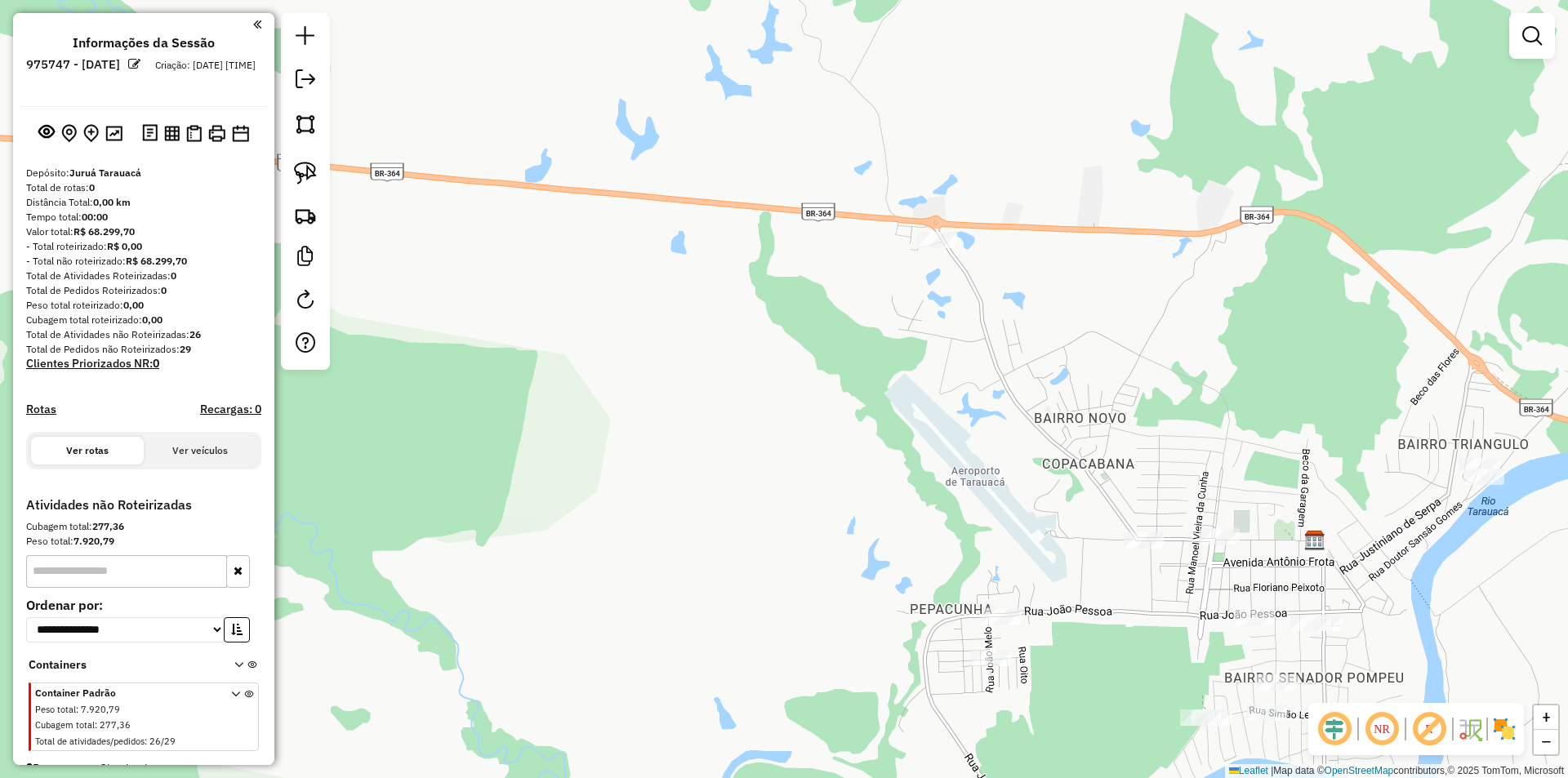 drag, startPoint x: 1190, startPoint y: 488, endPoint x: 845, endPoint y: 134, distance: 494.3086 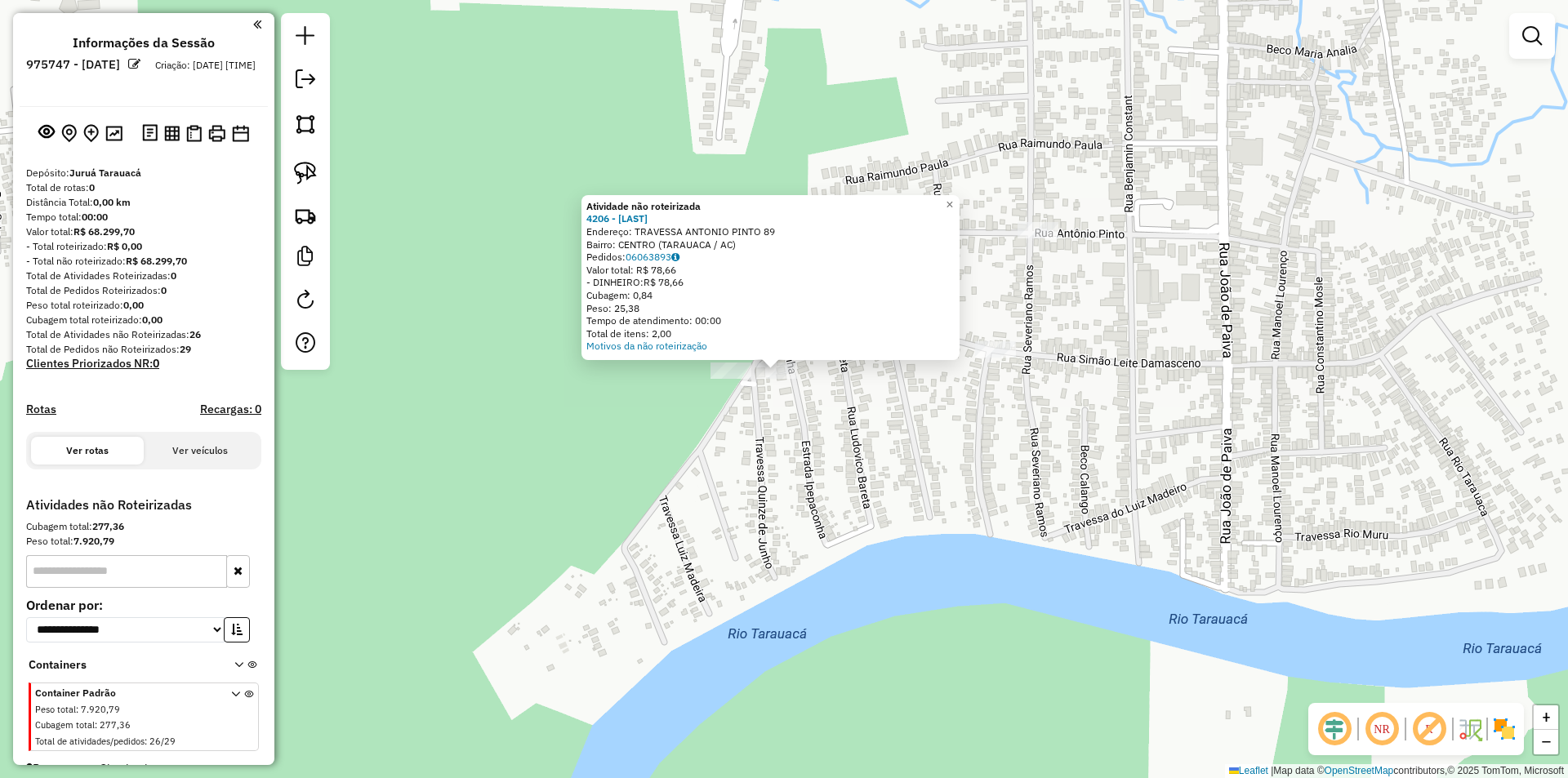 click on "Atividade não roteirizada 4206 - MERCEARIA ANA JULIA  Endereço:  TRAVESSA ANTONIO PINTO 89   Bairro: [CITY] ( [CITY] / [STATE])   Pedidos:  06063893   Valor total: R$ 78,66   - DINHEIRO:  R$ 78,66   Cubagem: 0,84   Peso: 25,38   Tempo de atendimento: 00:00   Total de itens: 2,00  Motivos da não roteirização × Janela de atendimento Grade de atendimento Capacidade Transportadoras Veículos Cliente Pedidos  Rotas Selecione os dias de semana para filtrar as janelas de atendimento  Seg   Ter   Qua   Qui   Sex   Sáb   Dom  Informe o período da janela de atendimento: De: Até:  Filtrar exatamente a janela do cliente  Considerar janela de atendimento padrão  Selecione os dias de semana para filtrar as grades de atendimento  Seg   Ter   Qua   Qui   Sex   Sáb   Dom   Considerar clientes sem dia de atendimento cadastrado  Clientes fora do dia de atendimento selecionado Filtrar as atividades entre os valores definidos abaixo:  Peso mínimo:   Peso máximo:   Cubagem mínima:   Cubagem máxima:   De:   Até:   De:" 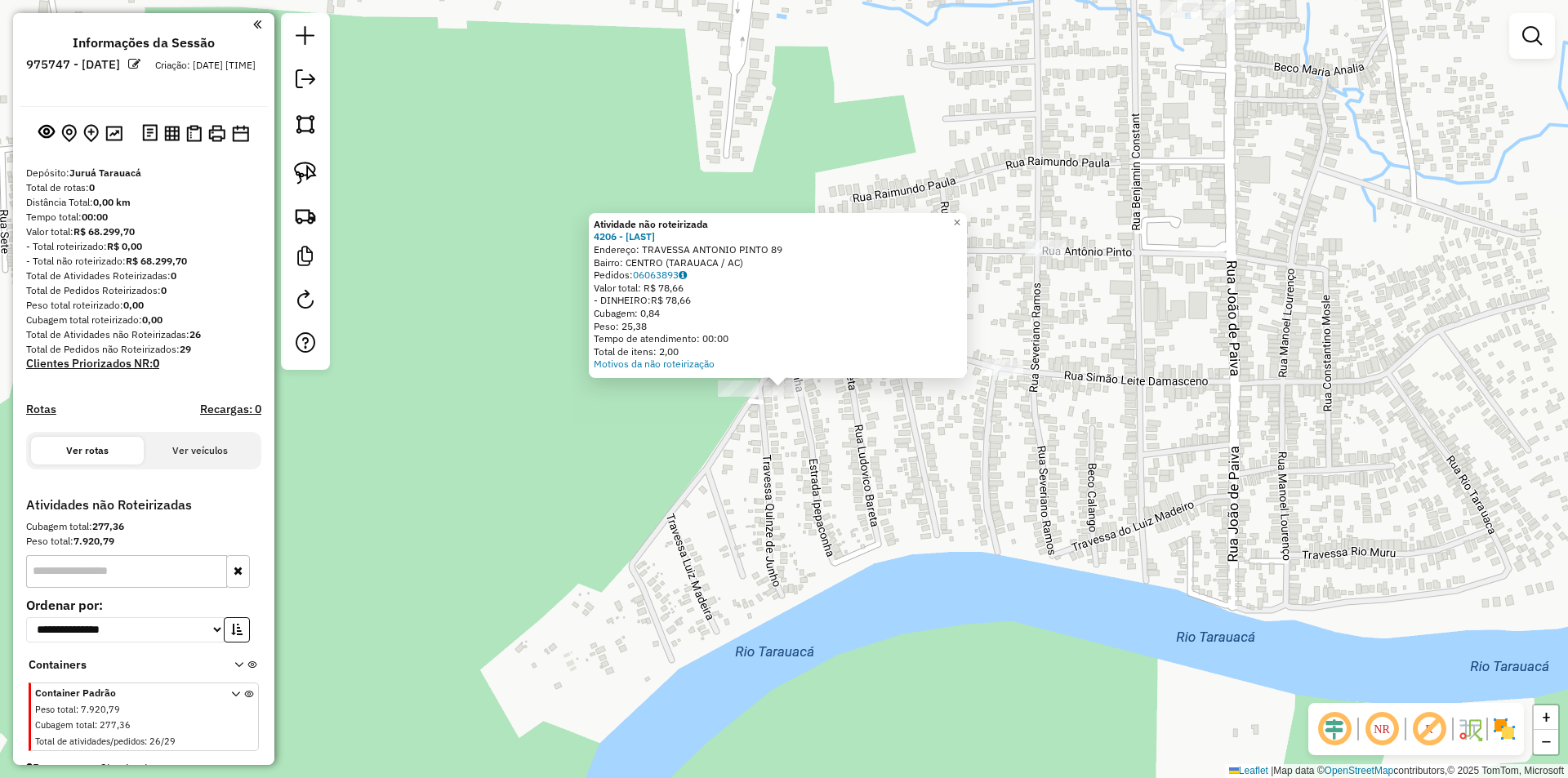click on "Atividade não roteirizada 4206 - MERCEARIA ANA JULIA  Endereço:  TRAVESSA ANTONIO PINTO 89   Bairro: [CITY] ( [CITY] / [STATE])   Pedidos:  06063893   Valor total: R$ 78,66   - DINHEIRO:  R$ 78,66   Cubagem: 0,84   Peso: 25,38   Tempo de atendimento: 00:00   Total de itens: 2,00  Motivos da não roteirização × Janela de atendimento Grade de atendimento Capacidade Transportadoras Veículos Cliente Pedidos  Rotas Selecione os dias de semana para filtrar as janelas de atendimento  Seg   Ter   Qua   Qui   Sex   Sáb   Dom  Informe o período da janela de atendimento: De: Até:  Filtrar exatamente a janela do cliente  Considerar janela de atendimento padrão  Selecione os dias de semana para filtrar as grades de atendimento  Seg   Ter   Qua   Qui   Sex   Sáb   Dom   Considerar clientes sem dia de atendimento cadastrado  Clientes fora do dia de atendimento selecionado Filtrar as atividades entre os valores definidos abaixo:  Peso mínimo:   Peso máximo:   Cubagem mínima:   Cubagem máxima:   De:   Até:   De:" 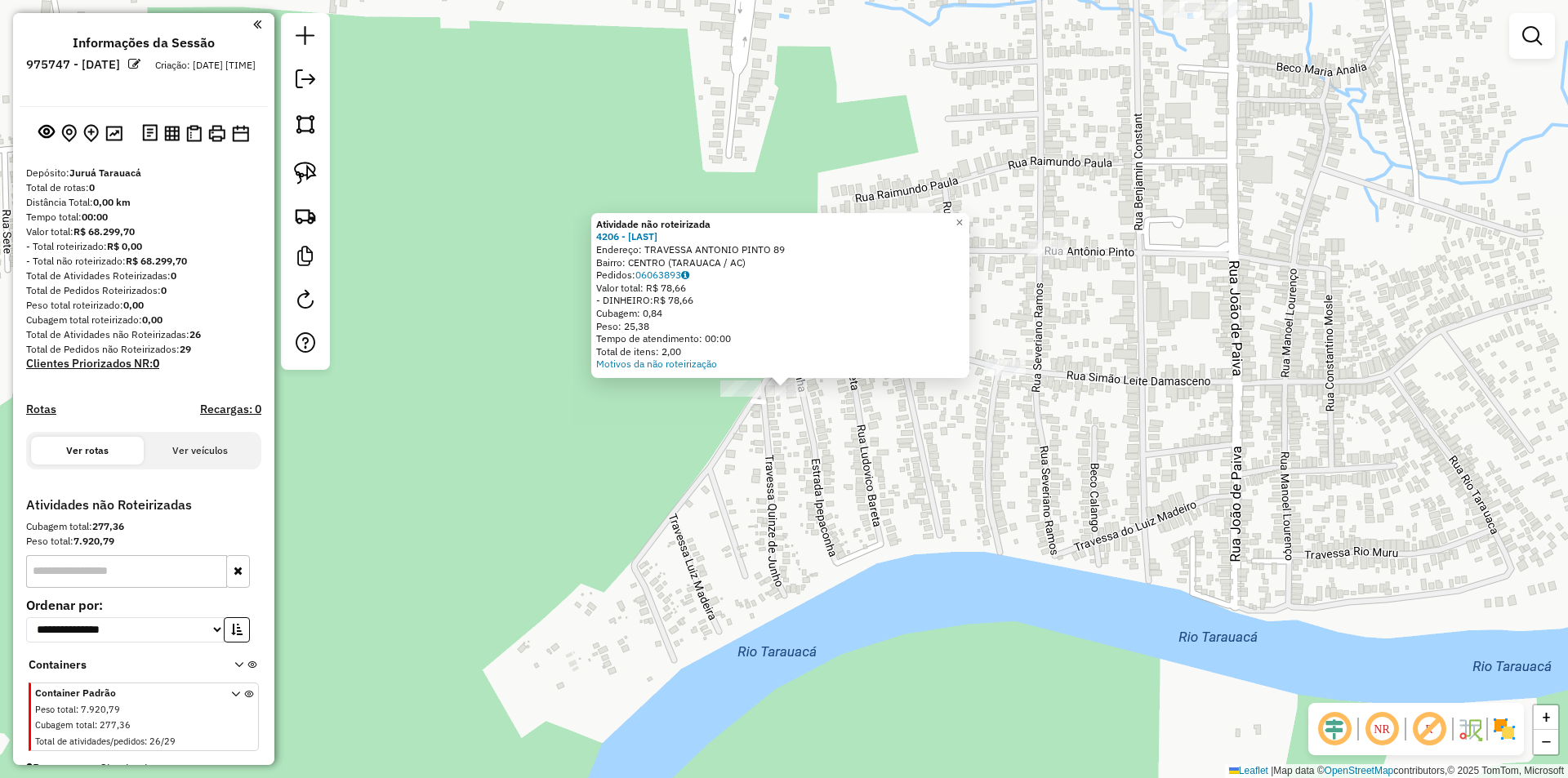 click 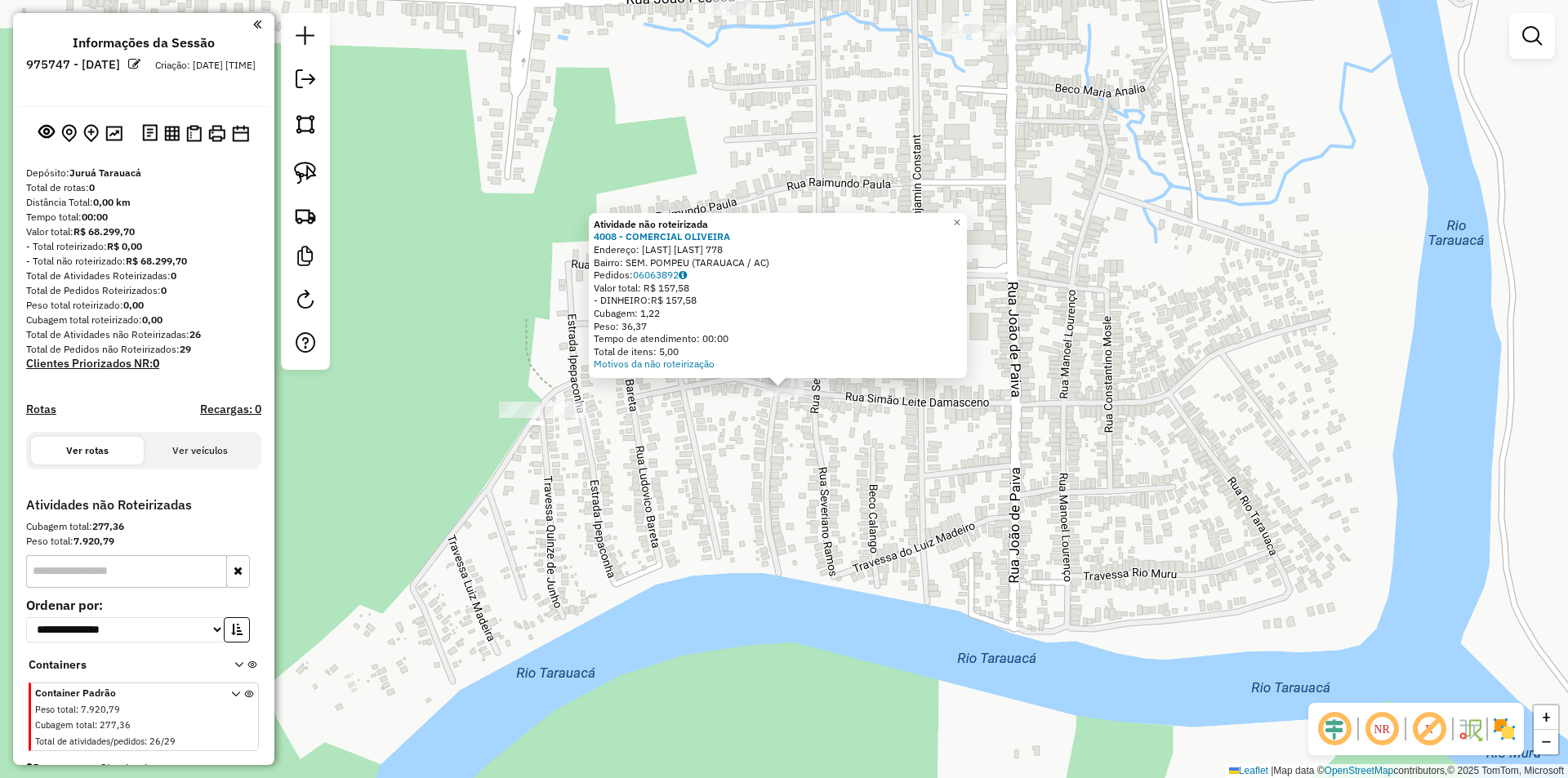 click on "Atividade não roteirizada 4008 - COMERCIAL OLIVEIRA  Endereço:  [FIRST] [LAST] [LAST] 778   Bairro: SEM. [CITY] ( [CITY] / AC)   Pedidos:  06063892   Valor total: R$ 157,58   - DINHEIRO:  R$ 157,58   Cubagem: 1,22   Peso: 36,37   Tempo de atendimento: 00:00   Total de itens: 5,00  Motivos da não roteirização × Janela de atendimento Grade de atendimento Capacidade Transportadoras Veículos Cliente Pedidos  Rotas Selecione os dias de semana para filtrar as janelas de atendimento  Seg   Ter   Qua   Qui   Sex   Sáb   Dom  Informe o período da janela de atendimento: De: Até:  Filtrar exatamente a janela do cliente  Considerar janela de atendimento padrão  Selecione os dias de semana para filtrar as grades de atendimento  Seg   Ter   Qua   Qui   Sex   Sáb   Dom   Considerar clientes sem dia de atendimento cadastrado  Clientes fora do dia de atendimento selecionado Filtrar as atividades entre os valores definidos abaixo:  Peso mínimo:   Peso máximo:   Cubagem mínima:   Cubagem máxima:   De:   Até:" 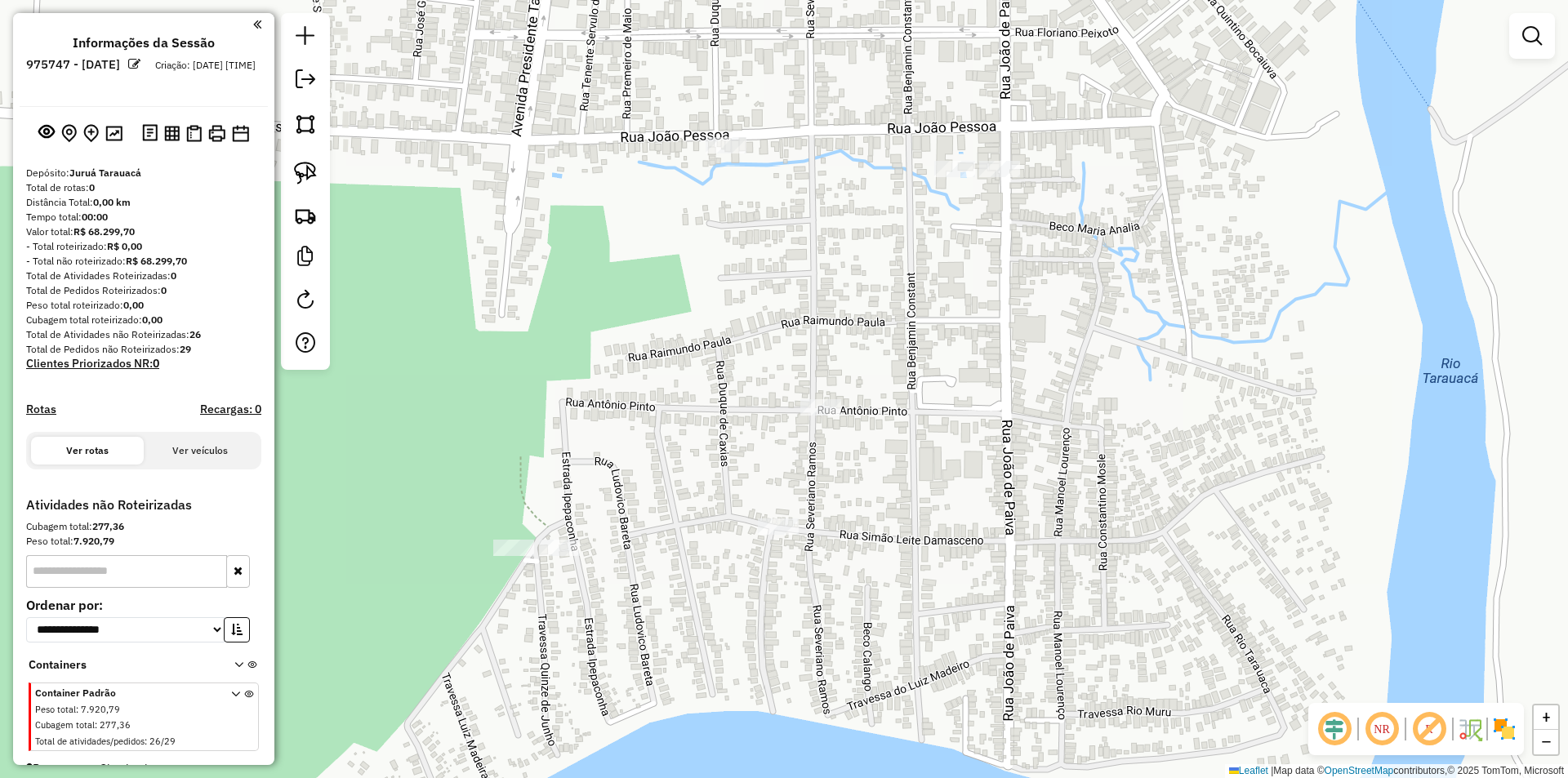 drag, startPoint x: 846, startPoint y: 454, endPoint x: 840, endPoint y: 554, distance: 100.17984 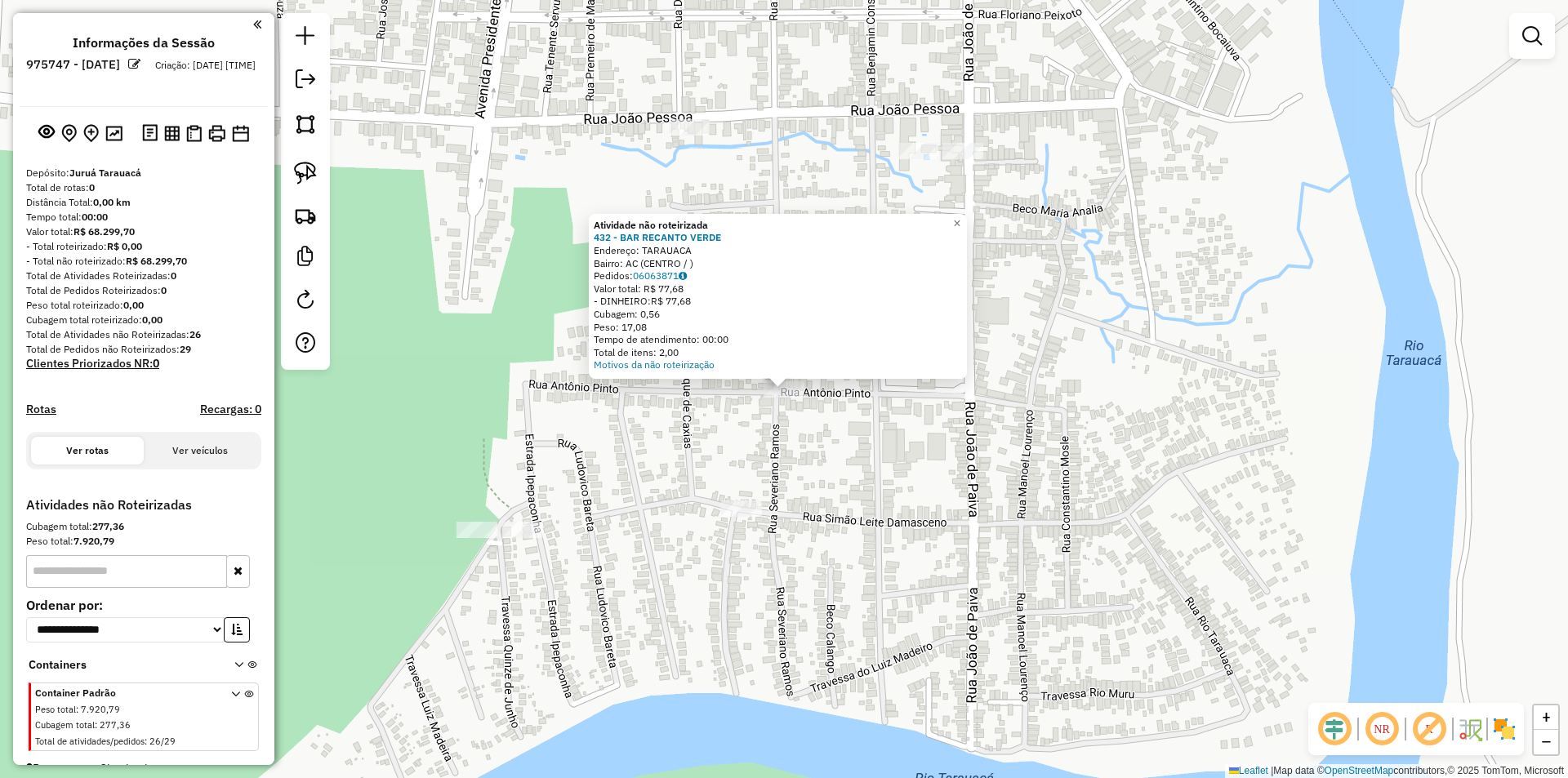 click on "Atividade não roteirizada 432 - [LAST]  Endereço: [CITY]   Bairro: [STATE] ([NEIGHBORHOOD] / )   Pedidos:  06063871   Valor total: R$ 77,68   - DINHEIRO:  R$ 77,68   Cubagem: 0,56   Peso: 17,08   Tempo de atendimento: 00:00   Total de itens: 2,00  Motivos da não roteirização × Janela de atendimento Grade de atendimento Capacidade Transportadoras Veículos Cliente Pedidos  Rotas Selecione os dias de semana para filtrar as janelas de atendimento  Seg   Ter   Qua   Qui   Sex   Sáb   Dom  Informe o período da janela de atendimento: De: Até:  Filtrar exatamente a janela do cliente  Considerar janela de atendimento padrão  Selecione os dias de semana para filtrar as grades de atendimento  Seg   Ter   Qua   Qui   Sex   Sáb   Dom   Considerar clientes sem dia de atendimento cadastrado  Clientes fora do dia de atendimento selecionado Filtrar as atividades entre os valores definidos abaixo:  Peso mínimo:   Peso máximo:   Cubagem mínima:   Cubagem máxima:   De:   Até:   De:   Até:  Transportadora: Nome:" 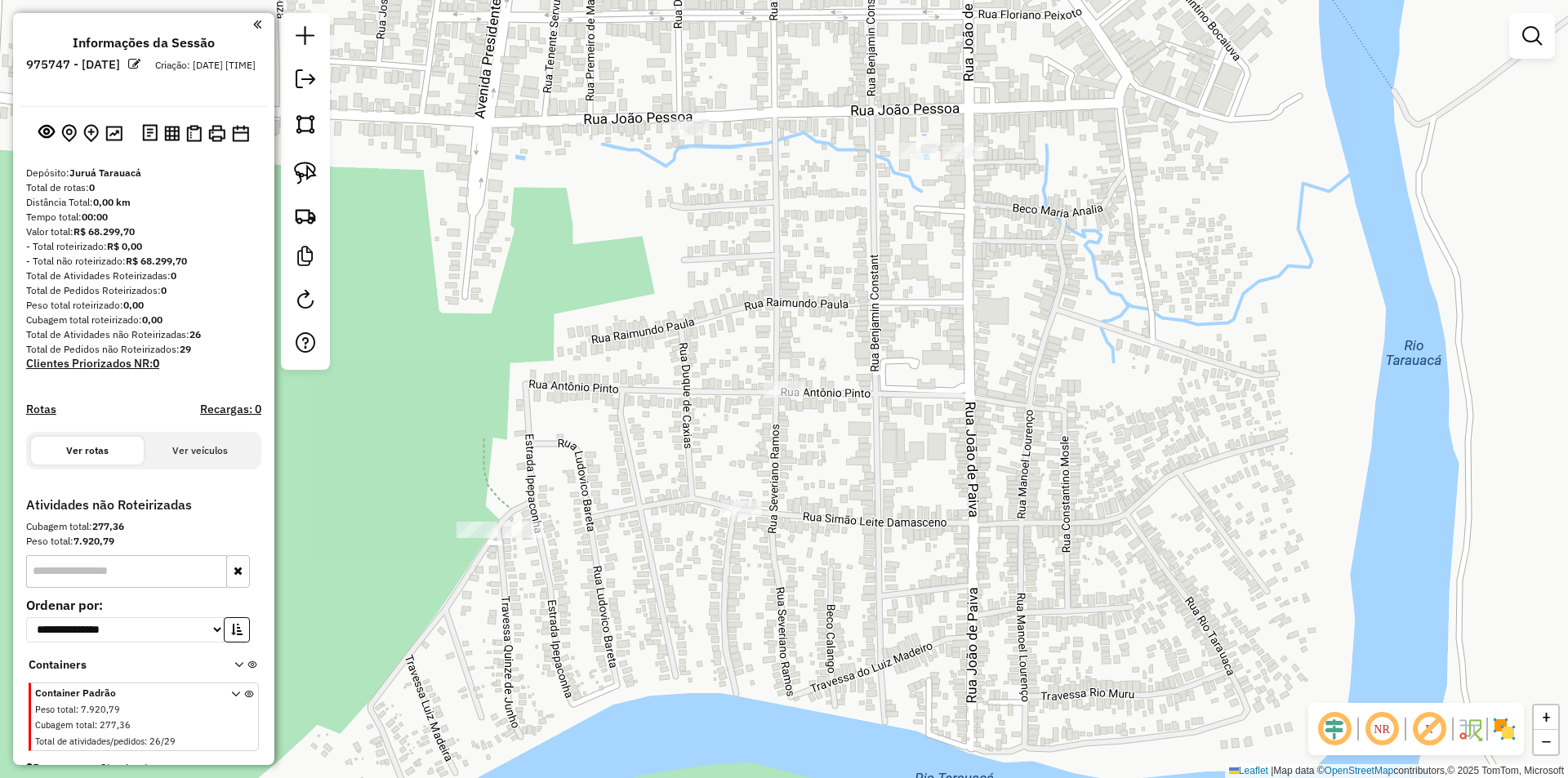 drag, startPoint x: 845, startPoint y: 428, endPoint x: 854, endPoint y: 549, distance: 121.33425 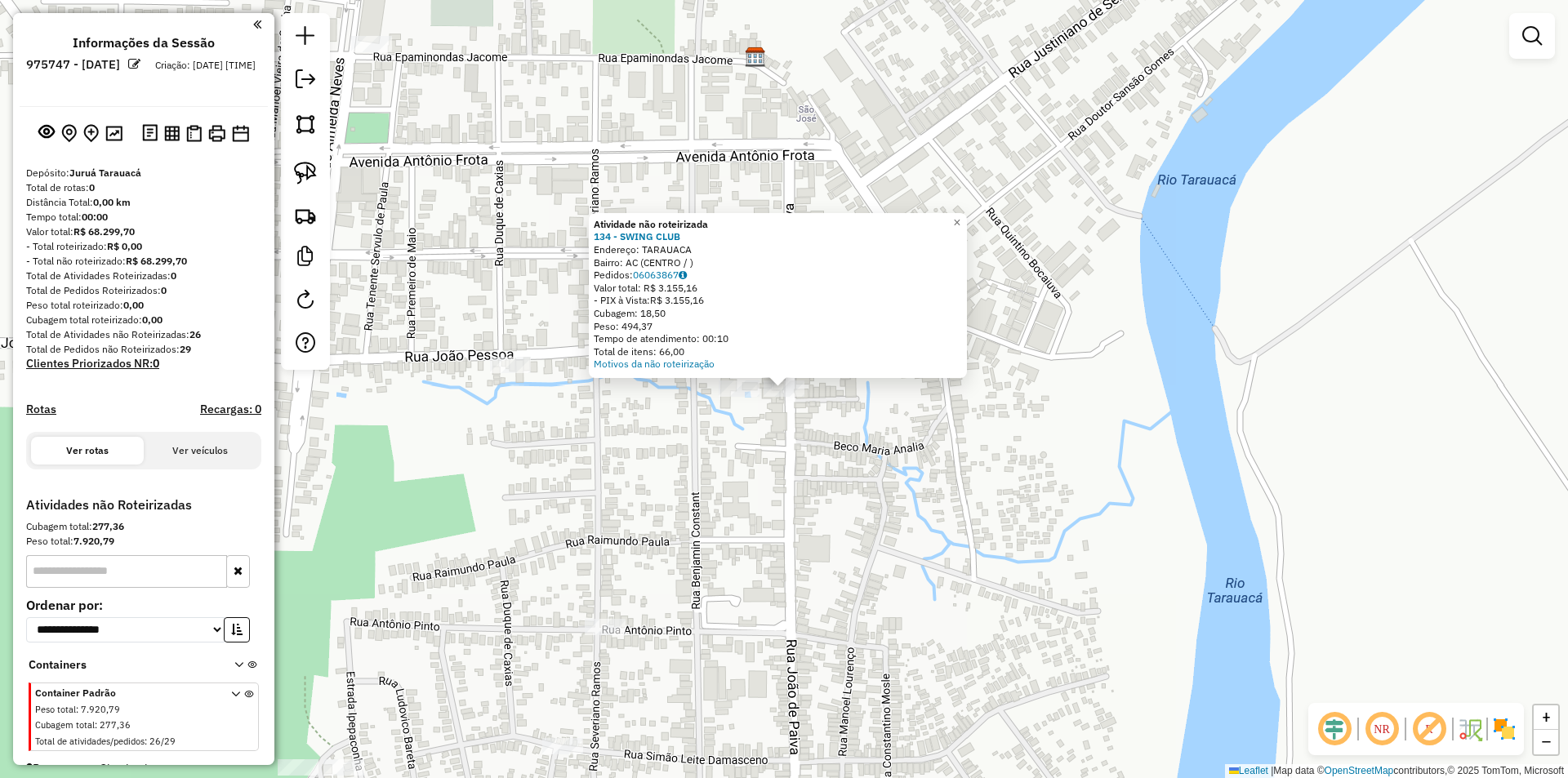 click on "Atividade não roteirizada 134 - SWING CLUB  Endereço: [CITY]   Bairro: AC ([CITY] / [STATE])   Pedidos:  06063867   Valor total: R$ 3.155,16   - PIX à Vista:  R$ 3.155,16   Cubagem: 18,50   Peso: 494,37   Tempo de atendimento: 00:10   Total de itens: 66,00  Motivos da não roteirização × Janela de atendimento Grade de atendimento Capacidade Transportadoras Veículos Cliente Pedidos  Rotas Selecione os dias de semana para filtrar as janelas de atendimento  Seg   Ter   Qua   Qui   Sex   Sáb   Dom  Informe o período da janela de atendimento: De: Até:  Filtrar exatamente a janela do cliente  Considerar janela de atendimento padrão  Selecione os dias de semana para filtrar as grades de atendimento  Seg   Ter   Qua   Qui   Sex   Sáb   Dom   Considerar clientes sem dia de atendimento cadastrado  Clientes fora do dia de atendimento selecionado Filtrar as atividades entre os valores definidos abaixo:  Peso mínimo:   Peso máximo:   Cubagem mínima:   Cubagem máxima:   De:   Até:   De:   Até:  Transportadora:" 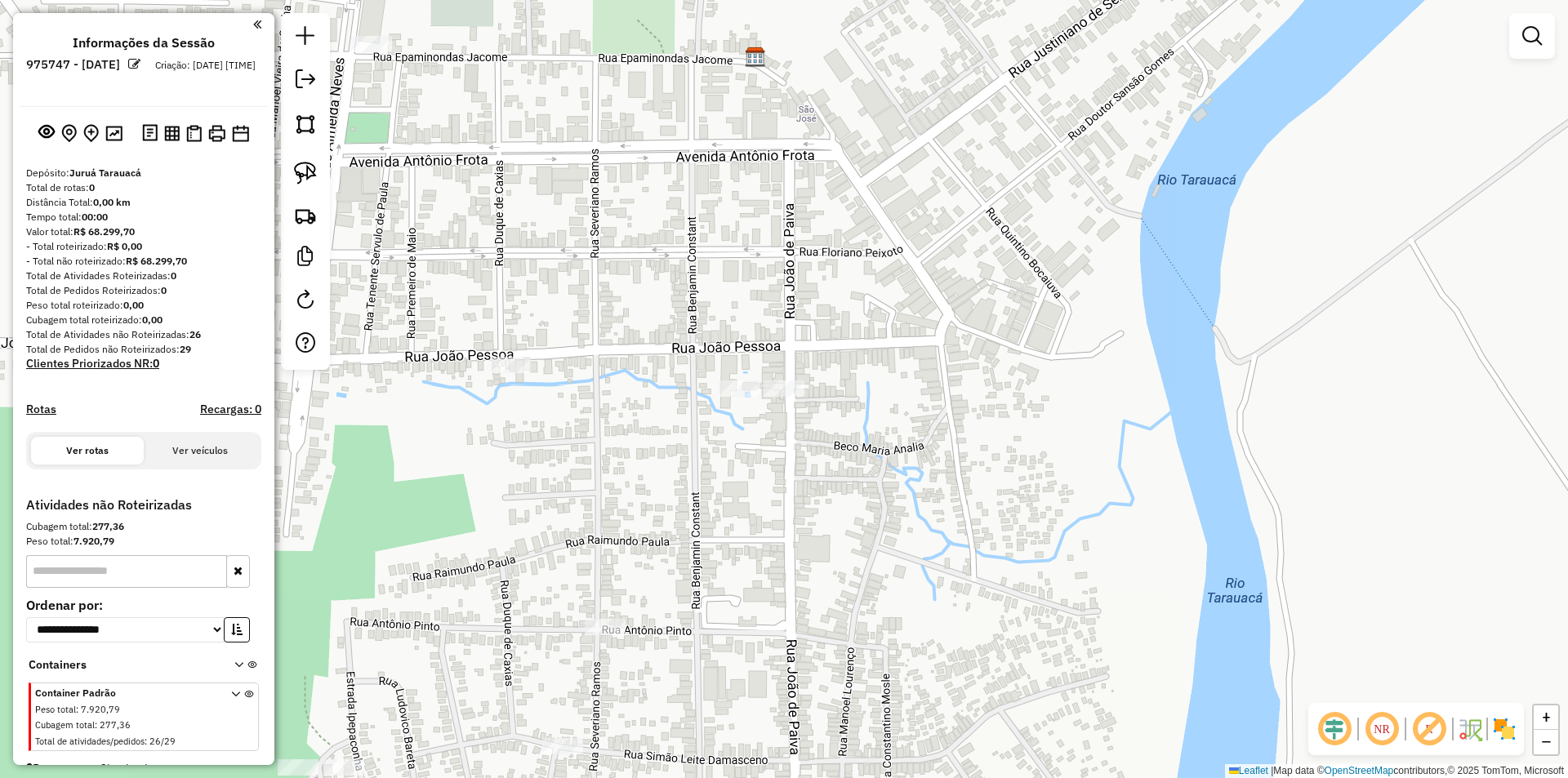 click 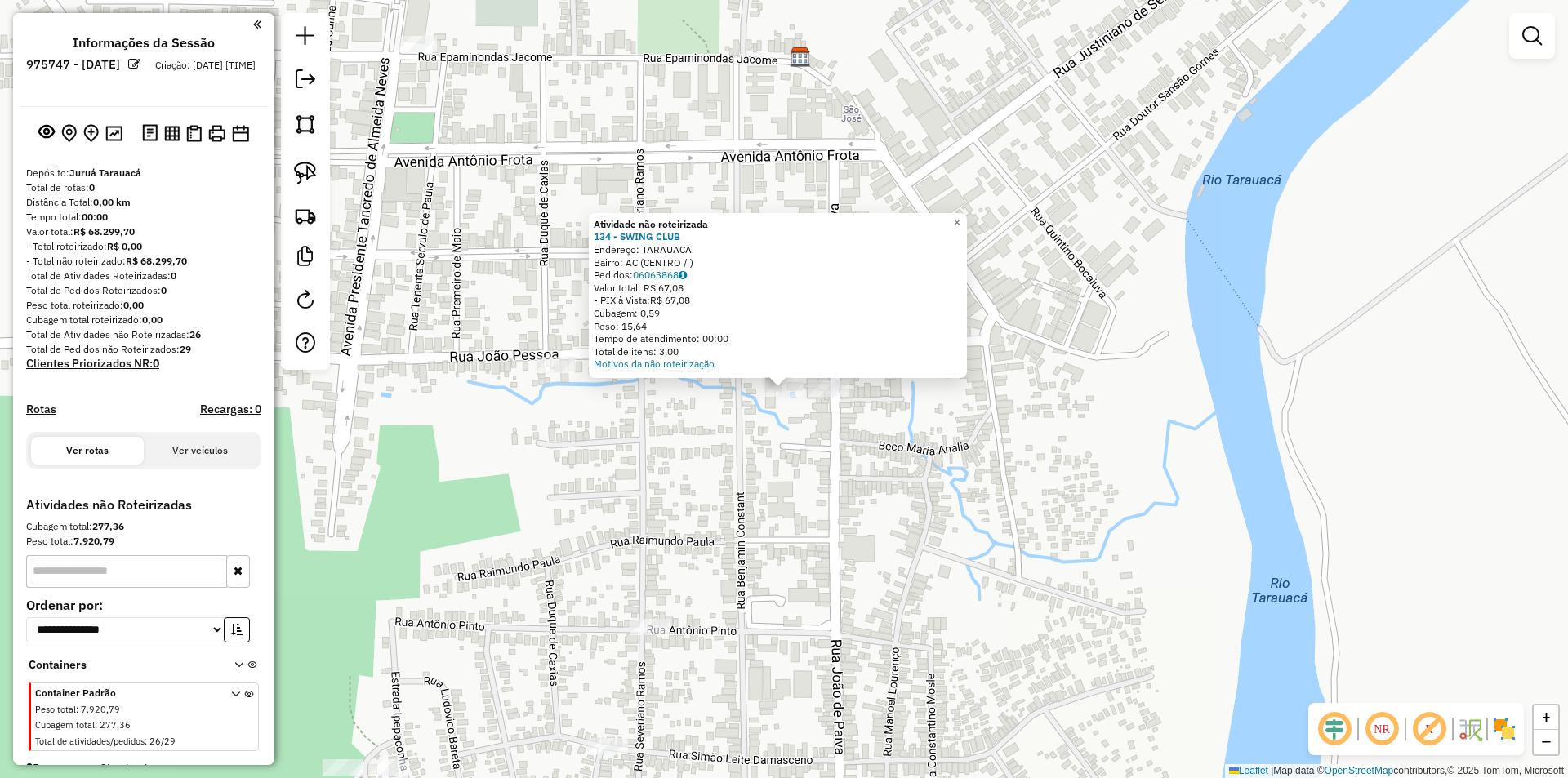click on "Atividade não roteirizada 134 - SWING CLUB  Endereço: [CITY]   Bairro: AC ([CITY] / [STATE])   Pedidos:  06063868   Valor total: R$ 67,08   - PIX à Vista:  R$ 67,08   Cubagem: 0,59   Peso: 15,64   Tempo de atendimento: 00:00   Total de itens: 3,00  Motivos da não roteirização × Janela de atendimento Grade de atendimento Capacidade Transportadoras Veículos Cliente Pedidos  Rotas Selecione os dias de semana para filtrar as janelas de atendimento  Seg   Ter   Qua   Qui   Sex   Sáb   Dom  Informe o período da janela de atendimento: De: Até:  Filtrar exatamente a janela do cliente  Considerar janela de atendimento padrão  Selecione os dias de semana para filtrar as grades de atendimento  Seg   Ter   Qua   Qui   Sex   Sáb   Dom   Considerar clientes sem dia de atendimento cadastrado  Clientes fora do dia de atendimento selecionado Filtrar as atividades entre os valores definidos abaixo:  Peso mínimo:   Peso máximo:   Cubagem mínima:   Cubagem máxima:   De:   Até:   De:   Até:  Transportadora: Nome: +" 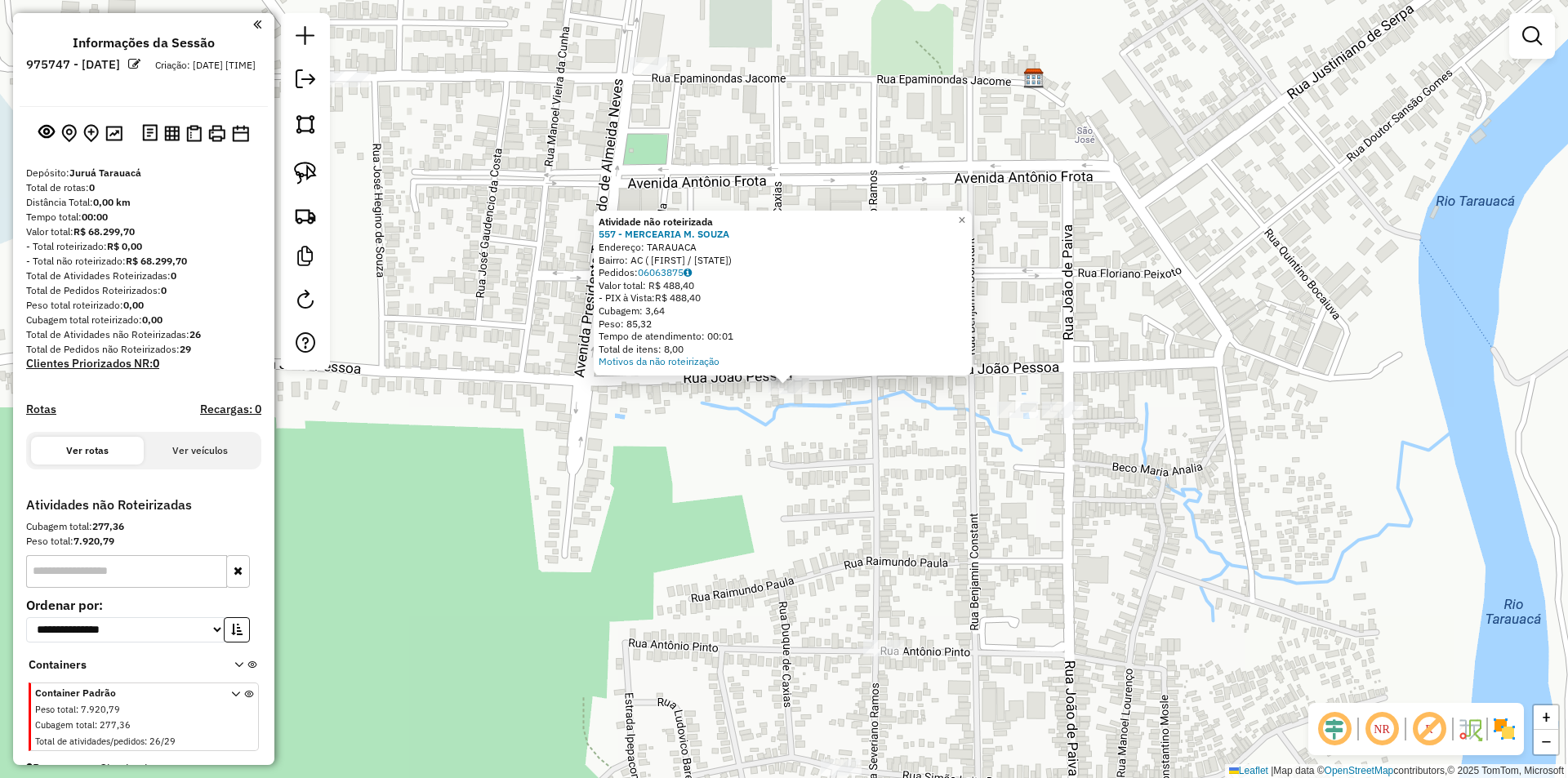 drag, startPoint x: 721, startPoint y: 506, endPoint x: 755, endPoint y: 408, distance: 103.73042 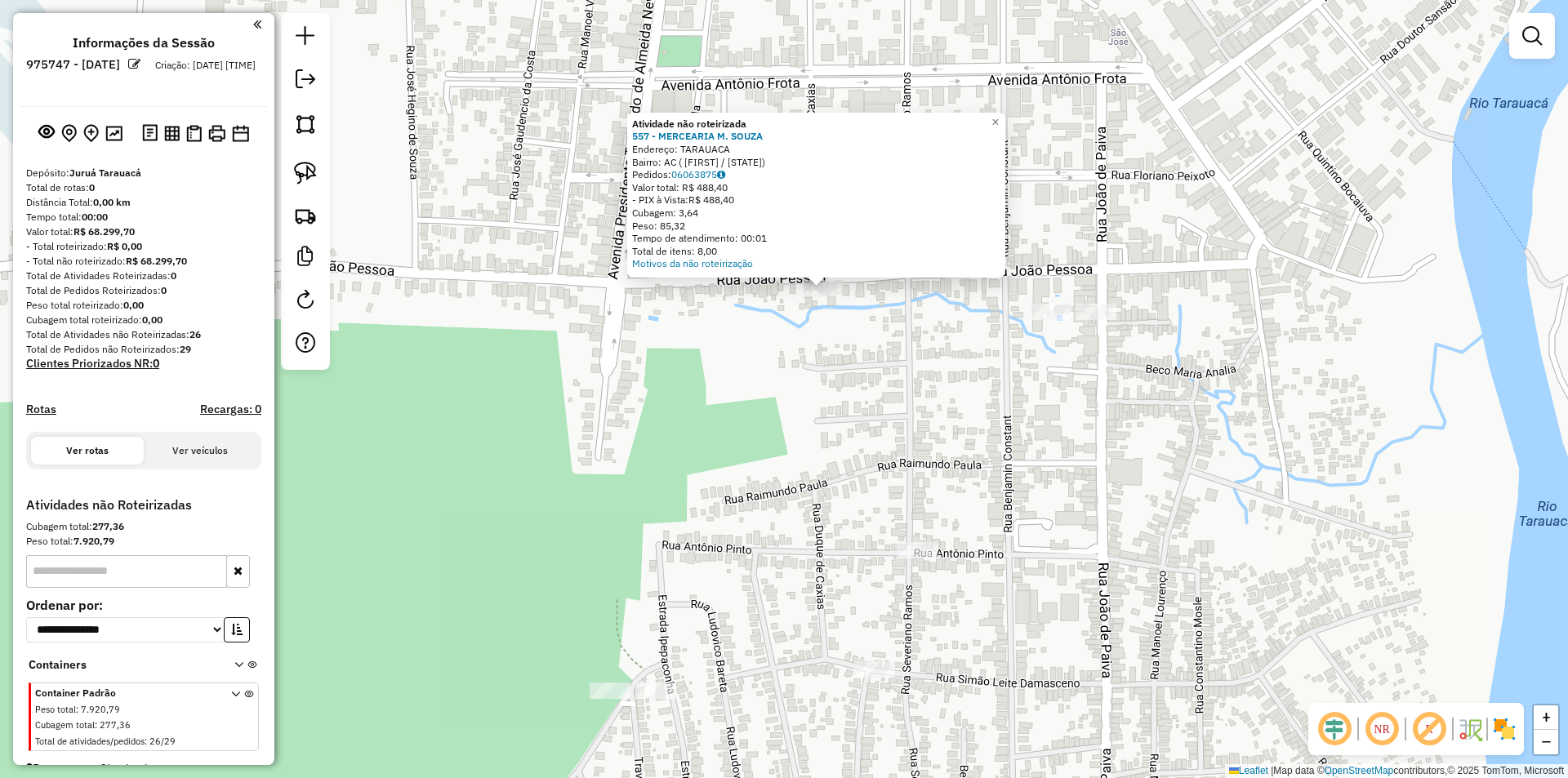 click on "Atividade não roteirizada 557 - [LAST]  Endereço: [CITY]   Bairro: [STATE] ([NEIGHBORHOOD] / )   Pedidos:  06063875   Valor total: R$ 488,40   - PIX à Vista:  R$ 488,40   Cubagem: 3,64   Peso: 85,32   Tempo de atendimento: 00:01   Total de itens: 8,00  Motivos da não roteirização × Janela de atendimento Grade de atendimento Capacidade Transportadoras Veículos Cliente Pedidos  Rotas Selecione os dias de semana para filtrar as janelas de atendimento  Seg   Ter   Qua   Qui   Sex   Sáb   Dom  Informe o período da janela de atendimento: De: Até:  Filtrar exatamente a janela do cliente  Considerar janela de atendimento padrão  Selecione os dias de semana para filtrar as grades de atendimento  Seg   Ter   Qua   Qui   Sex   Sáb   Dom   Considerar clientes sem dia de atendimento cadastrado  Clientes fora do dia de atendimento selecionado Filtrar as atividades entre os valores definidos abaixo:  Peso mínimo:   Peso máximo:   Cubagem mínima:   Cubagem máxima:   De:   Até:   De:   Até:  Nome: +" 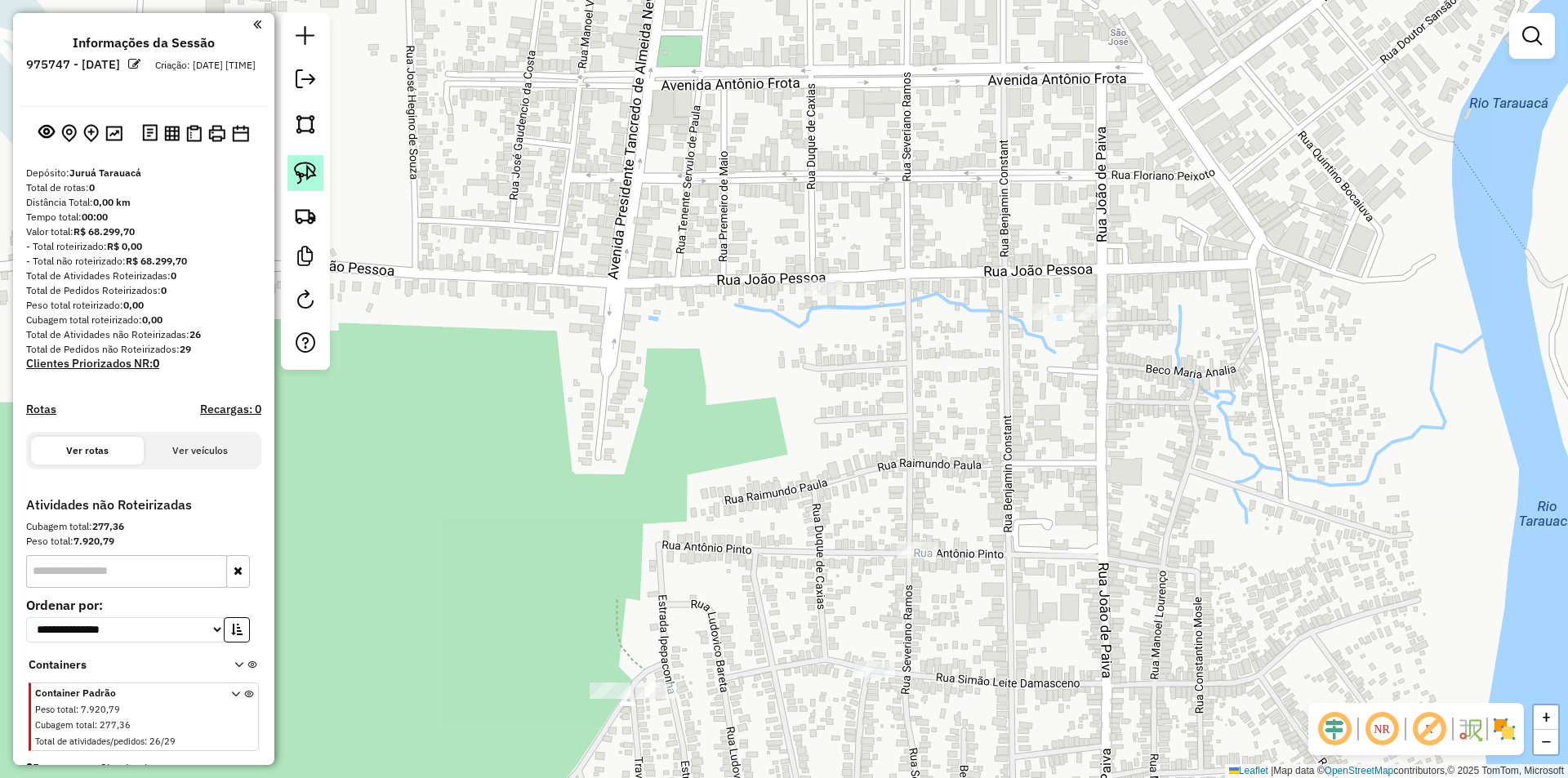 click 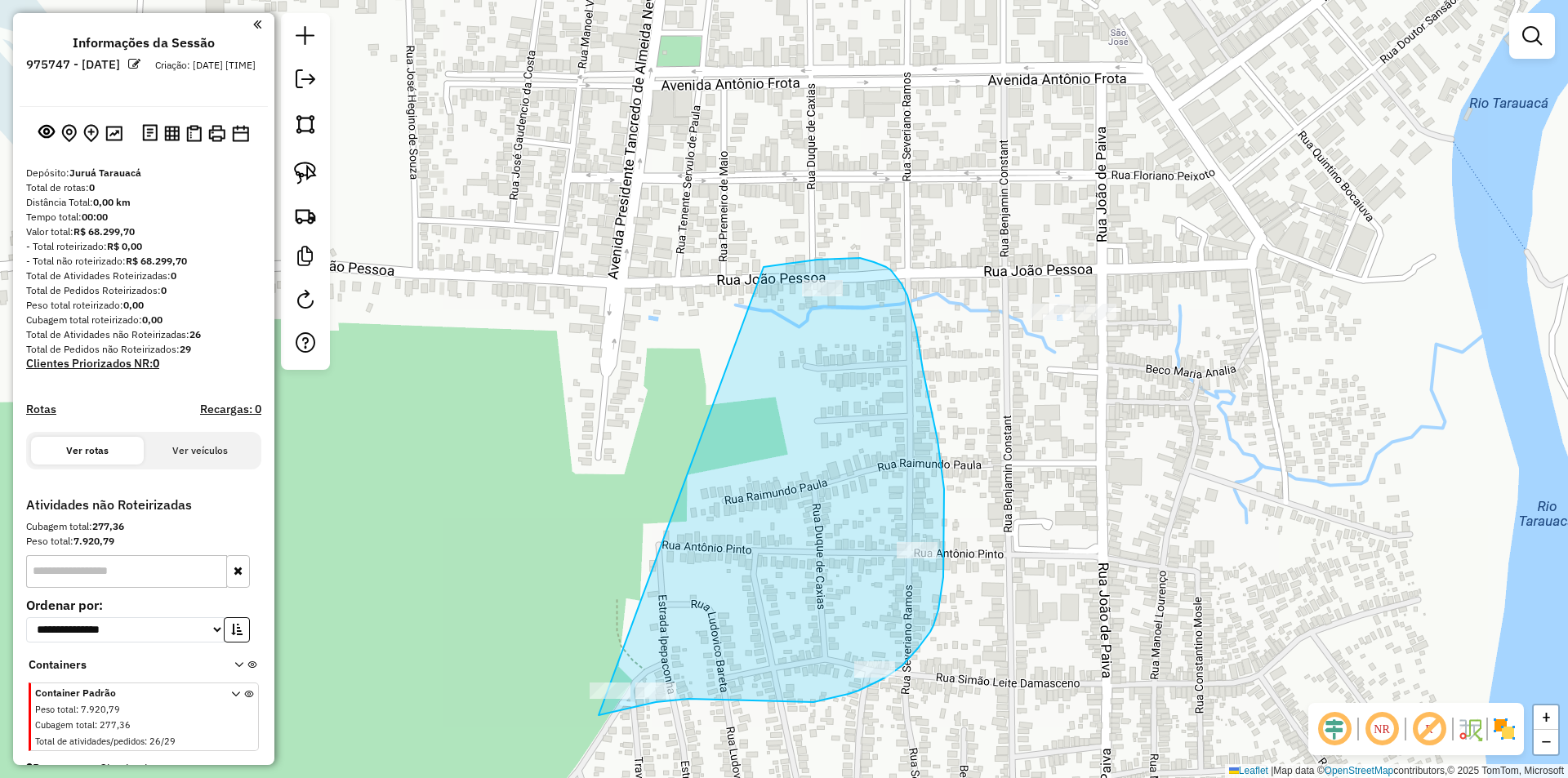 drag, startPoint x: 764, startPoint y: 267, endPoint x: 587, endPoint y: 715, distance: 481.69804 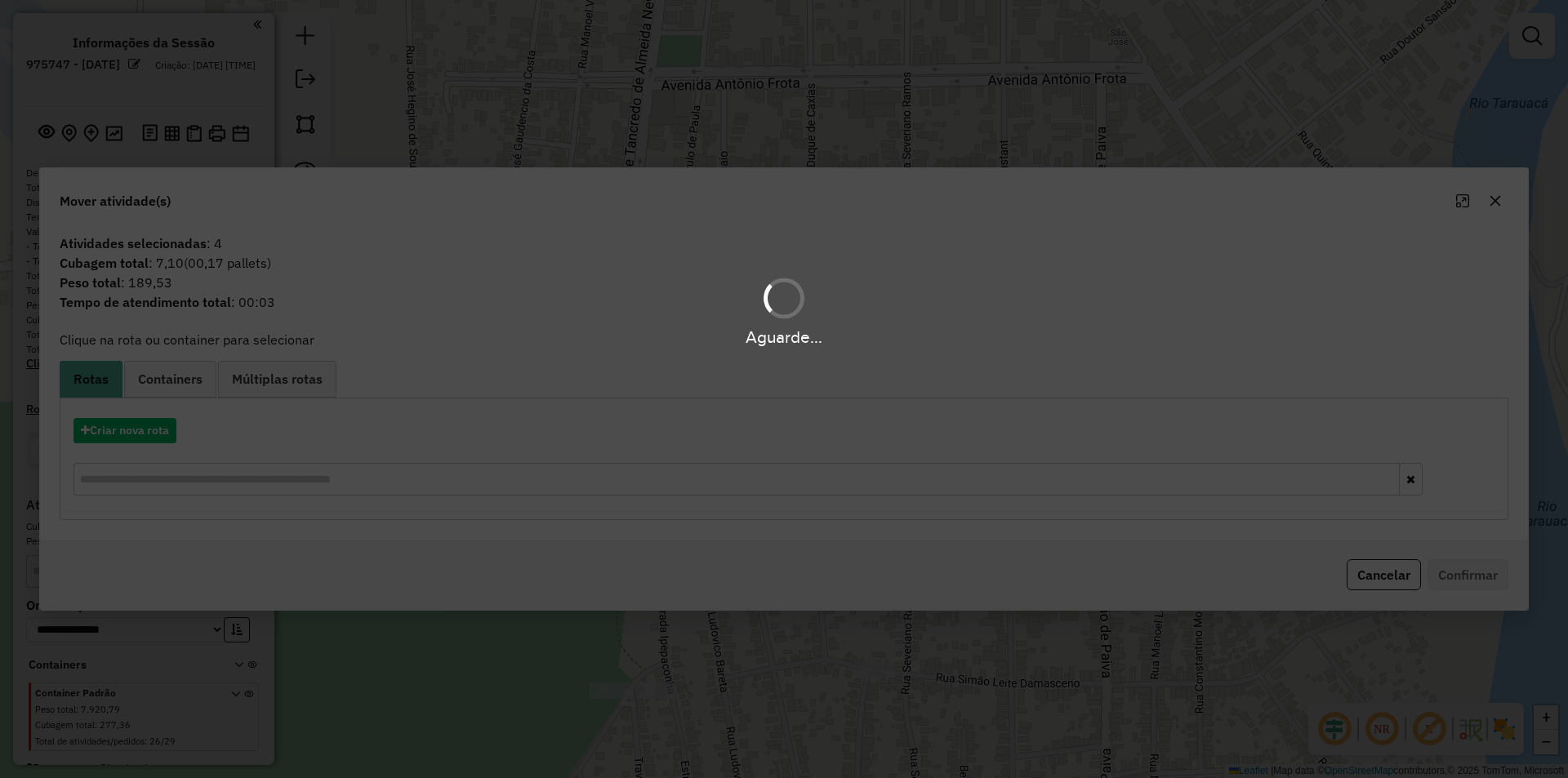 click on "Aguarde..." at bounding box center (784, 389) 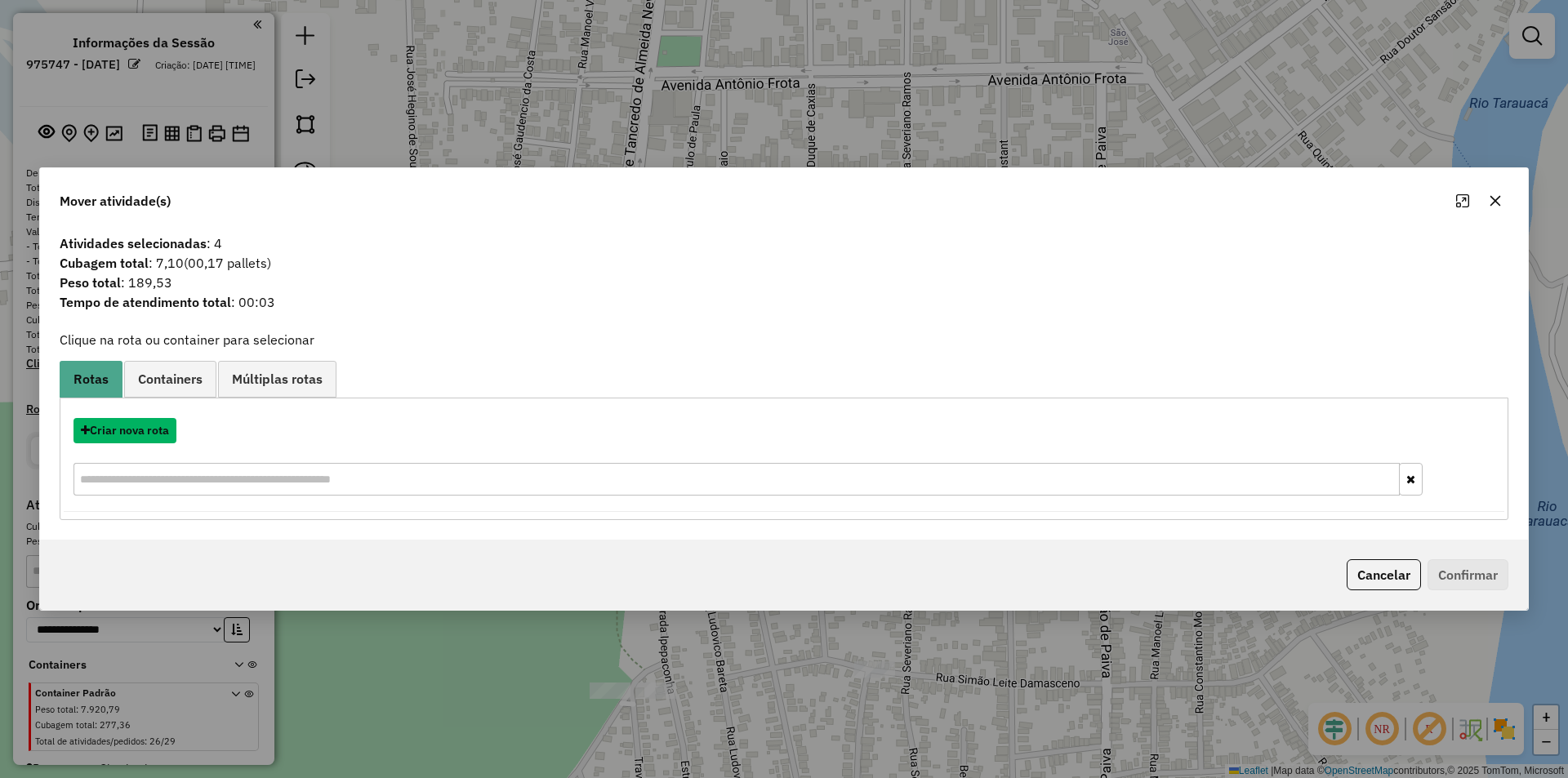 click on "Criar nova rota" at bounding box center [125, 430] 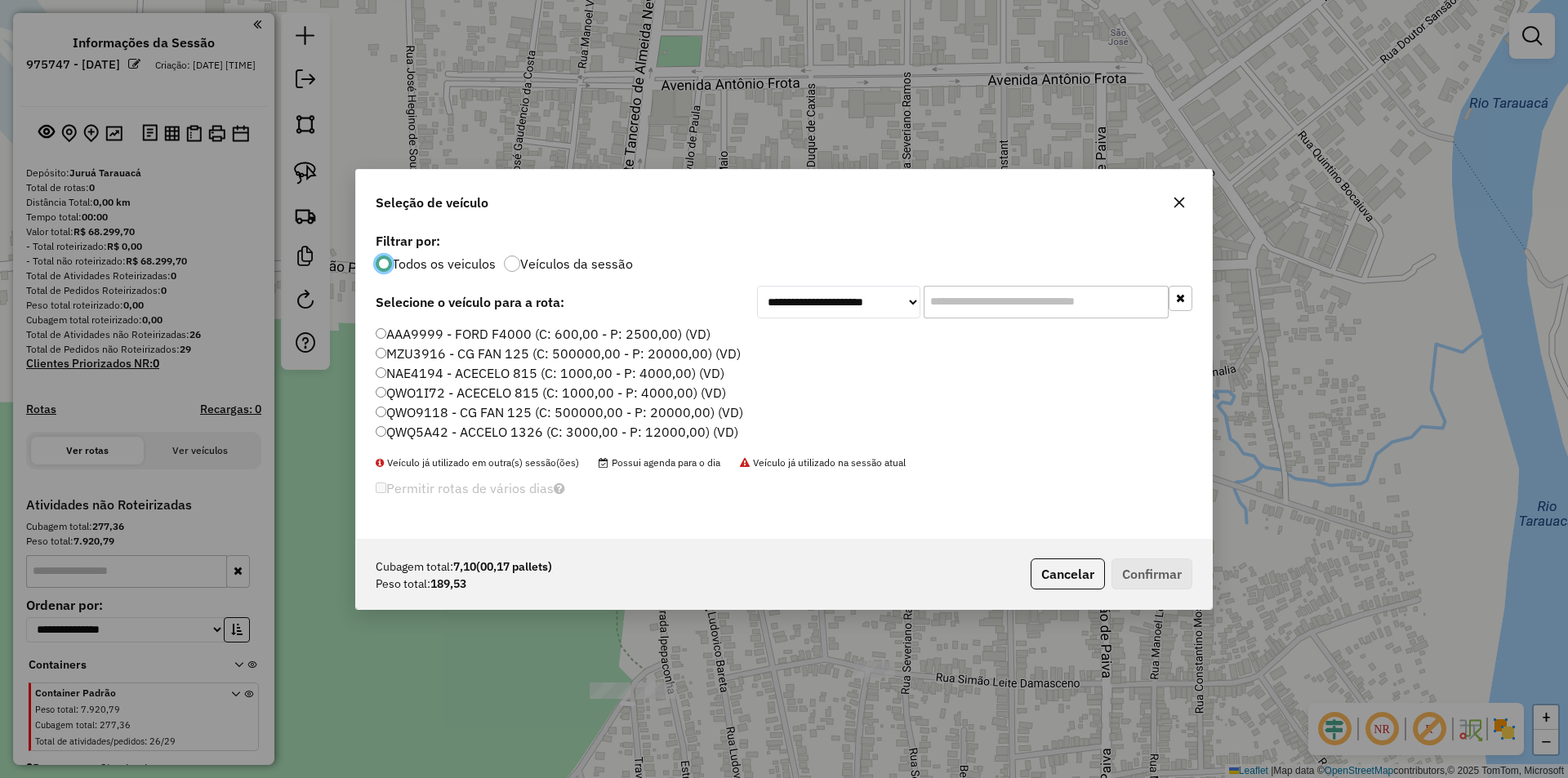 scroll, scrollTop: 9, scrollLeft: 5, axis: both 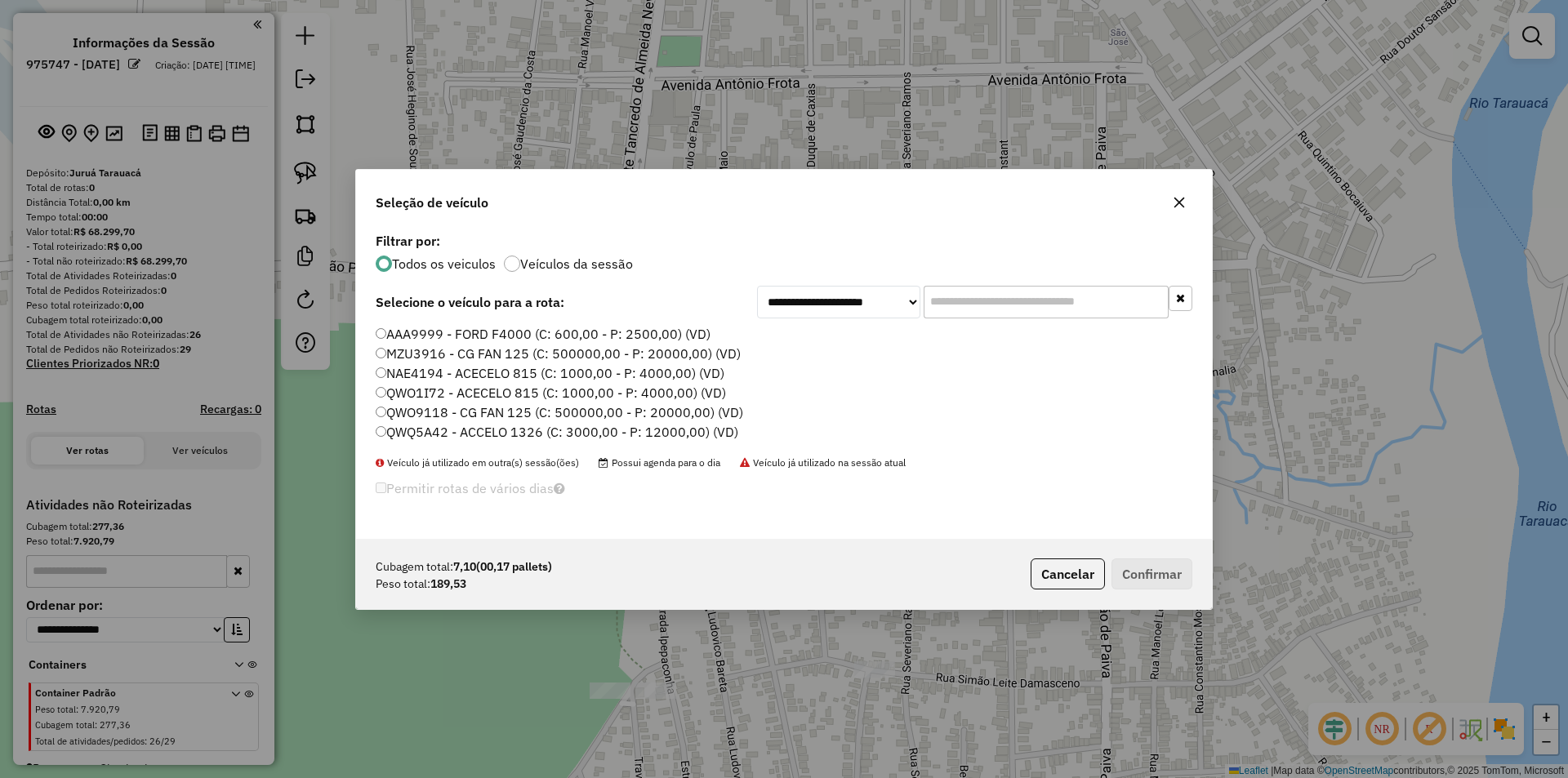 click on "MZU3916 - CG FAN 125 (C: 500000,00 - P: 20000,00) (VD)" 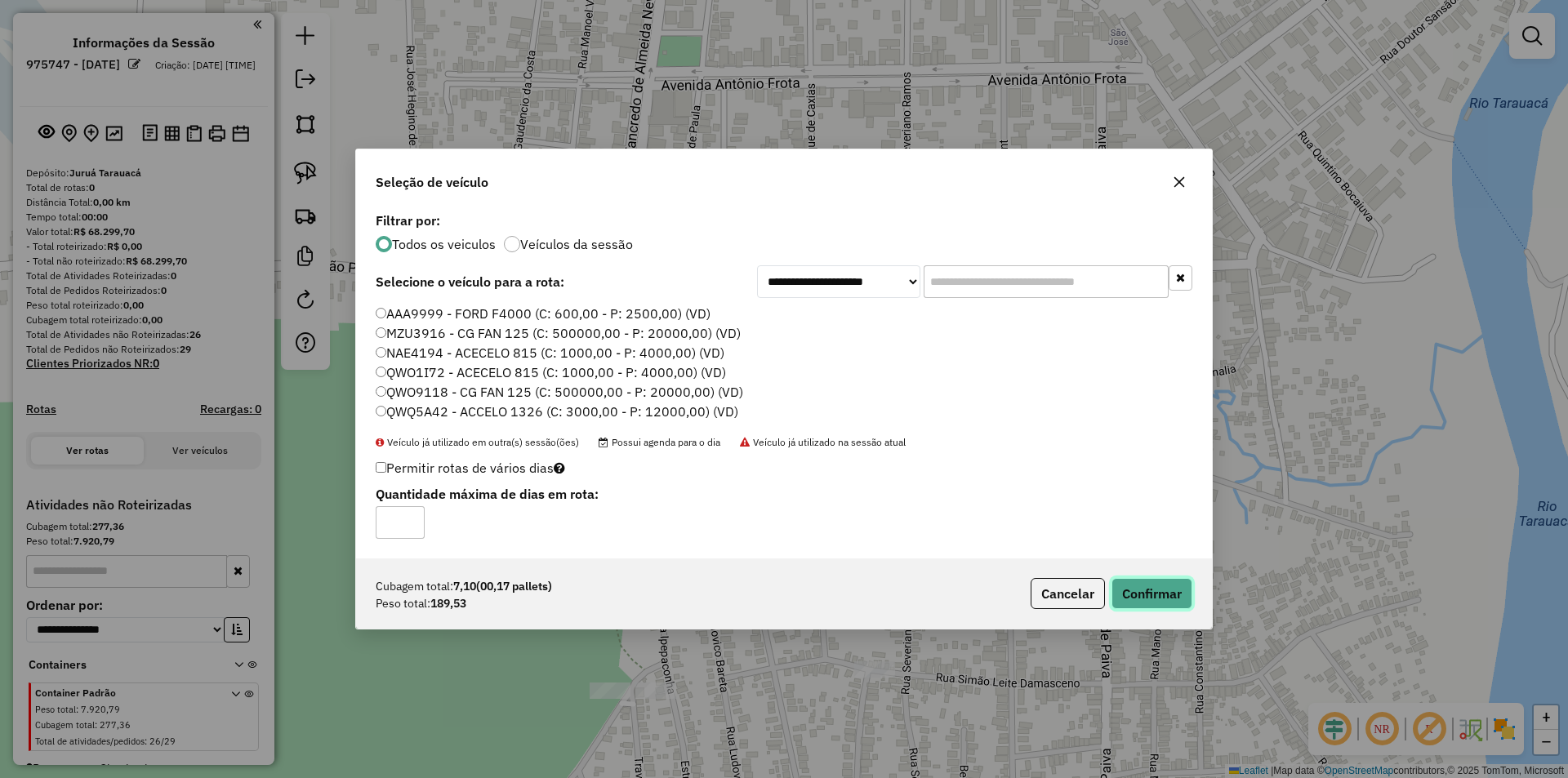 click on "Confirmar" 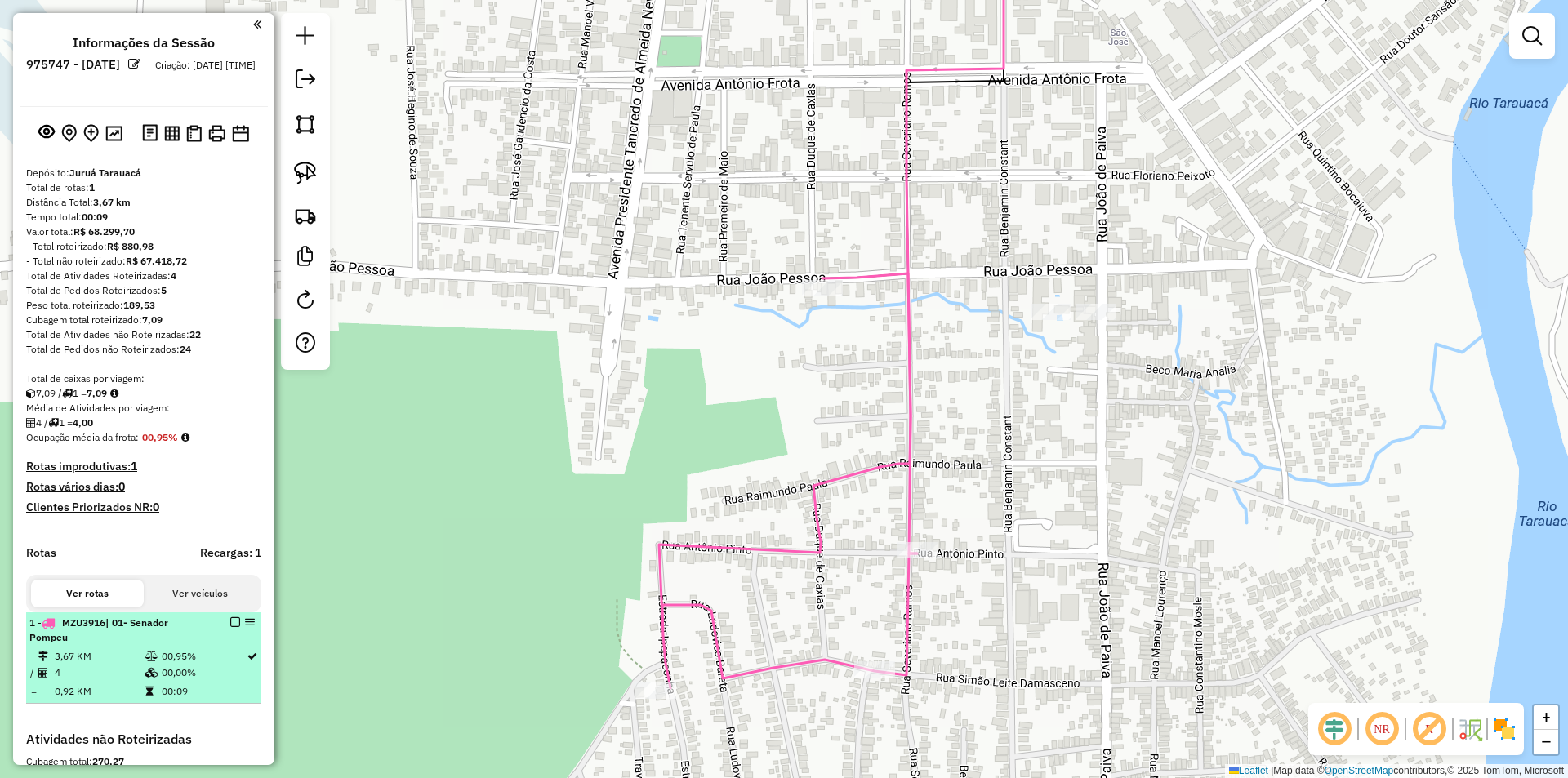 click on "00,95%" at bounding box center (203, 656) 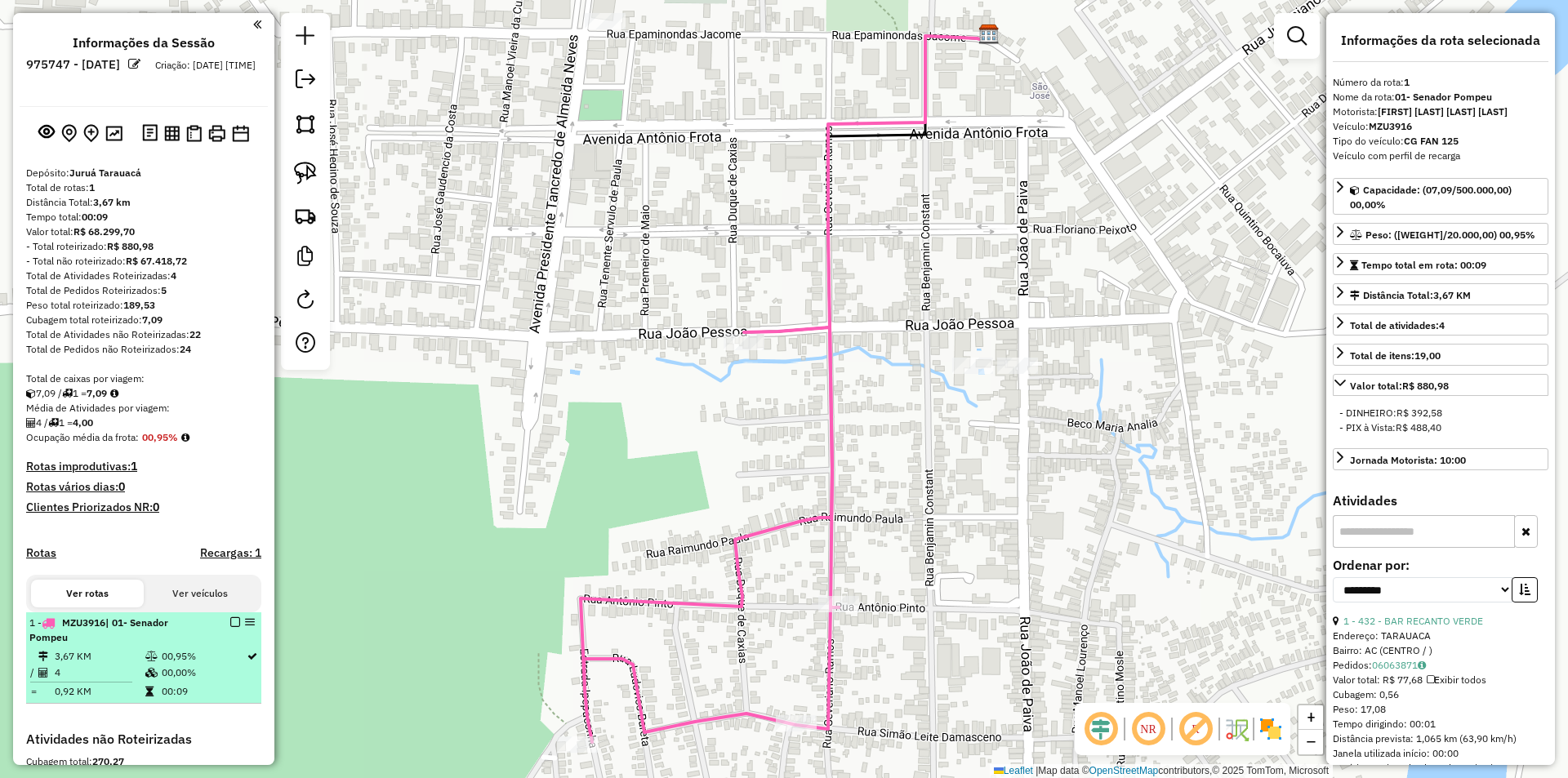 click at bounding box center (235, 622) 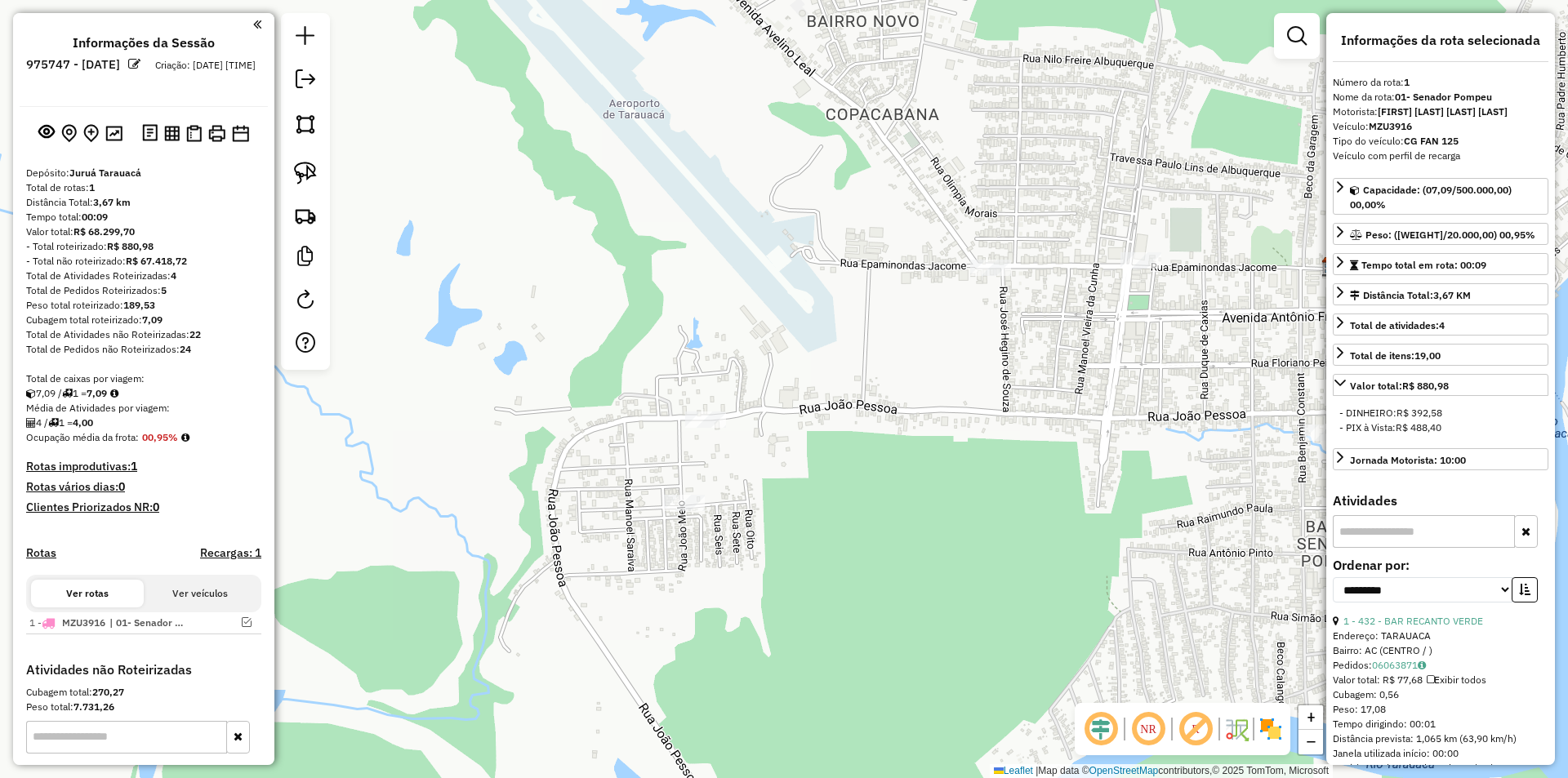 drag, startPoint x: 562, startPoint y: 560, endPoint x: 1152, endPoint y: 551, distance: 590.0686 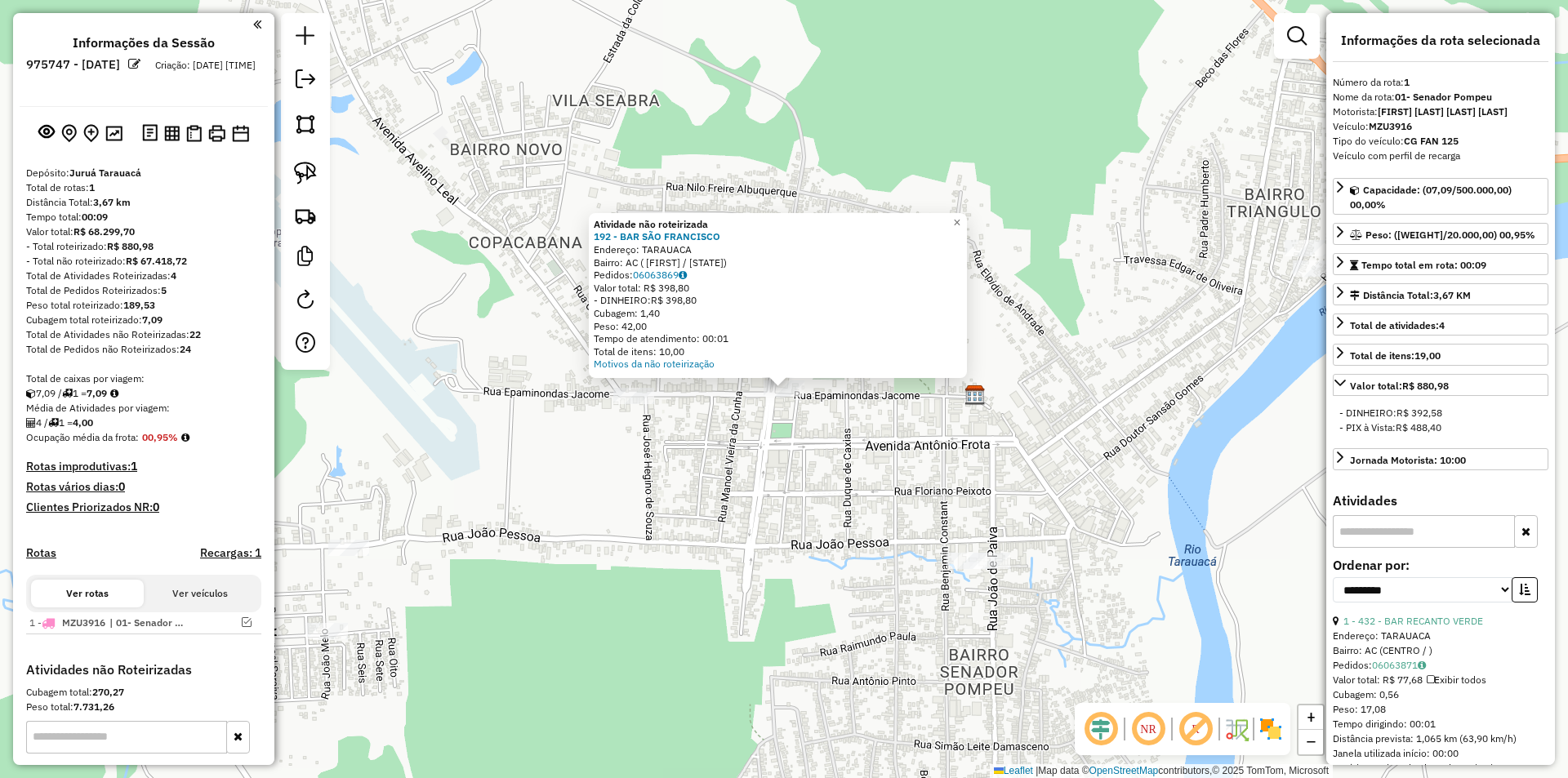 click 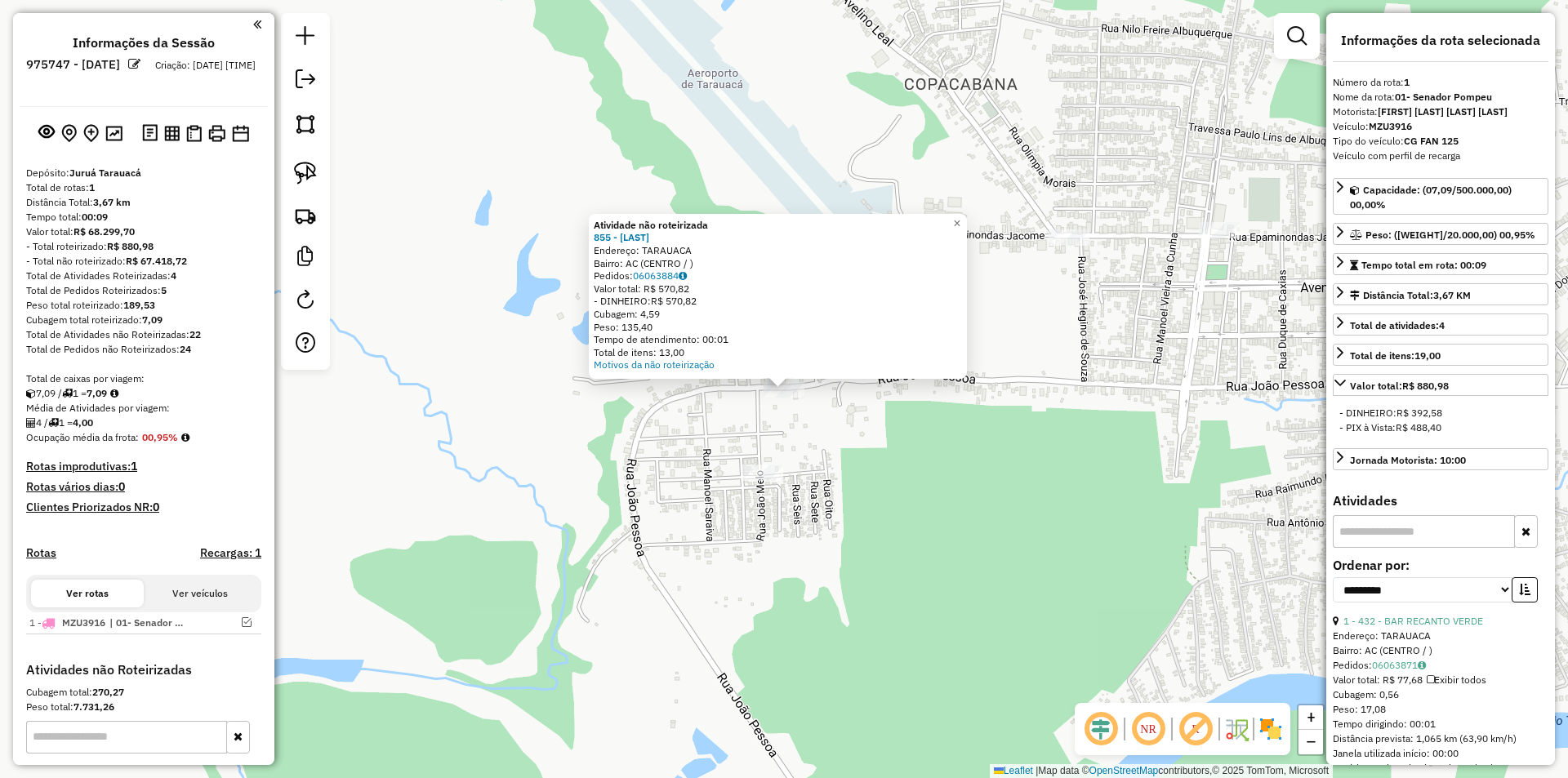 click 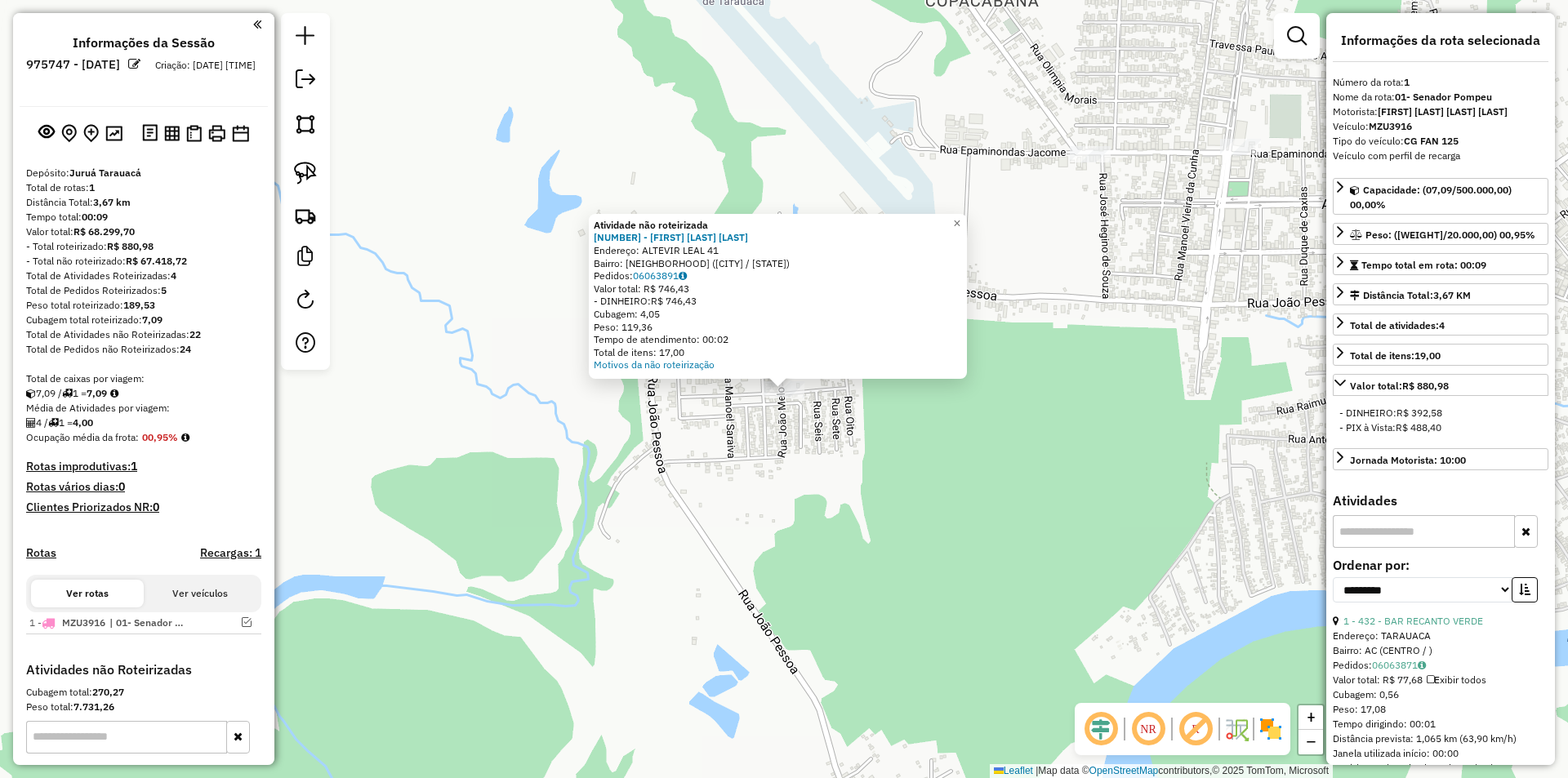 click on "Atividade não roteirizada 3945 - [LAST]  Endereço:  [STREET] [NUMBER]   Bairro: [NEIGHBORHOOD] ([CITY] / [STATE])   Pedidos:  06063891   Valor total: R$ 746,43   - DINHEIRO:  R$ 746,43   Cubagem: 4,05   Peso: 119,36   Tempo de atendimento: 00:02   Total de itens: 17,00  Motivos da não roteirização × Janela de atendimento Grade de atendimento Capacidade Transportadoras Veículos Cliente Pedidos  Rotas Selecione os dias de semana para filtrar as janelas de atendimento  Seg   Ter   Qua   Qui   Sex   Sáb   Dom  Informe o período da janela de atendimento: De: Até:  Filtrar exatamente a janela do cliente  Considerar janela de atendimento padrão  Selecione os dias de semana para filtrar as grades de atendimento  Seg   Ter   Qua   Qui   Sex   Sáb   Dom   Considerar clientes sem dia de atendimento cadastrado  Clientes fora do dia de atendimento selecionado Filtrar as atividades entre os valores definidos abaixo:  Peso mínimo:   Peso máximo:   Cubagem mínima:   Cubagem máxima:   De:   Até:  +" 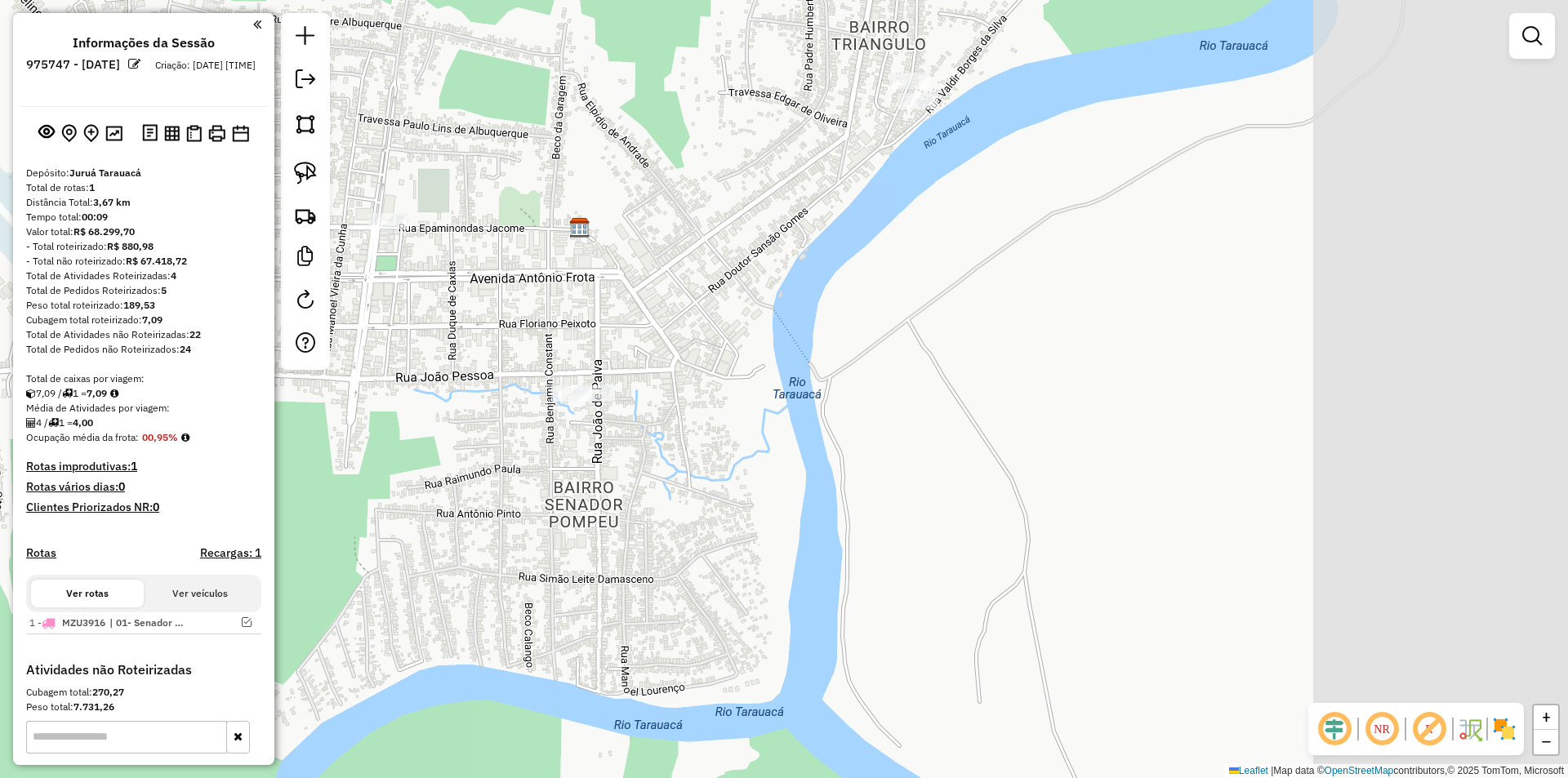 drag, startPoint x: 866, startPoint y: 505, endPoint x: 55, endPoint y: 557, distance: 812.66537 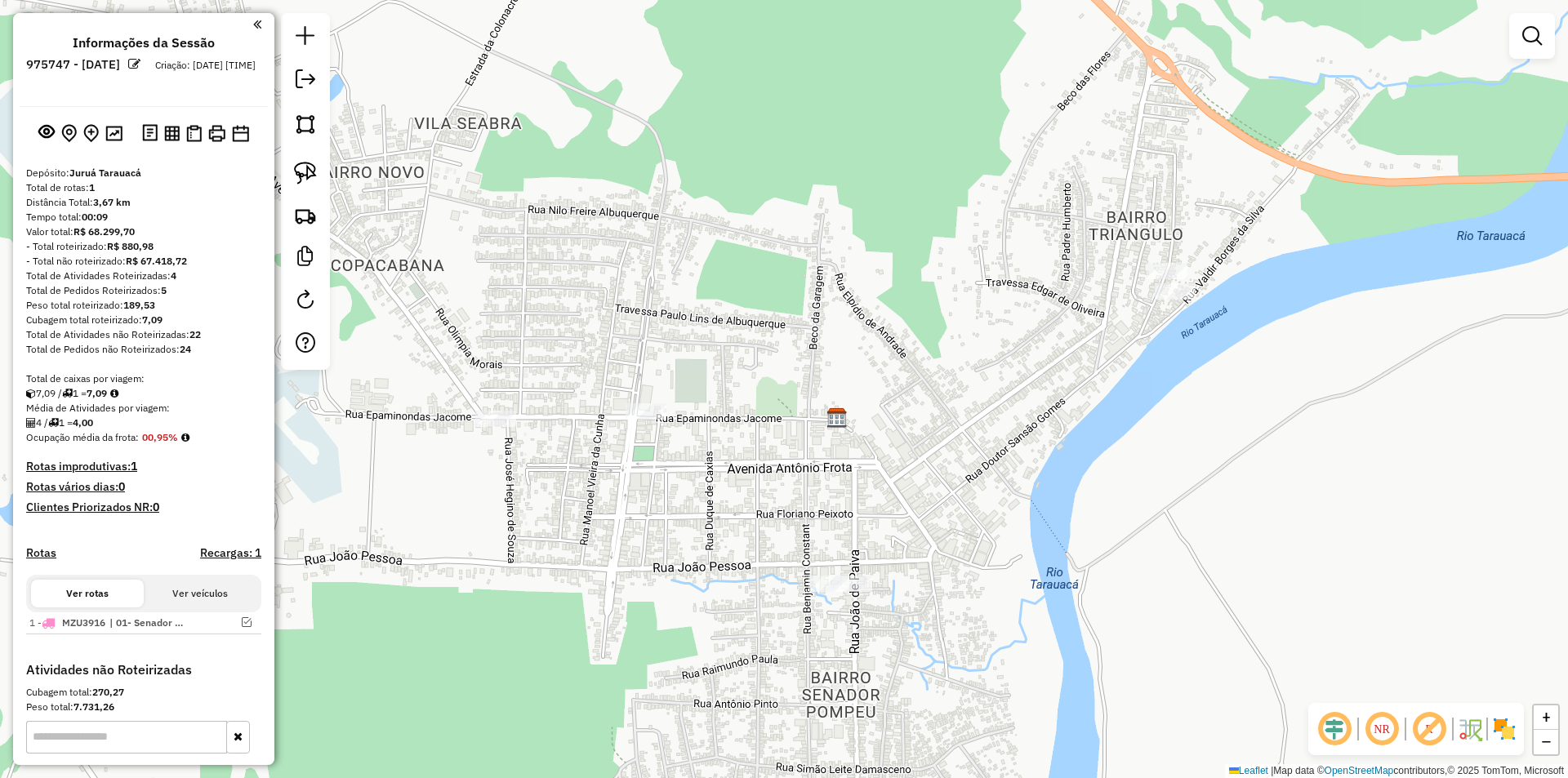 drag, startPoint x: 635, startPoint y: 606, endPoint x: 814, endPoint y: 649, distance: 184.09237 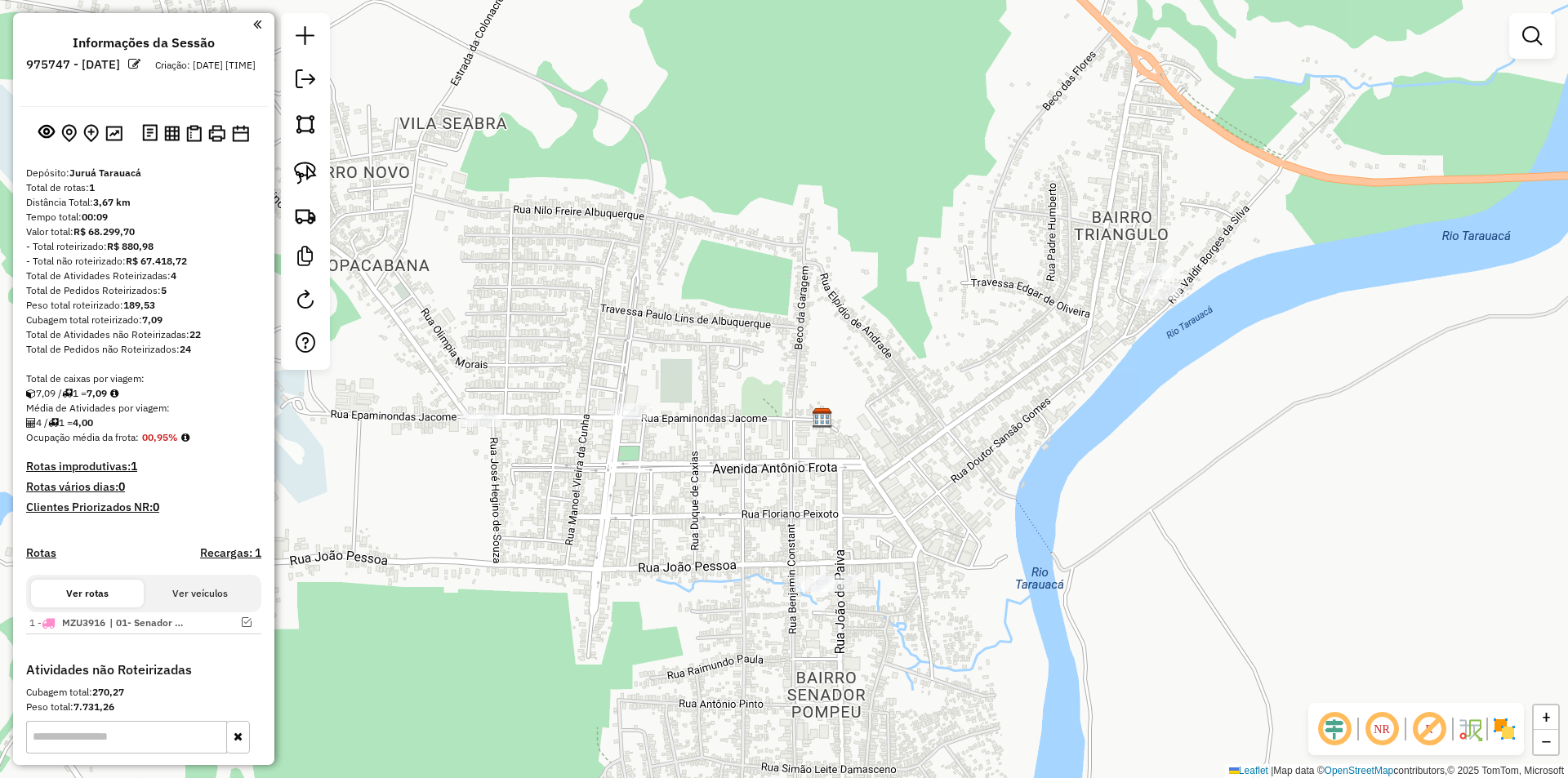 click on "Janela de atendimento Grade de atendimento Capacidade Transportadoras Veículos Cliente Pedidos  Rotas Selecione os dias de semana para filtrar as janelas de atendimento  Seg   Ter   Qua   Qui   Sex   Sáb   Dom  Informe o período da janela de atendimento: De: Até:  Filtrar exatamente a janela do cliente  Considerar janela de atendimento padrão  Selecione os dias de semana para filtrar as grades de atendimento  Seg   Ter   Qua   Qui   Sex   Sáb   Dom   Considerar clientes sem dia de atendimento cadastrado  Clientes fora do dia de atendimento selecionado Filtrar as atividades entre os valores definidos abaixo:  Peso mínimo:   Peso máximo:   Cubagem mínima:   Cubagem máxima:   De:   Até:  Filtrar as atividades entre o tempo de atendimento definido abaixo:  De:   Até:   Considerar capacidade total dos clientes não roteirizados Transportadora: Selecione um ou mais itens Tipo de veículo: Selecione um ou mais itens Veículo: Selecione um ou mais itens Motorista: Selecione um ou mais itens Nome: Rótulo:" 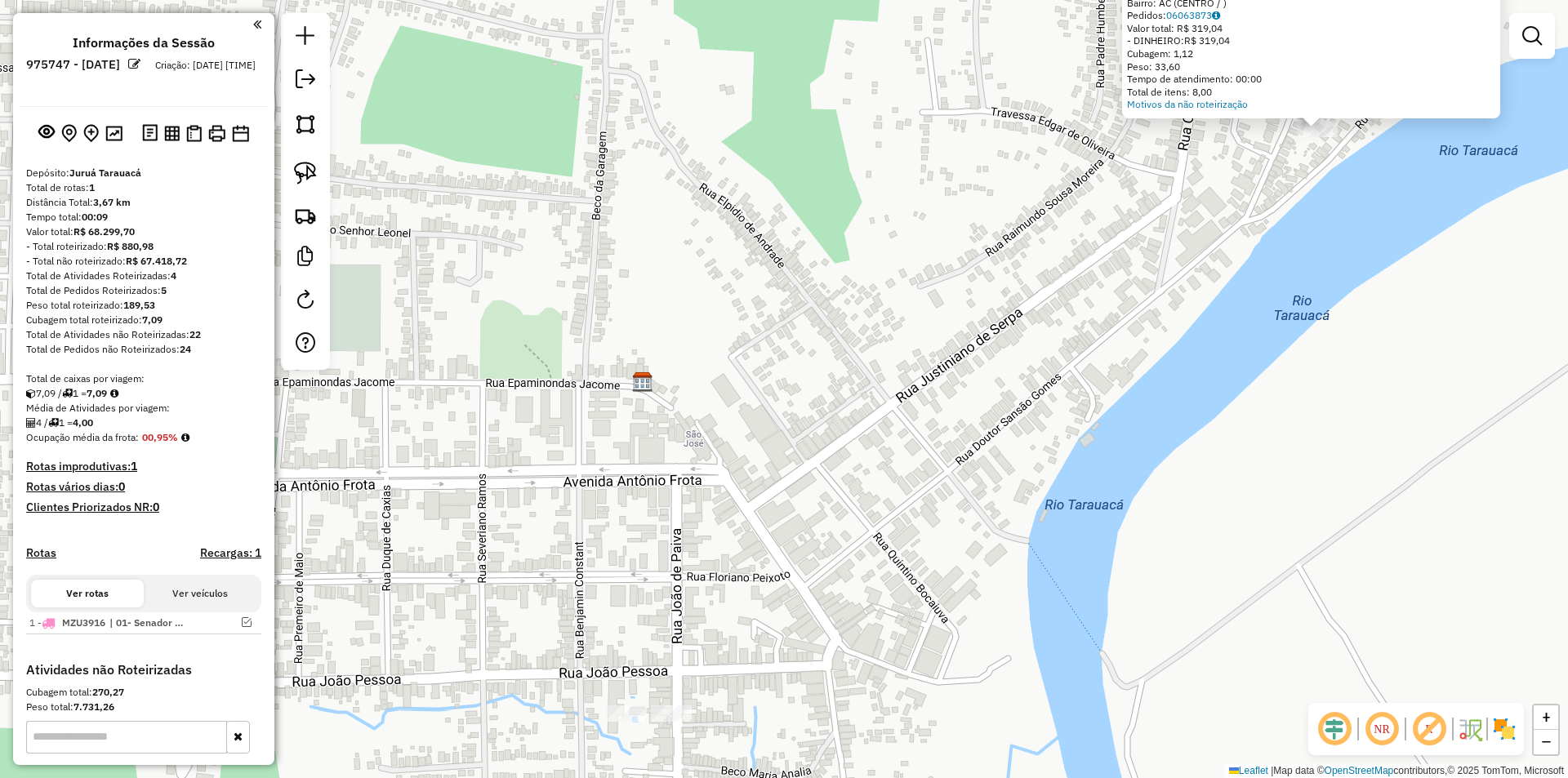 drag, startPoint x: 964, startPoint y: 589, endPoint x: 1156, endPoint y: 626, distance: 195.53261 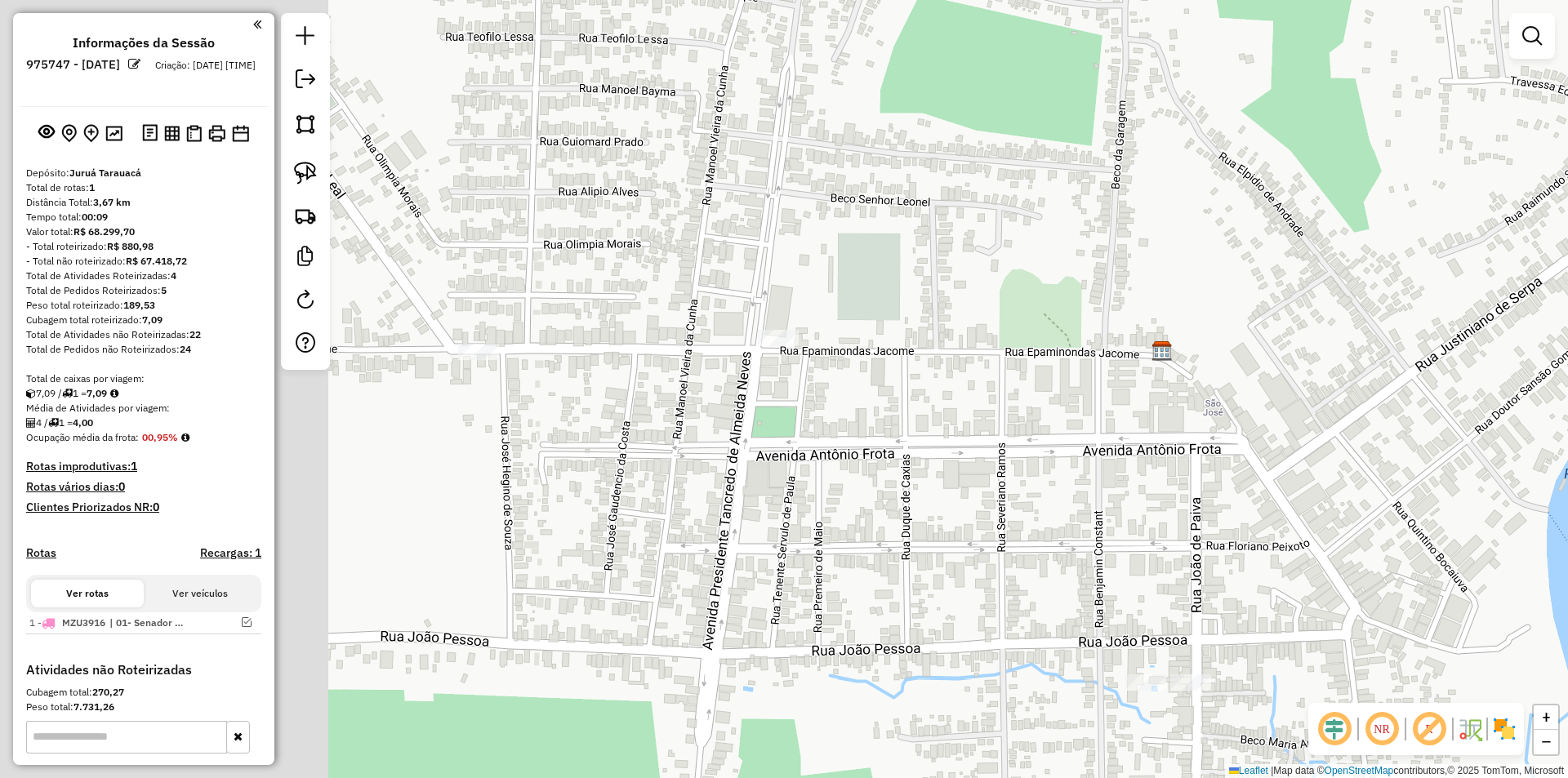 drag, startPoint x: 890, startPoint y: 509, endPoint x: 1511, endPoint y: 470, distance: 622.2234 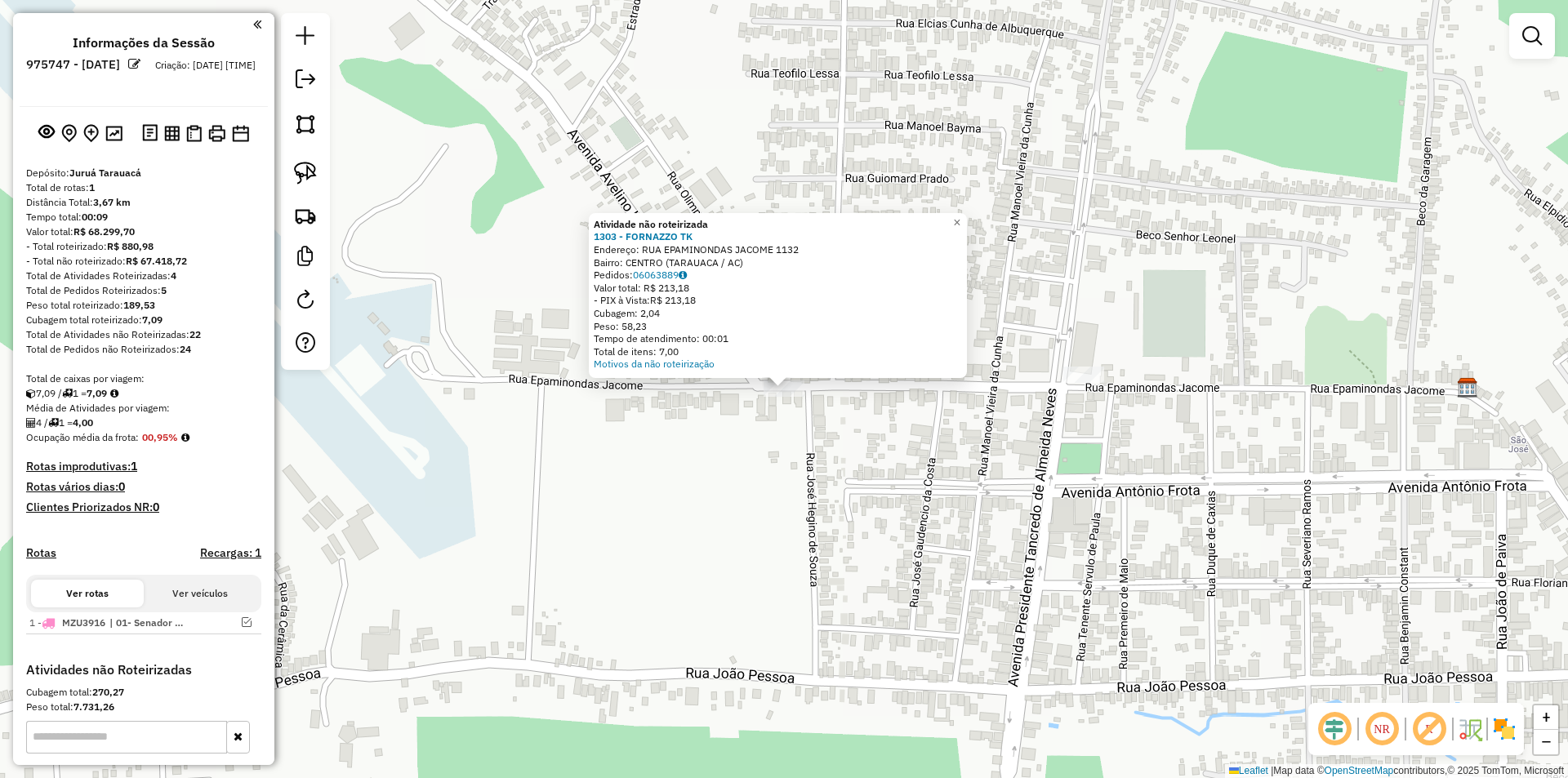 click 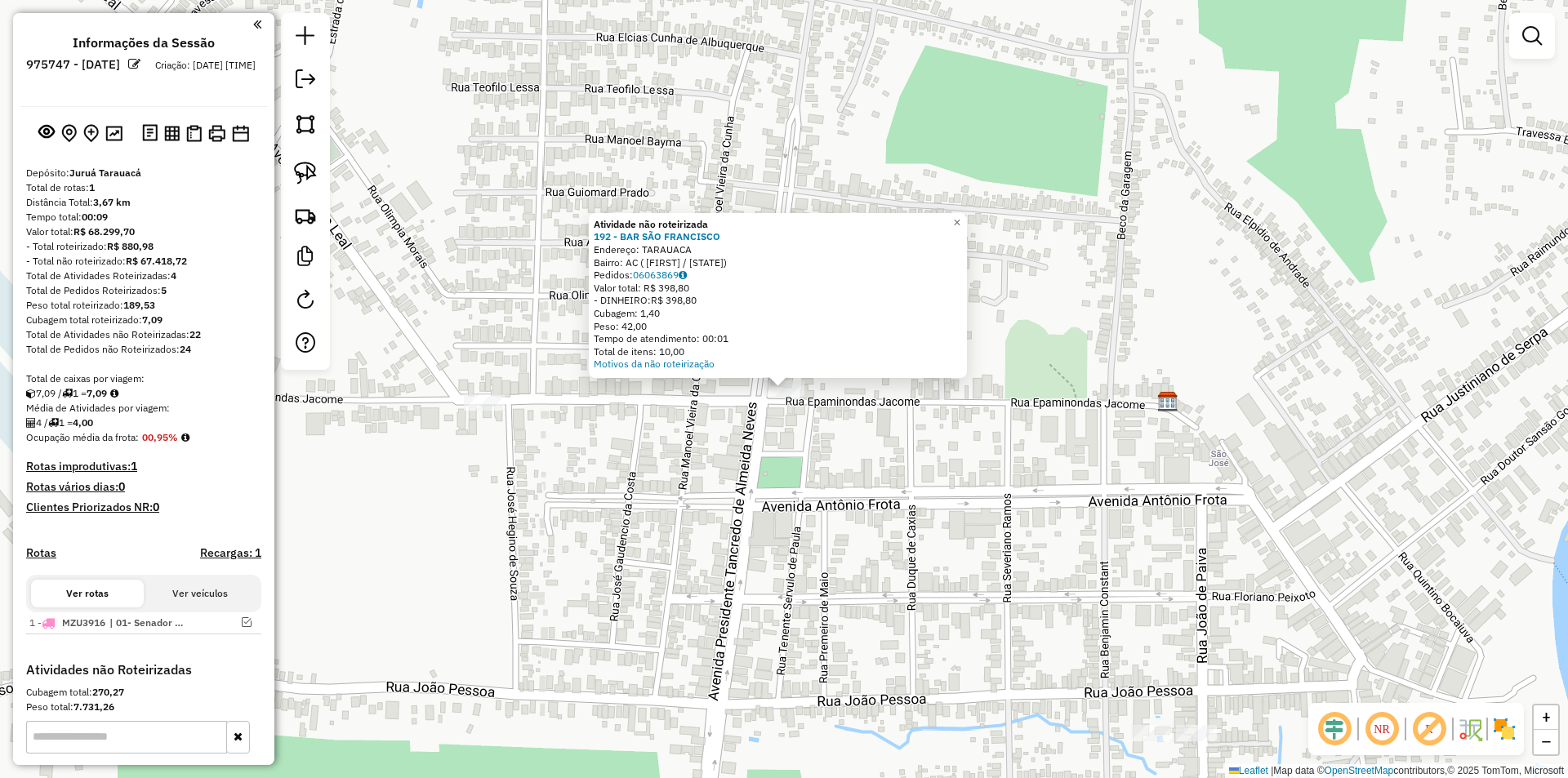 drag, startPoint x: 840, startPoint y: 446, endPoint x: 798, endPoint y: 429, distance: 45.31 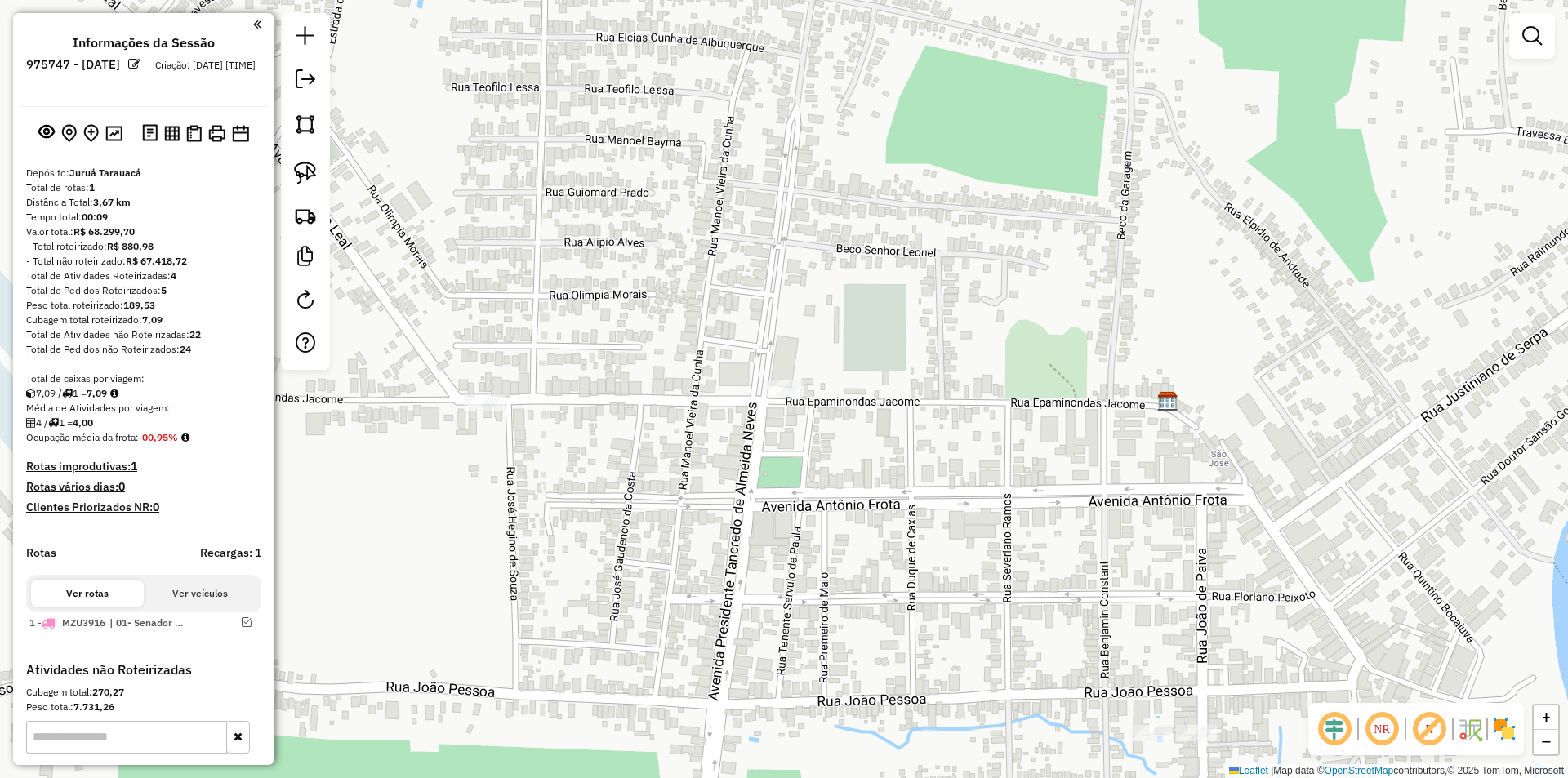 click 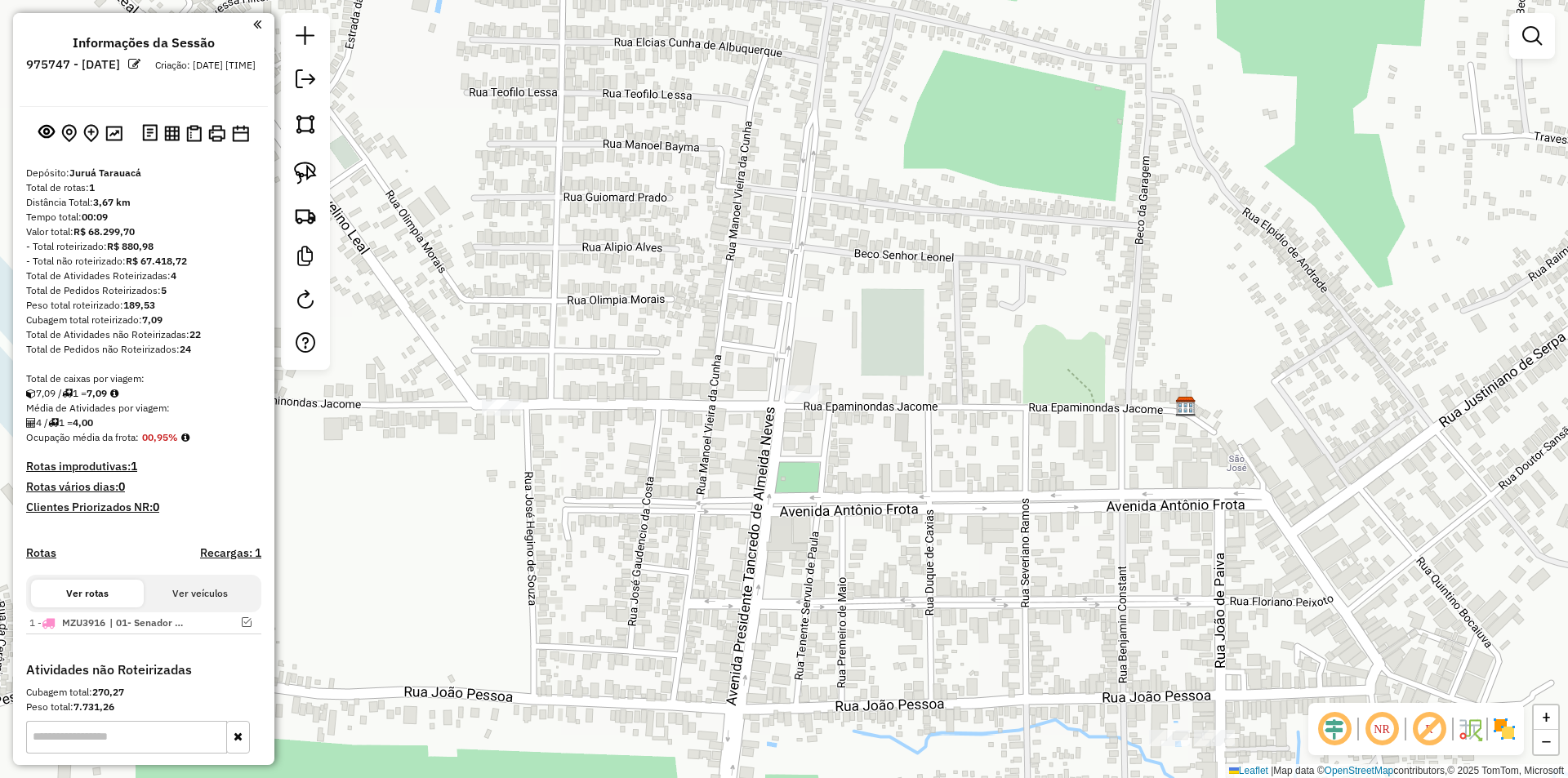 click 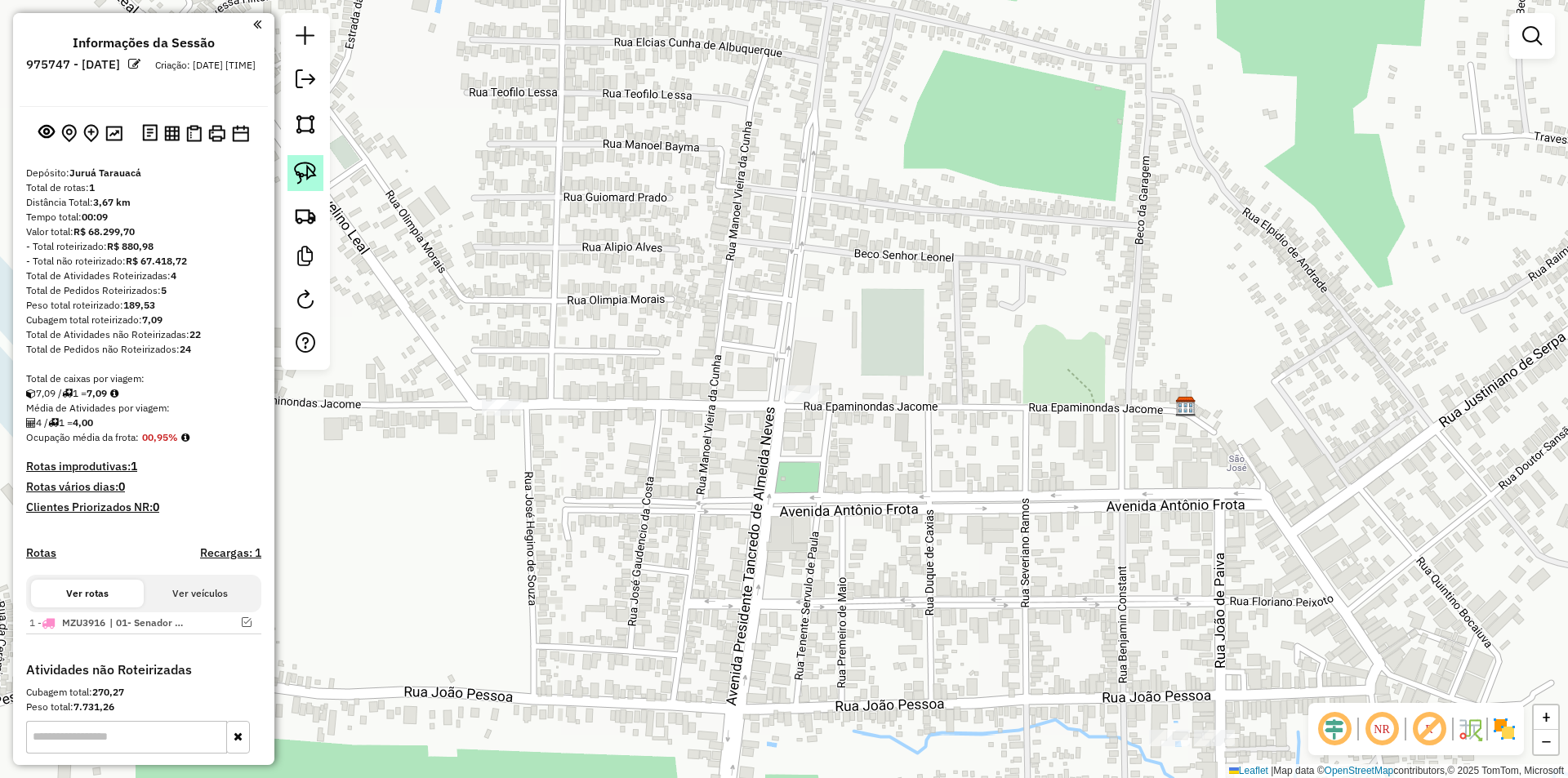 click 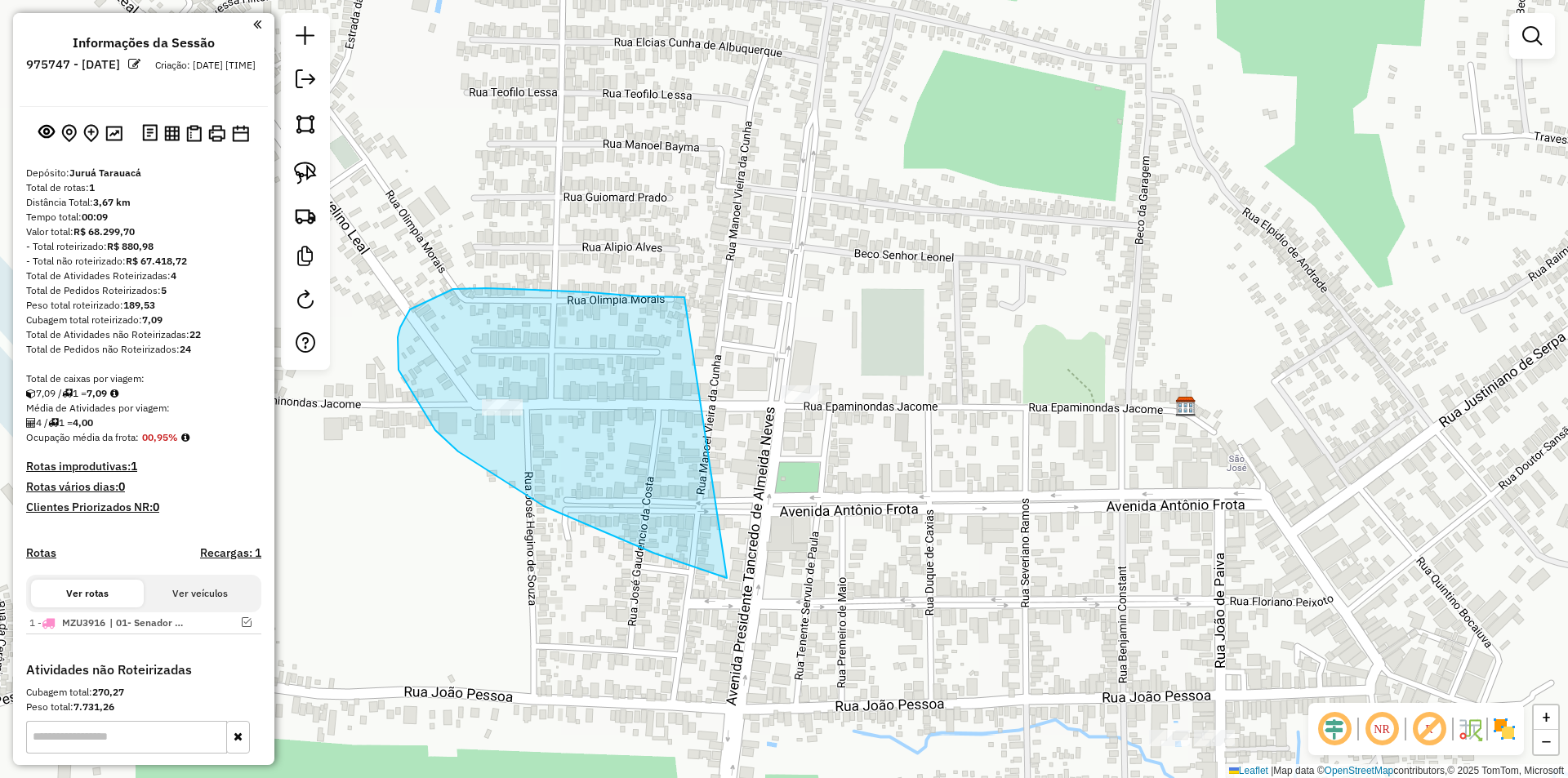 drag, startPoint x: 639, startPoint y: 296, endPoint x: 994, endPoint y: 396, distance: 368.81567 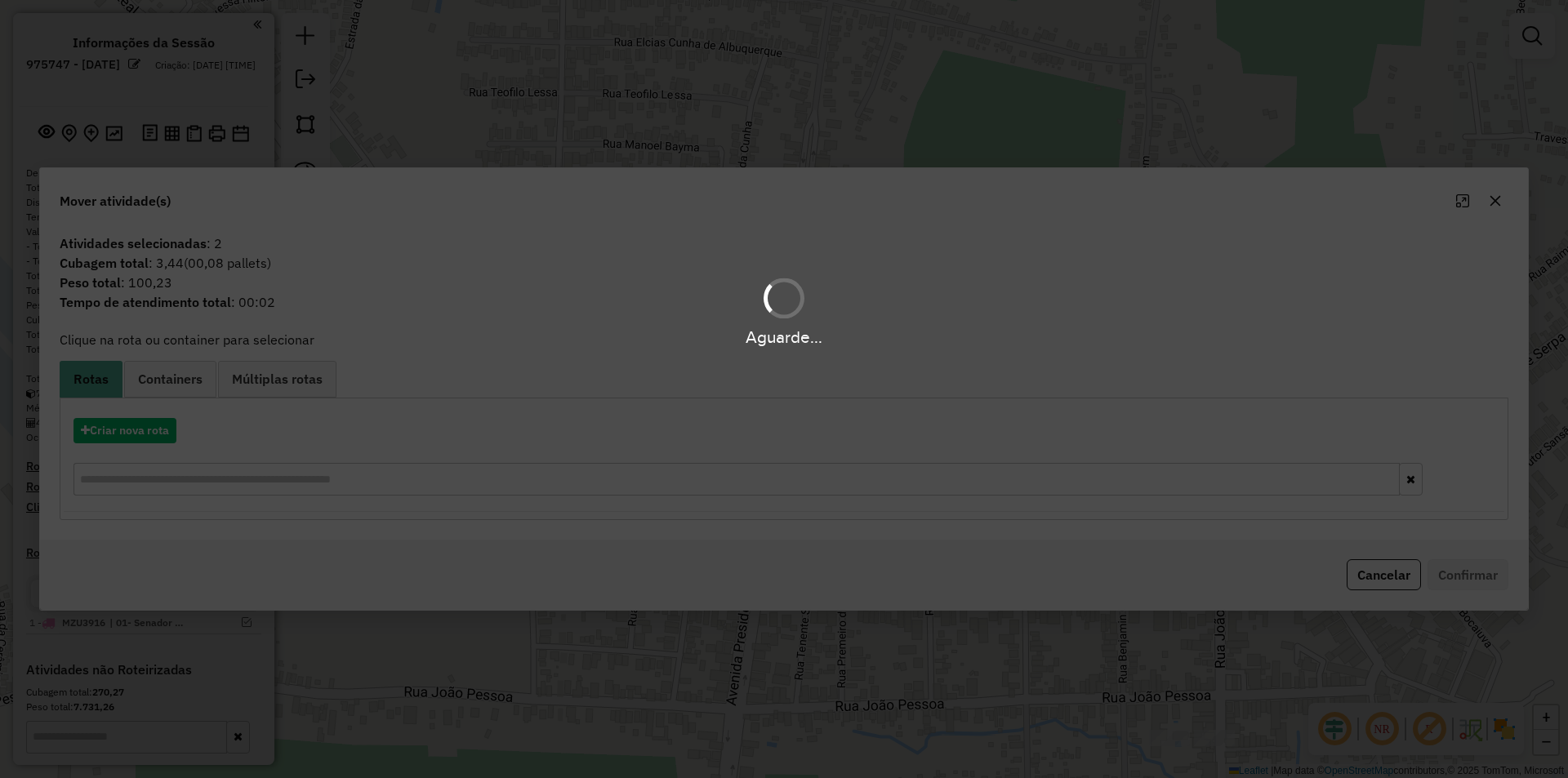 click on "Aguarde..." at bounding box center (784, 389) 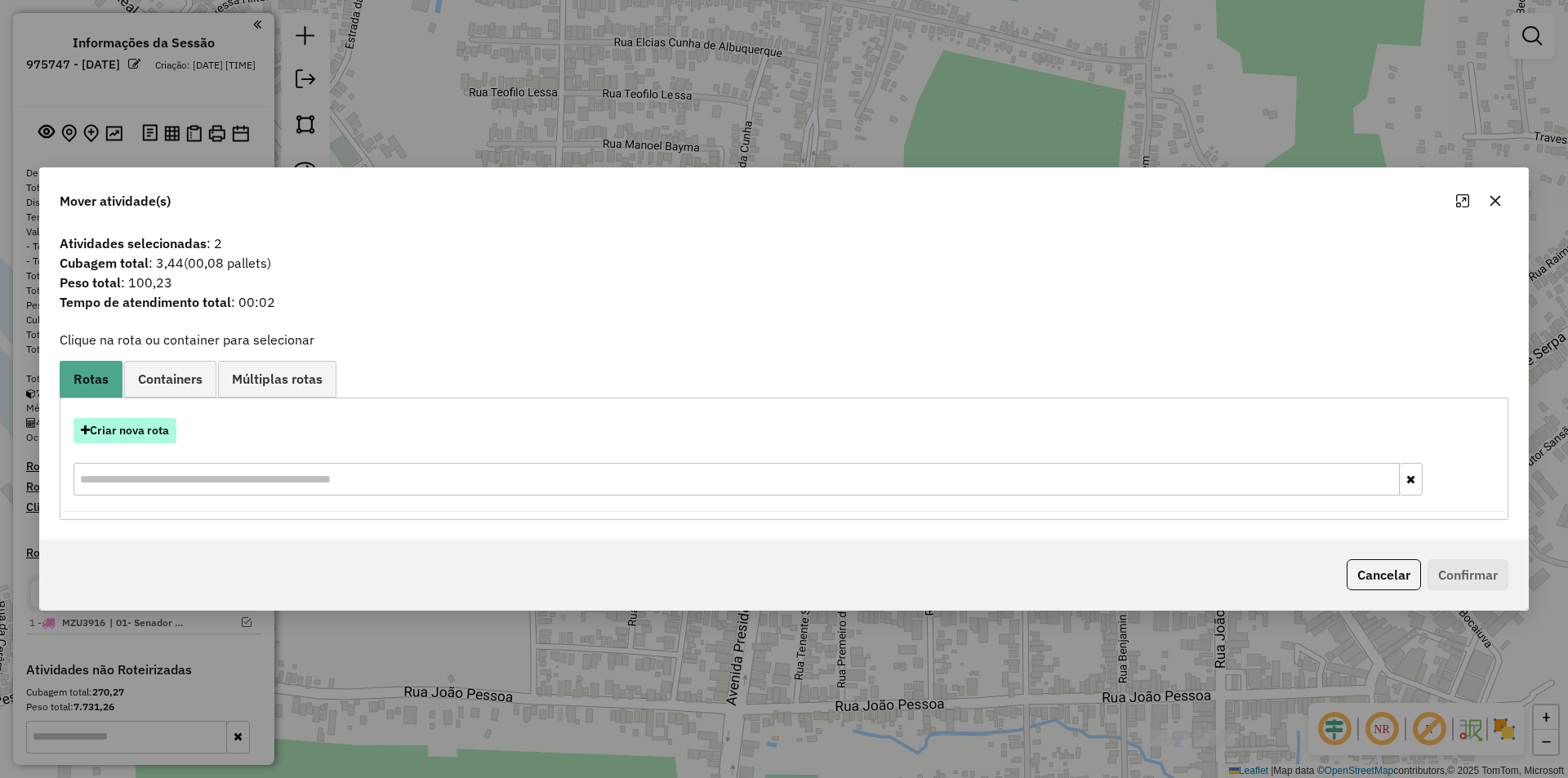click on "Criar nova rota" at bounding box center (125, 430) 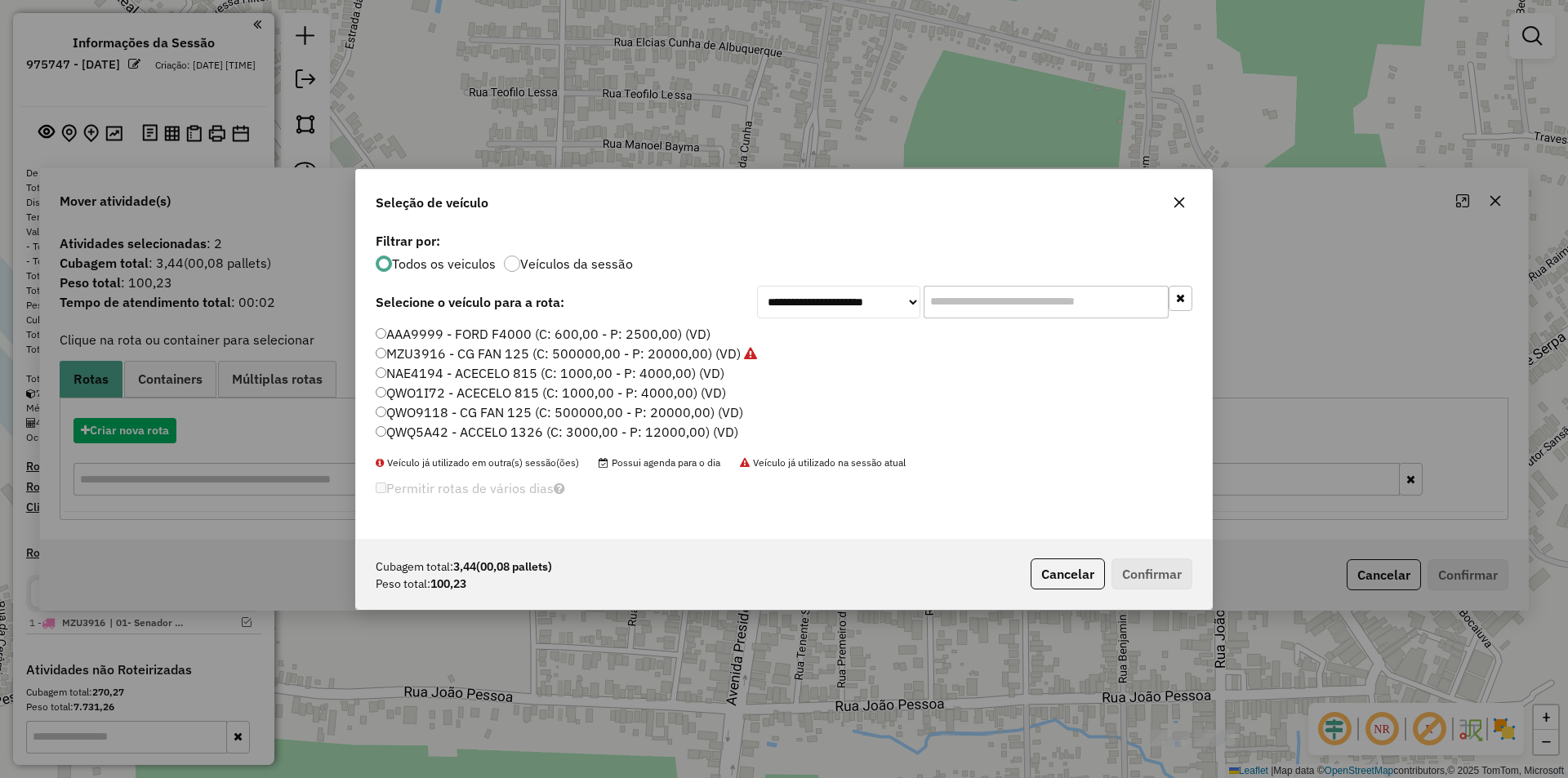 scroll, scrollTop: 9, scrollLeft: 5, axis: both 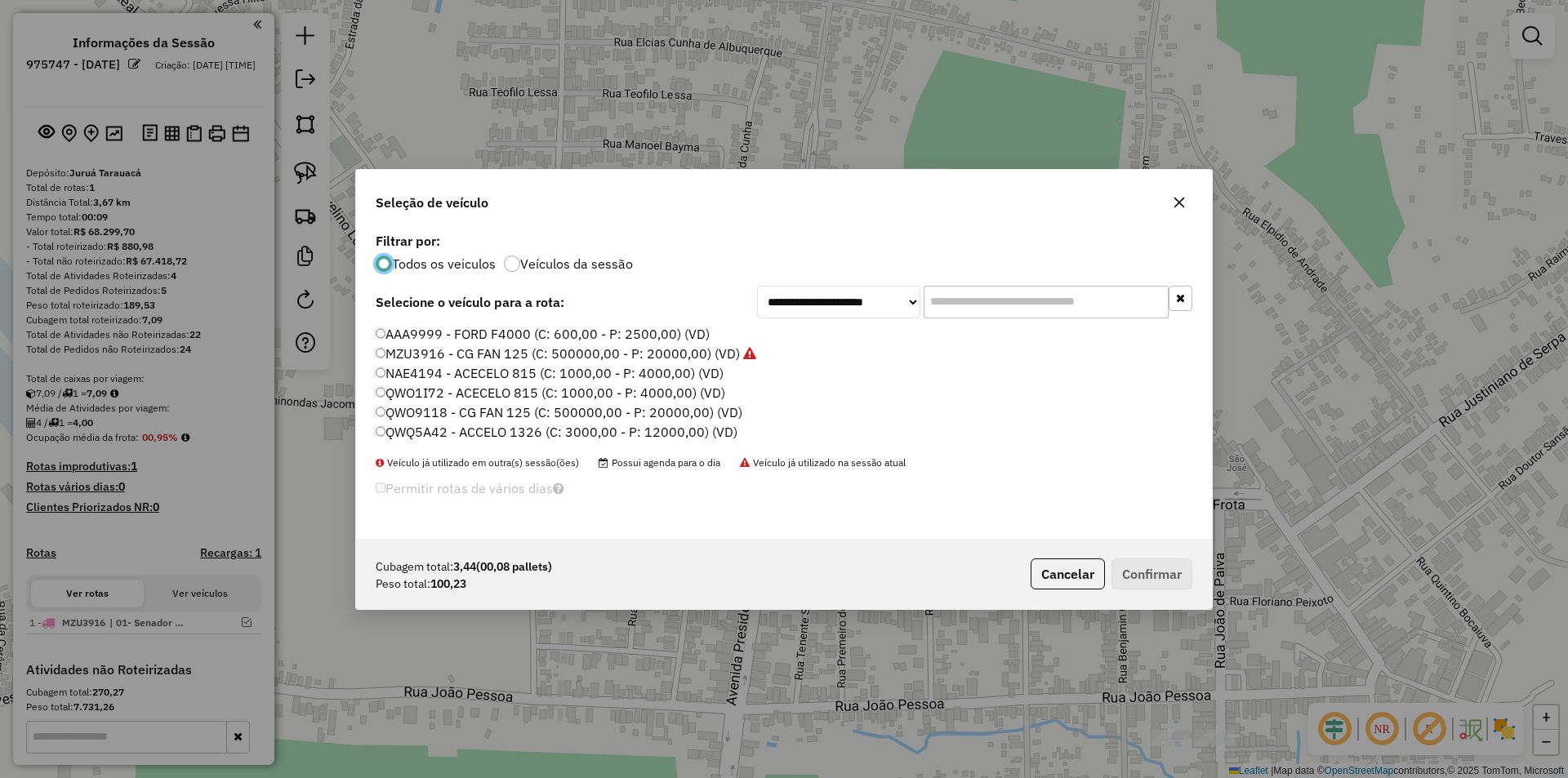 click on "QWO9118 - CG FAN 125 (C: 500000,00 - P: 20000,00) (VD)" 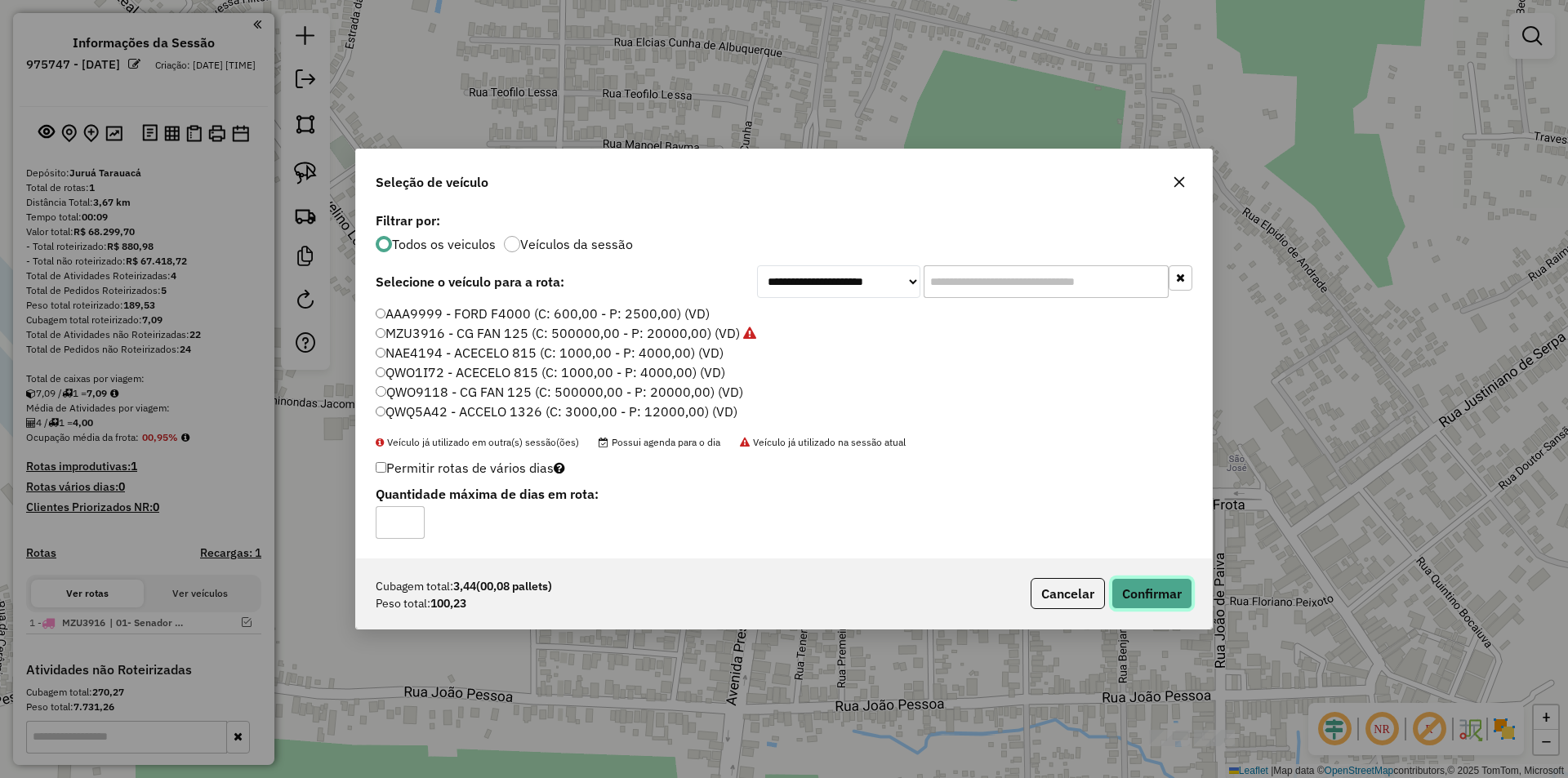 click on "Confirmar" 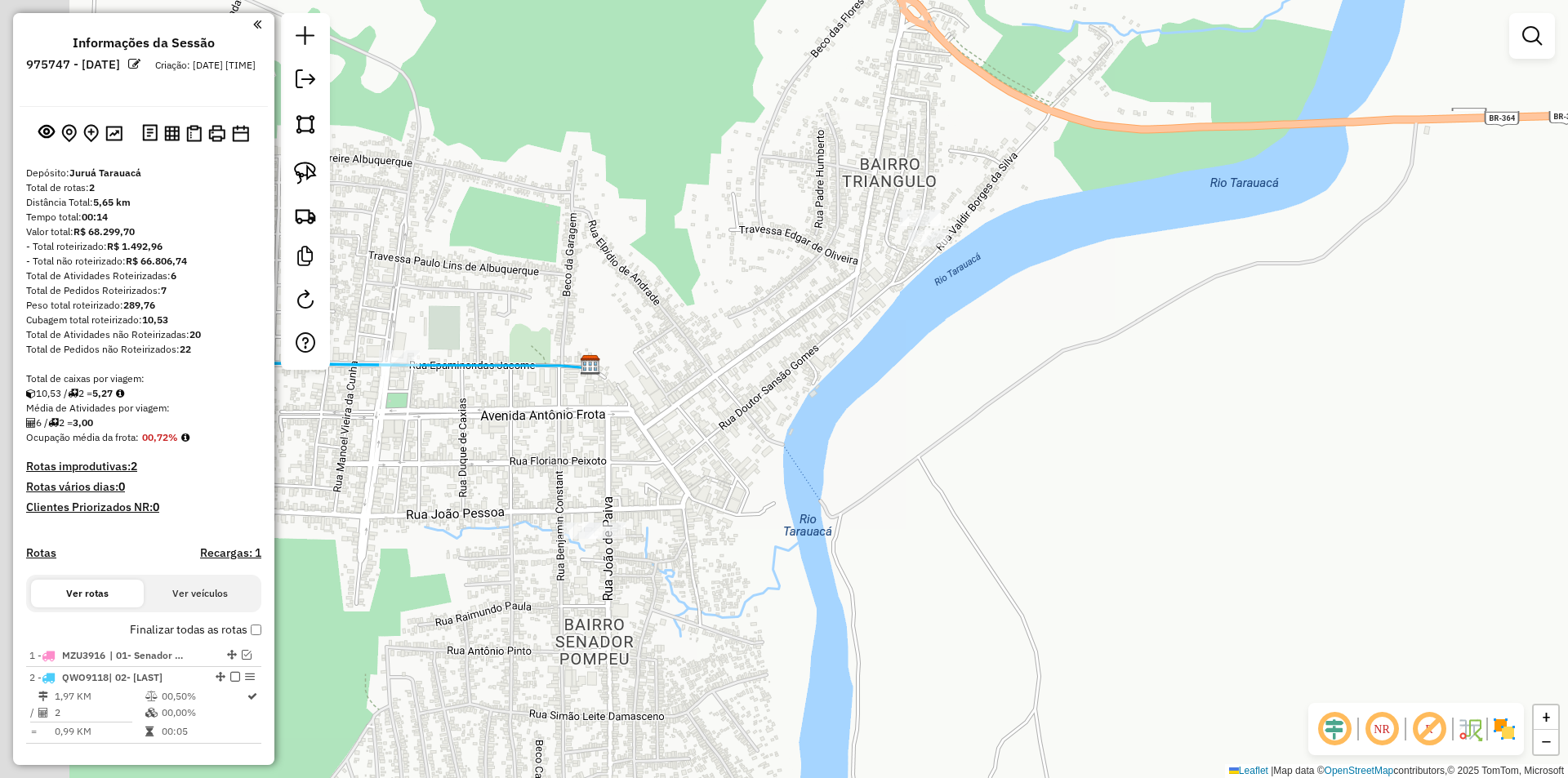 drag, startPoint x: 934, startPoint y: 313, endPoint x: 1022, endPoint y: 279, distance: 94.33981 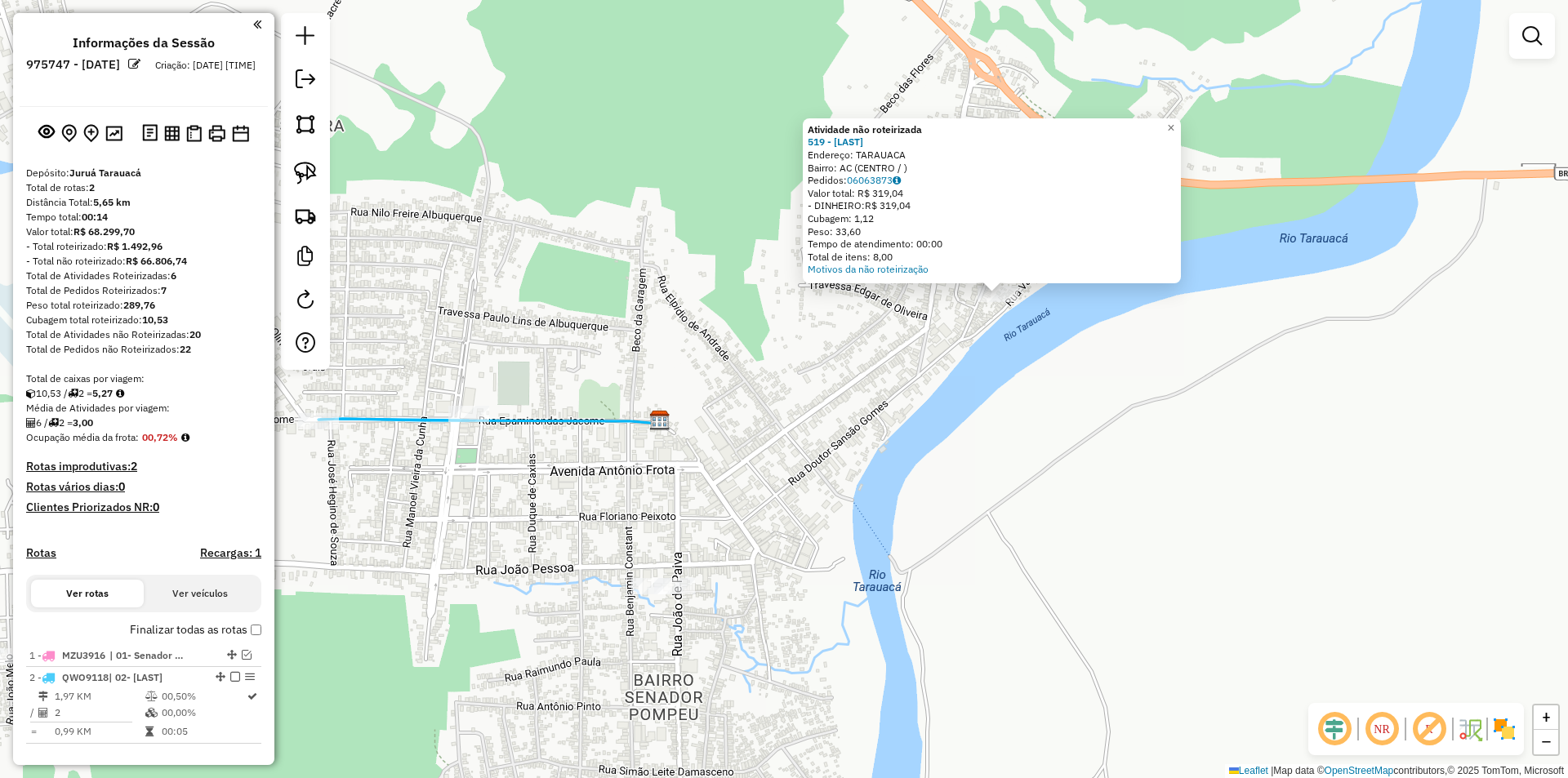 drag, startPoint x: 816, startPoint y: 478, endPoint x: 1028, endPoint y: 382, distance: 232.72301 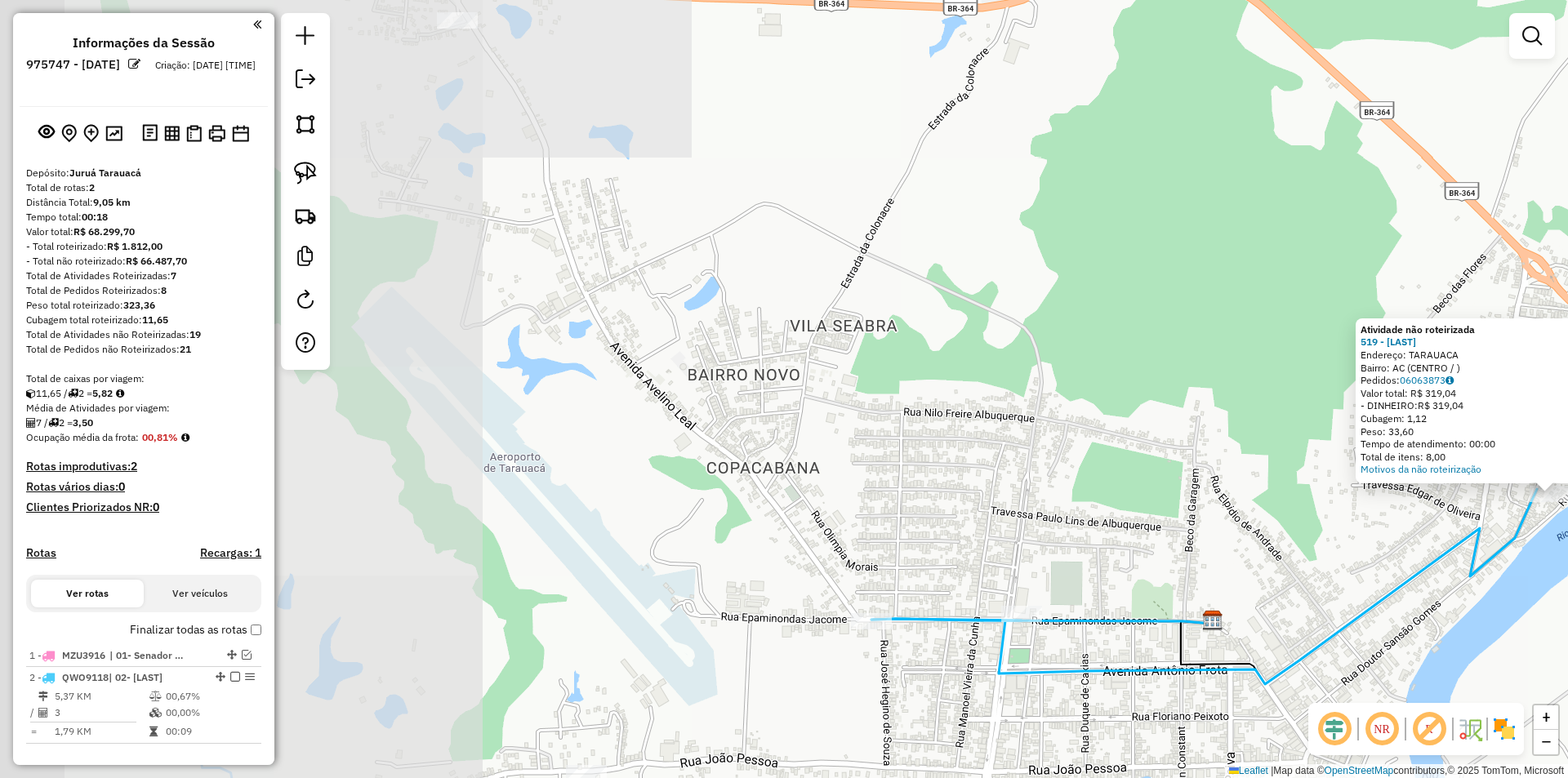 drag, startPoint x: 766, startPoint y: 601, endPoint x: 977, endPoint y: 595, distance: 211.08529 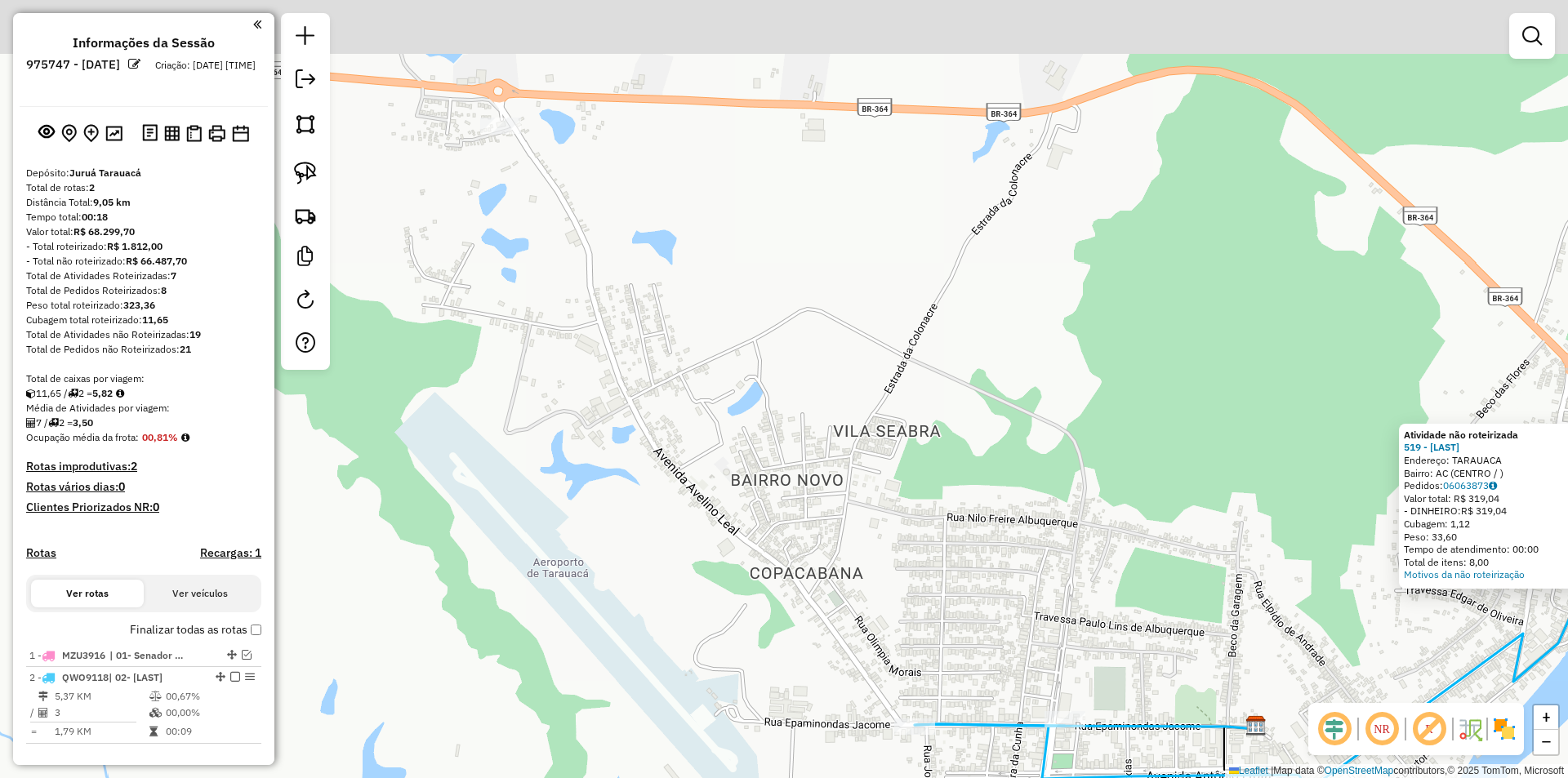 drag, startPoint x: 649, startPoint y: 243, endPoint x: 608, endPoint y: 300, distance: 70.214 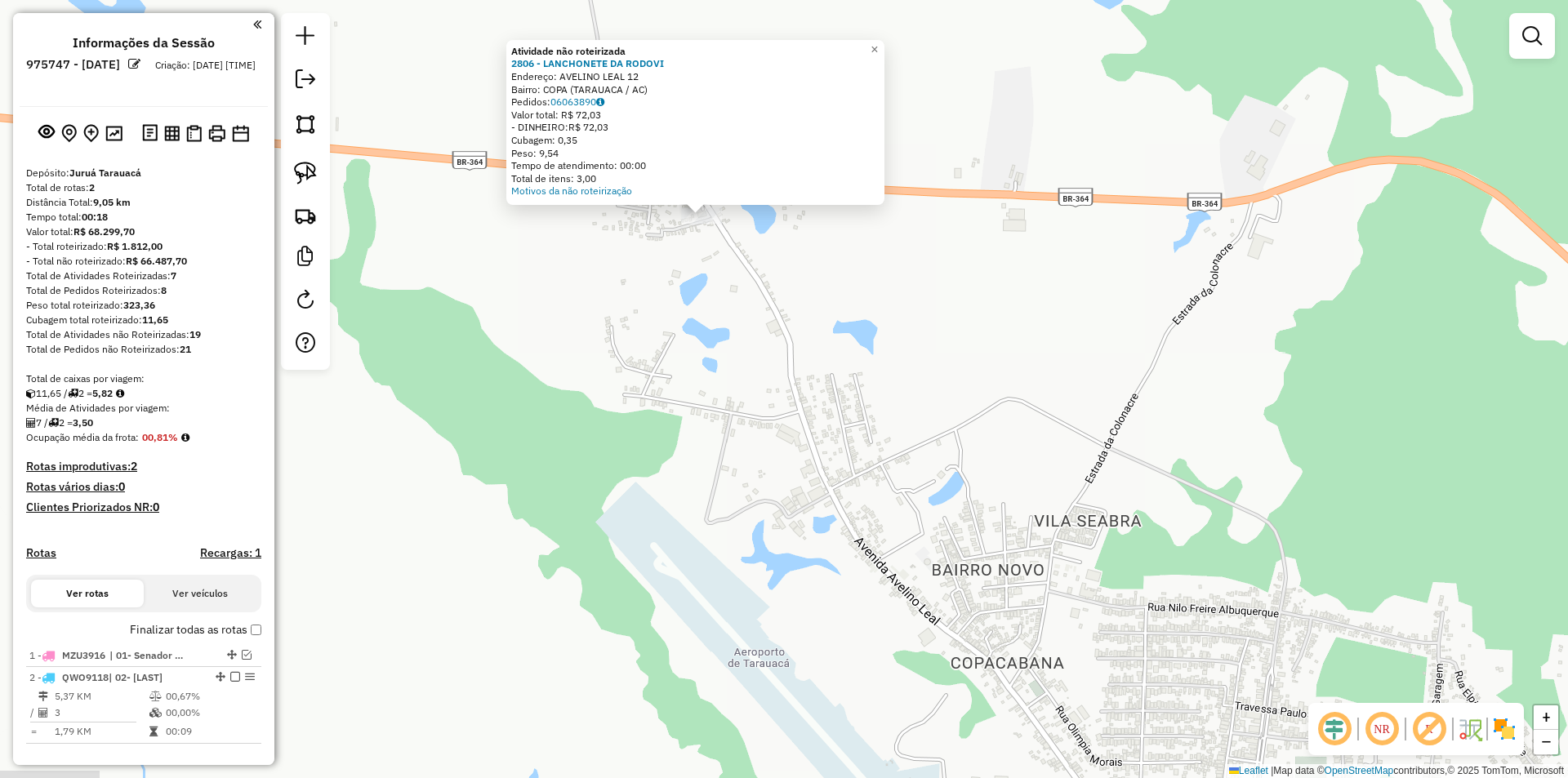 drag, startPoint x: 666, startPoint y: 478, endPoint x: 591, endPoint y: 345, distance: 152.68923 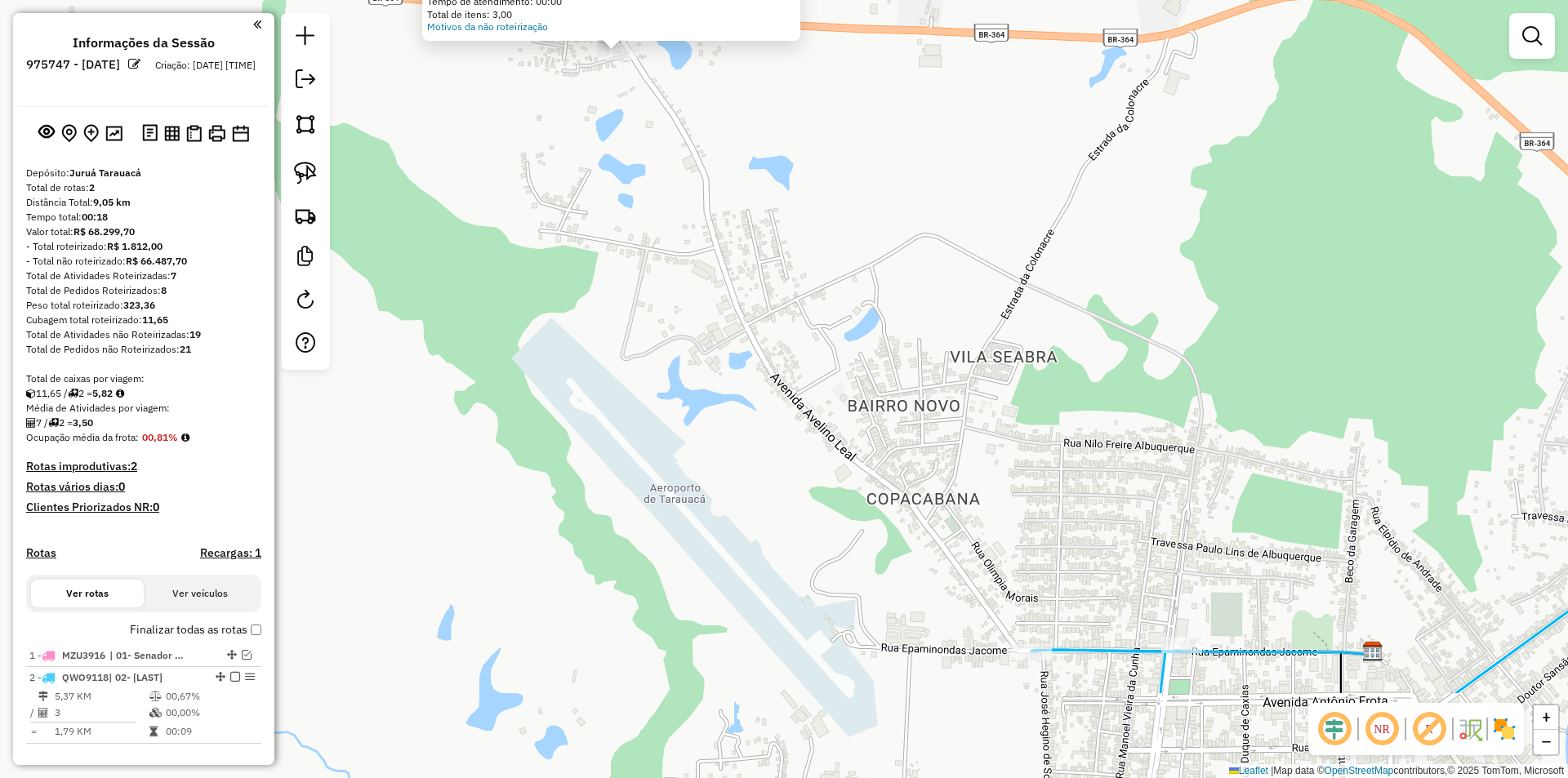 drag, startPoint x: 690, startPoint y: 205, endPoint x: 606, endPoint y: 42, distance: 183.37121 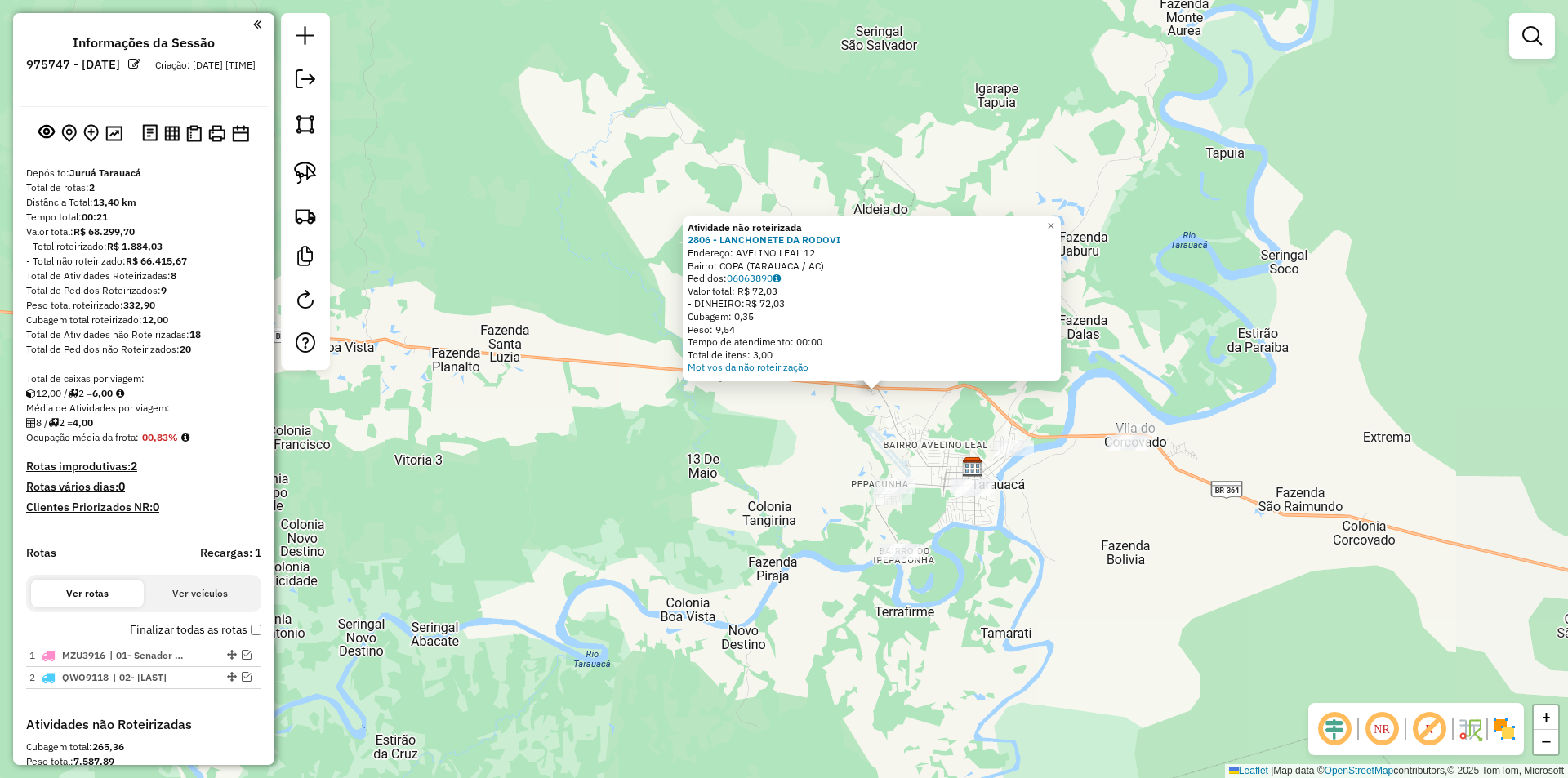 drag, startPoint x: 928, startPoint y: 535, endPoint x: 728, endPoint y: 460, distance: 213.60009 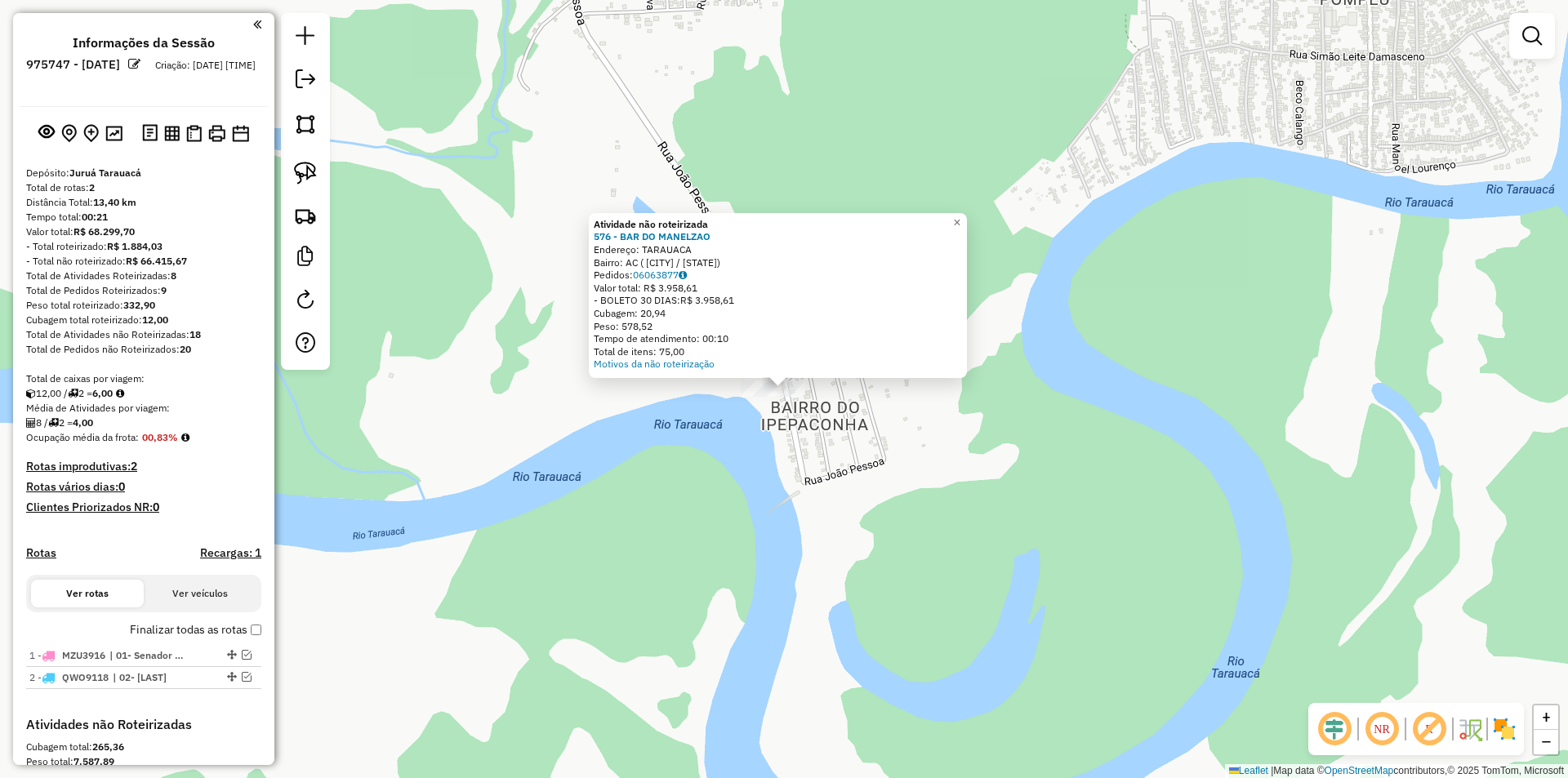 click on "Atividade não roteirizada 576 - [LAST]  Endereço: [CITY]   Bairro: [STATE] ([NEIGHBORHOOD] / )   Pedidos:  06063877   Valor total: R$ 3.958,61   - BOLETO 30 DIAS:  R$ 3.958,61   Cubagem: 20,94   Peso: 578,52   Tempo de atendimento: 00:10   Total de itens: 75,00  Motivos da não roteirização × Janela de atendimento Grade de atendimento Capacidade Transportadoras Veículos Cliente Pedidos  Rotas Selecione os dias de semana para filtrar as janelas de atendimento  Seg   Ter   Qua   Qui   Sex   Sáb   Dom  Informe o período da janela de atendimento: De: Até:  Filtrar exatamente a janela do cliente  Considerar janela de atendimento padrão  Selecione os dias de semana para filtrar as grades de atendimento  Seg   Ter   Qua   Qui   Sex   Sáb   Dom   Considerar clientes sem dia de atendimento cadastrado  Clientes fora do dia de atendimento selecionado Filtrar as atividades entre os valores definidos abaixo:  Peso mínimo:   Peso máximo:   Cubagem mínima:   Cubagem máxima:   De:   Até:   De:   Até:  De:" 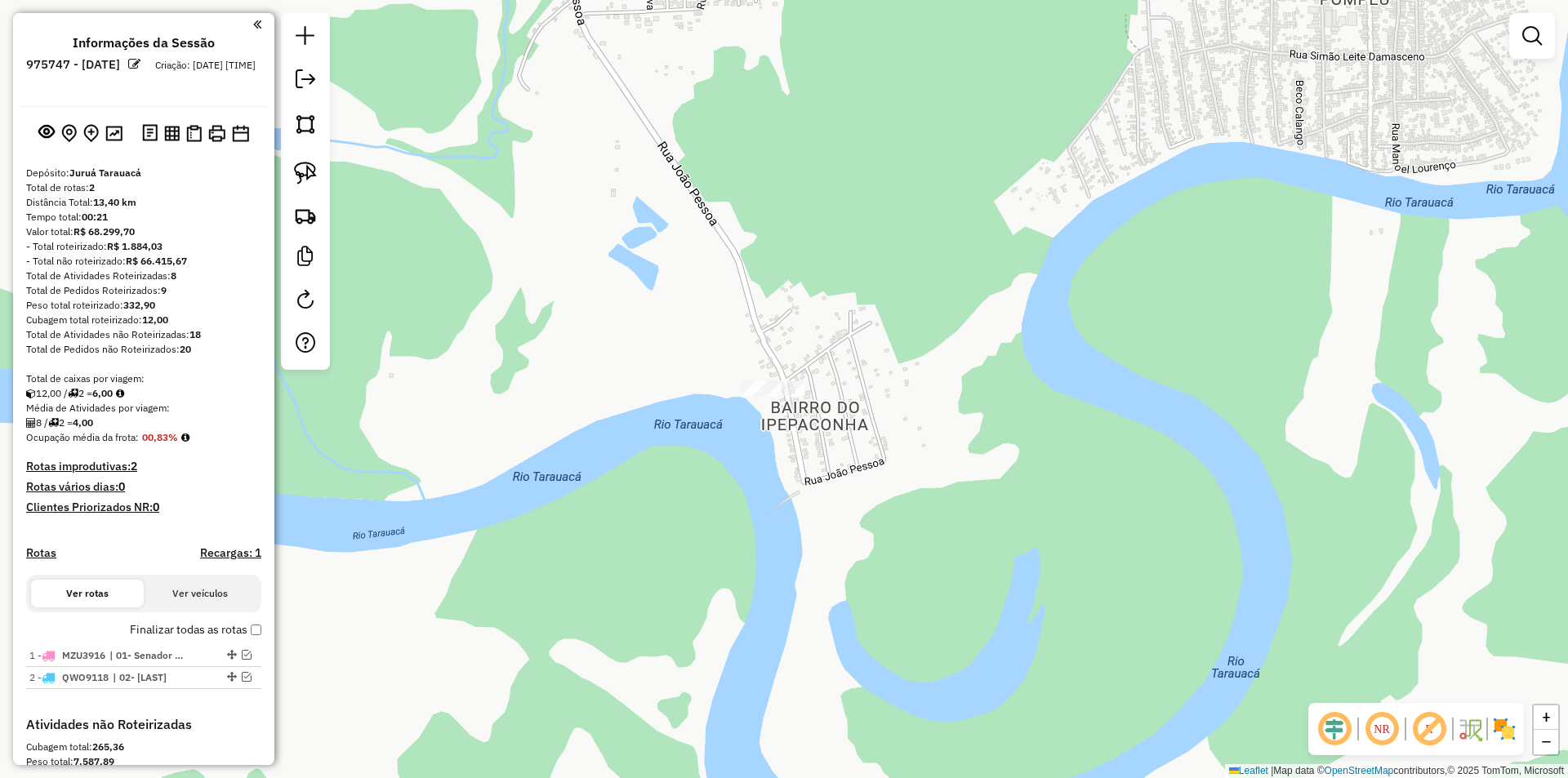 drag, startPoint x: 813, startPoint y: 558, endPoint x: 803, endPoint y: 571, distance: 16.401219 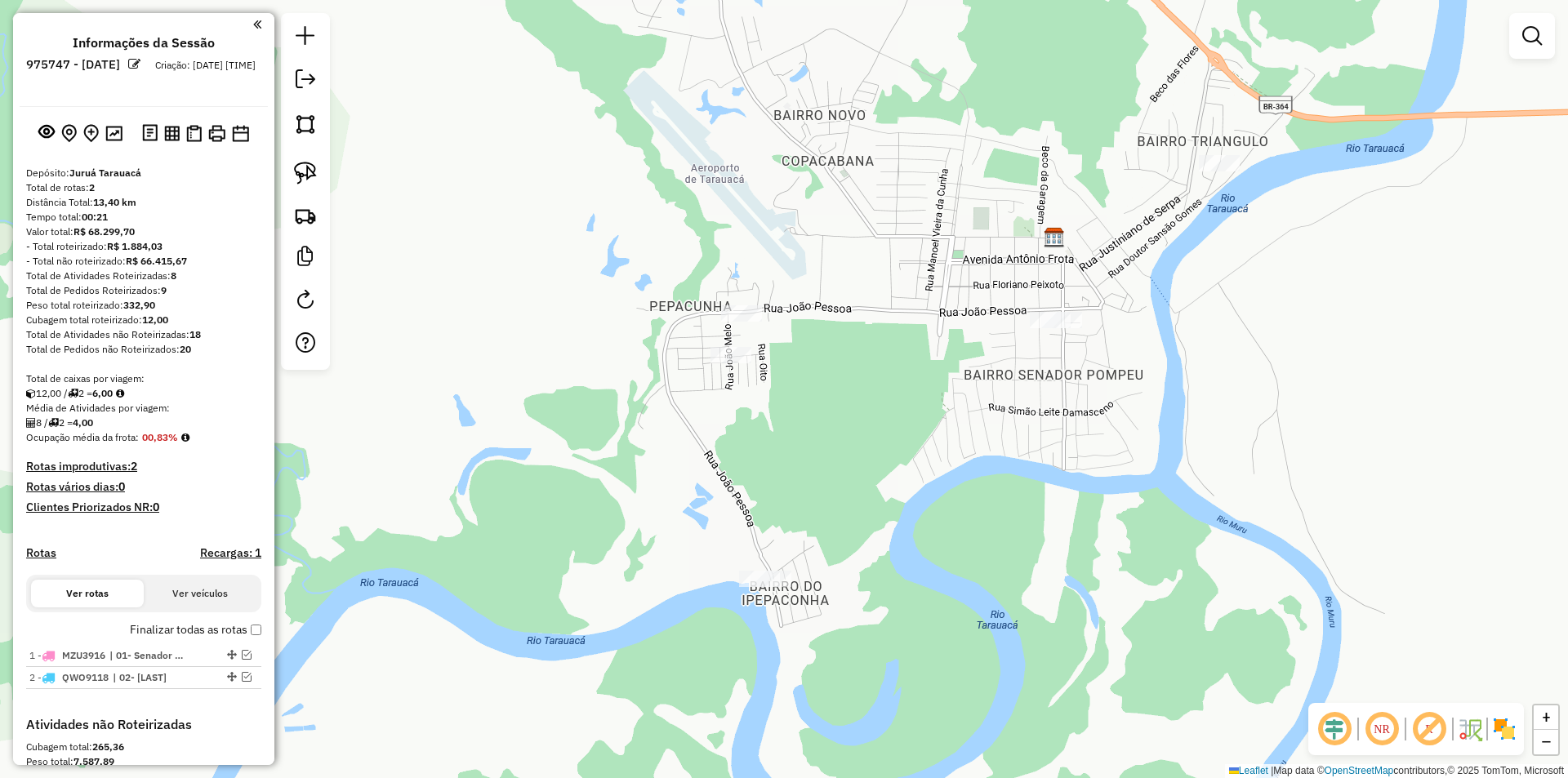 click 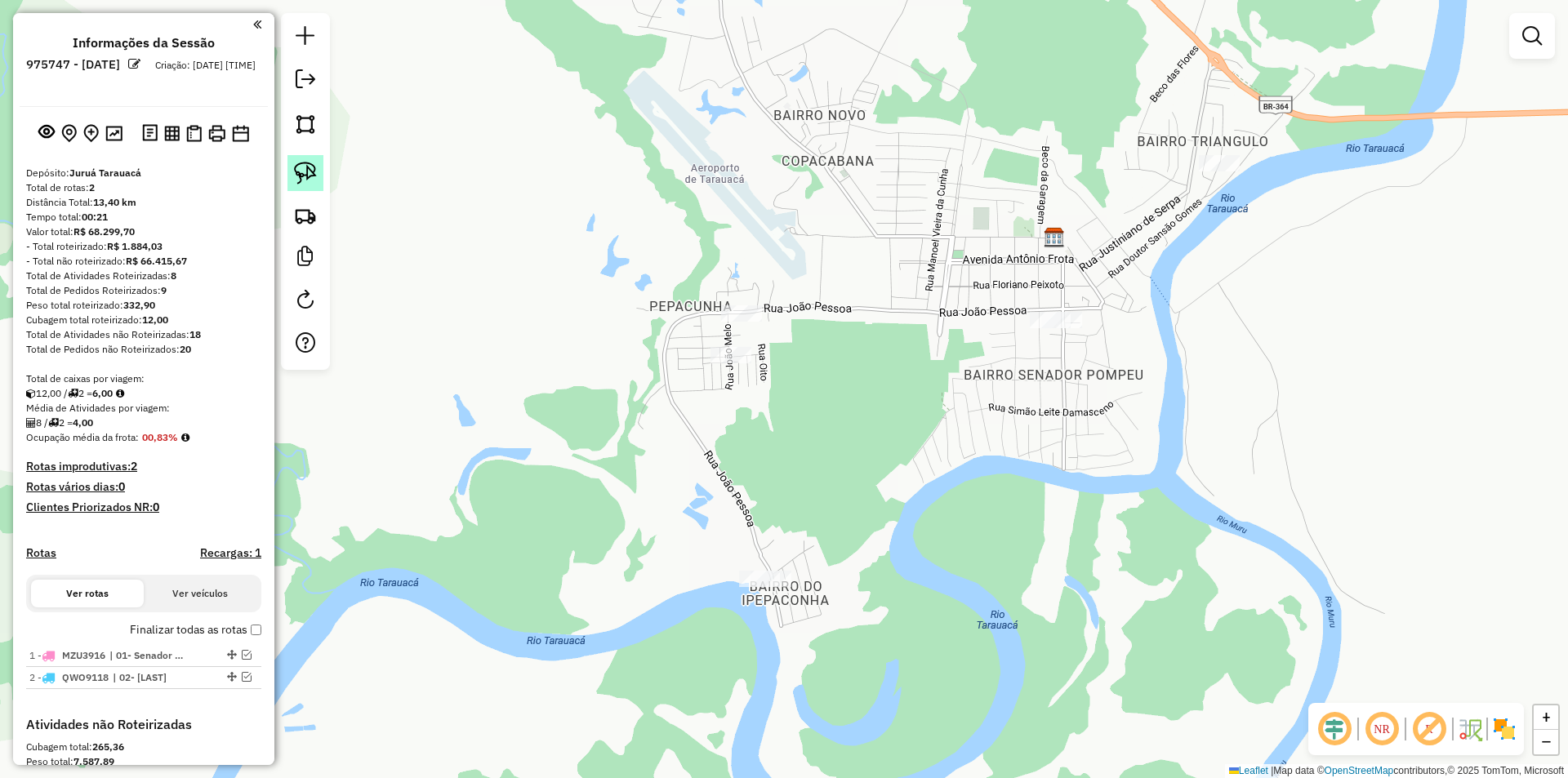 click 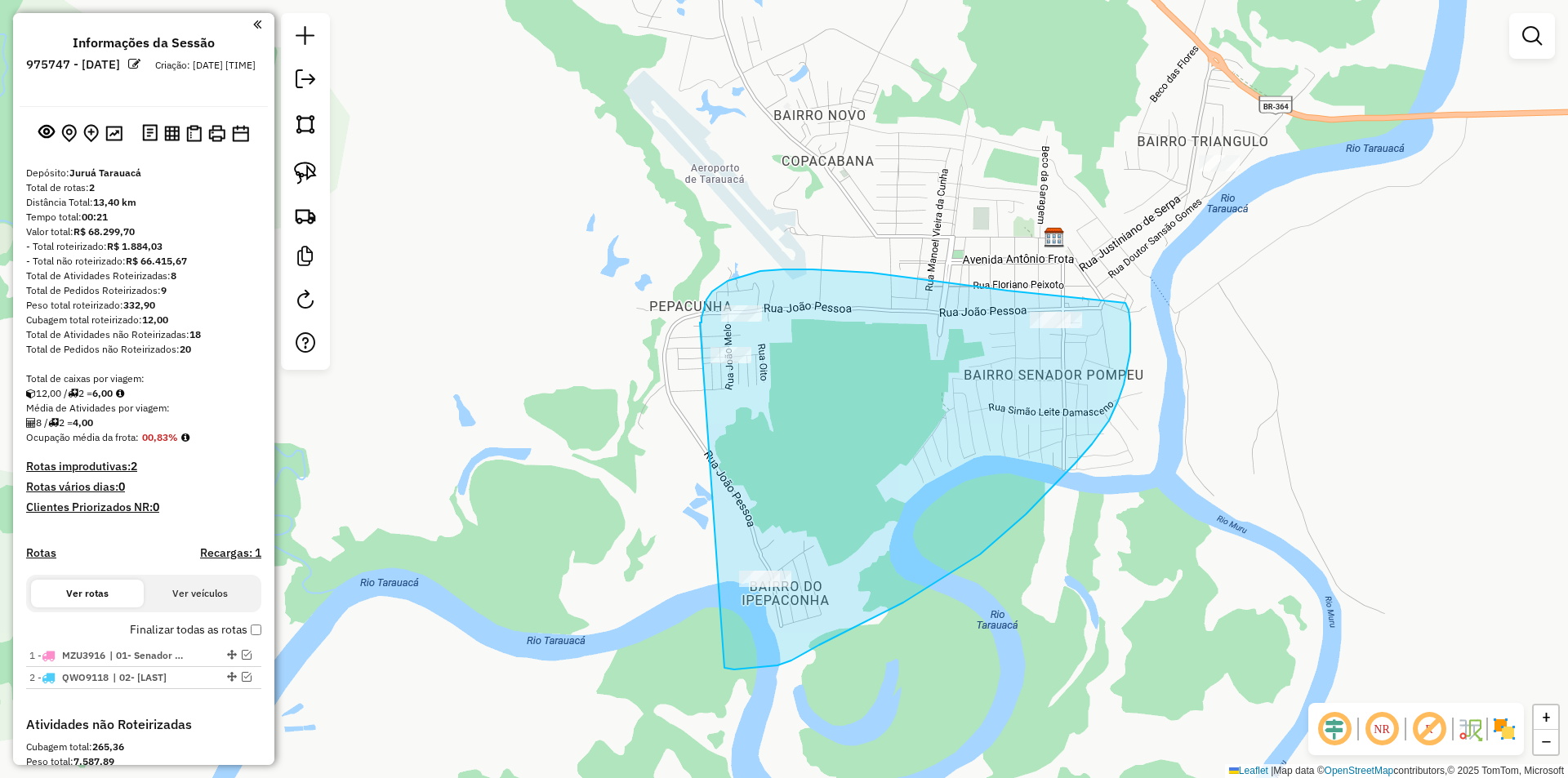 drag, startPoint x: 700, startPoint y: 322, endPoint x: 645, endPoint y: 636, distance: 318.78049 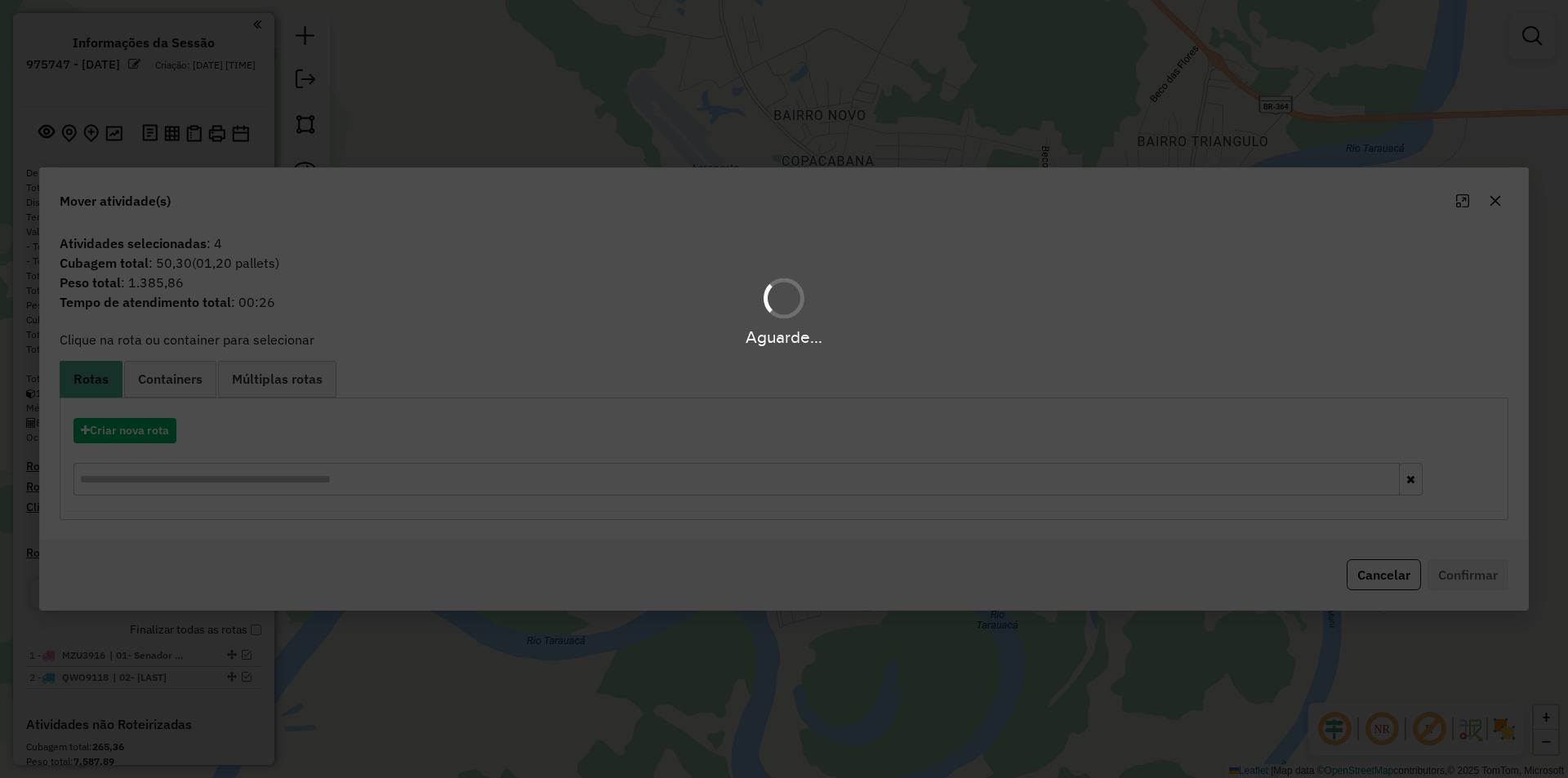 click on "Aguarde..." at bounding box center (784, 389) 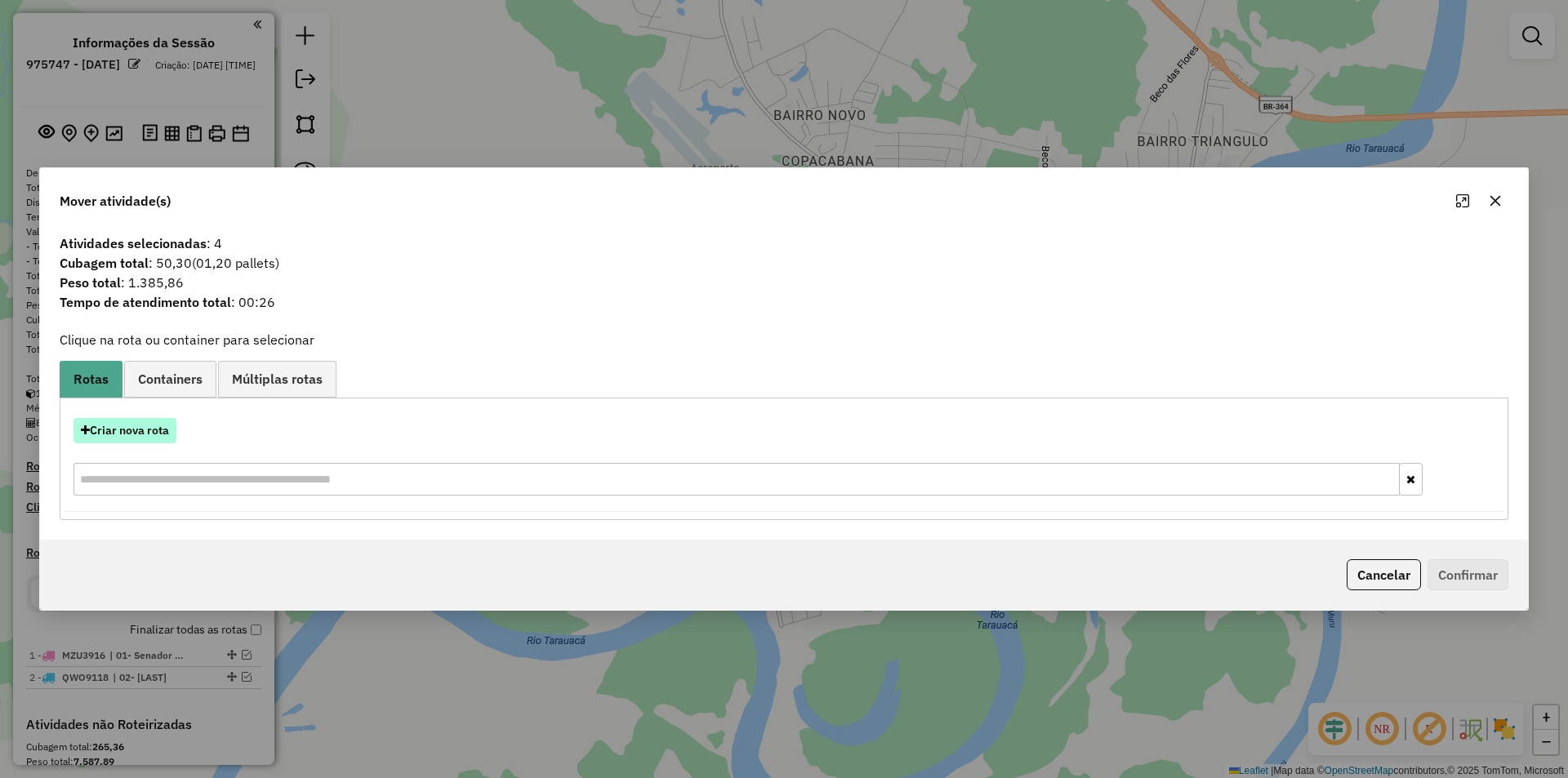 click on "Criar nova rota" at bounding box center [125, 430] 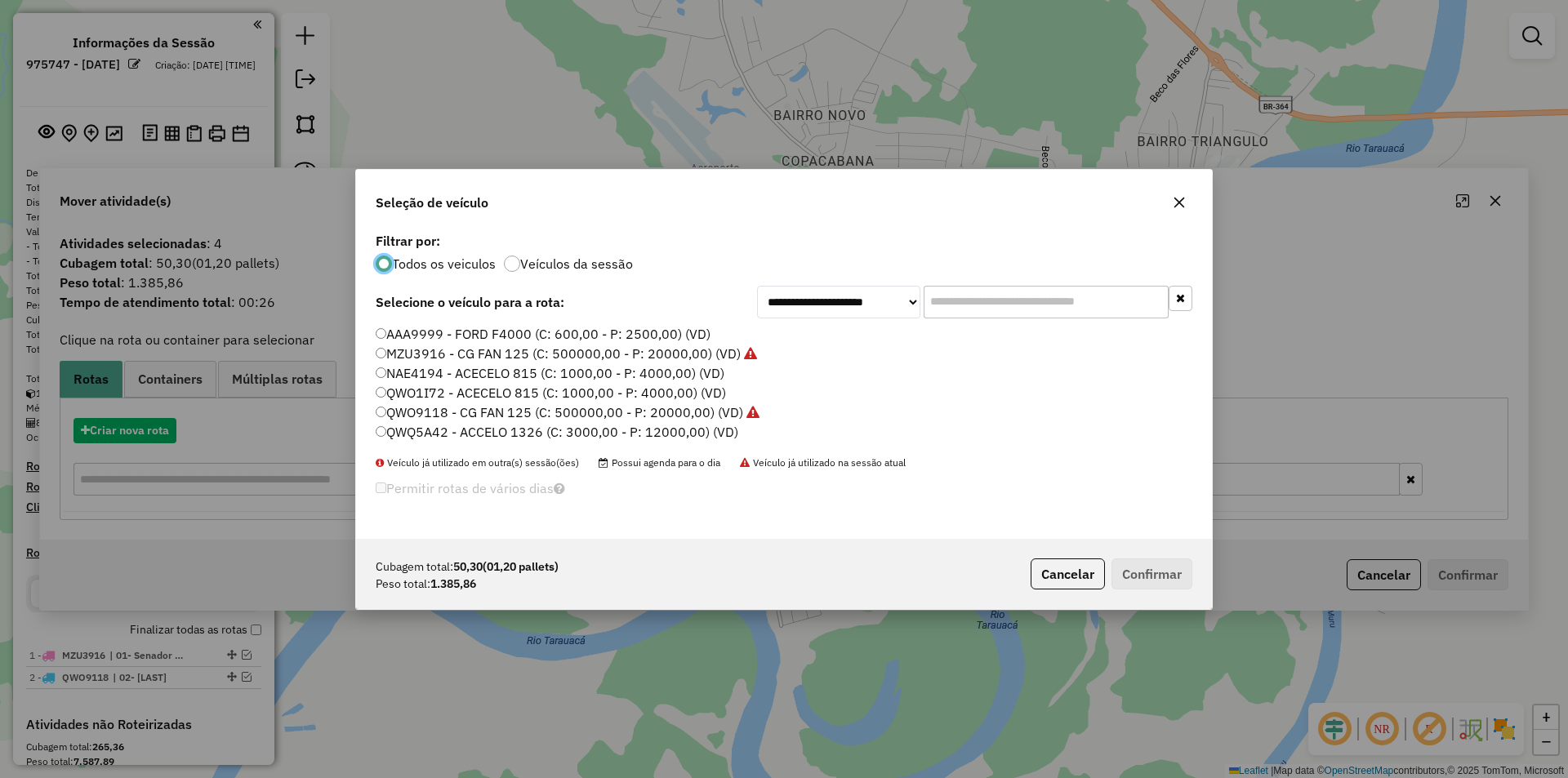 scroll, scrollTop: 9, scrollLeft: 5, axis: both 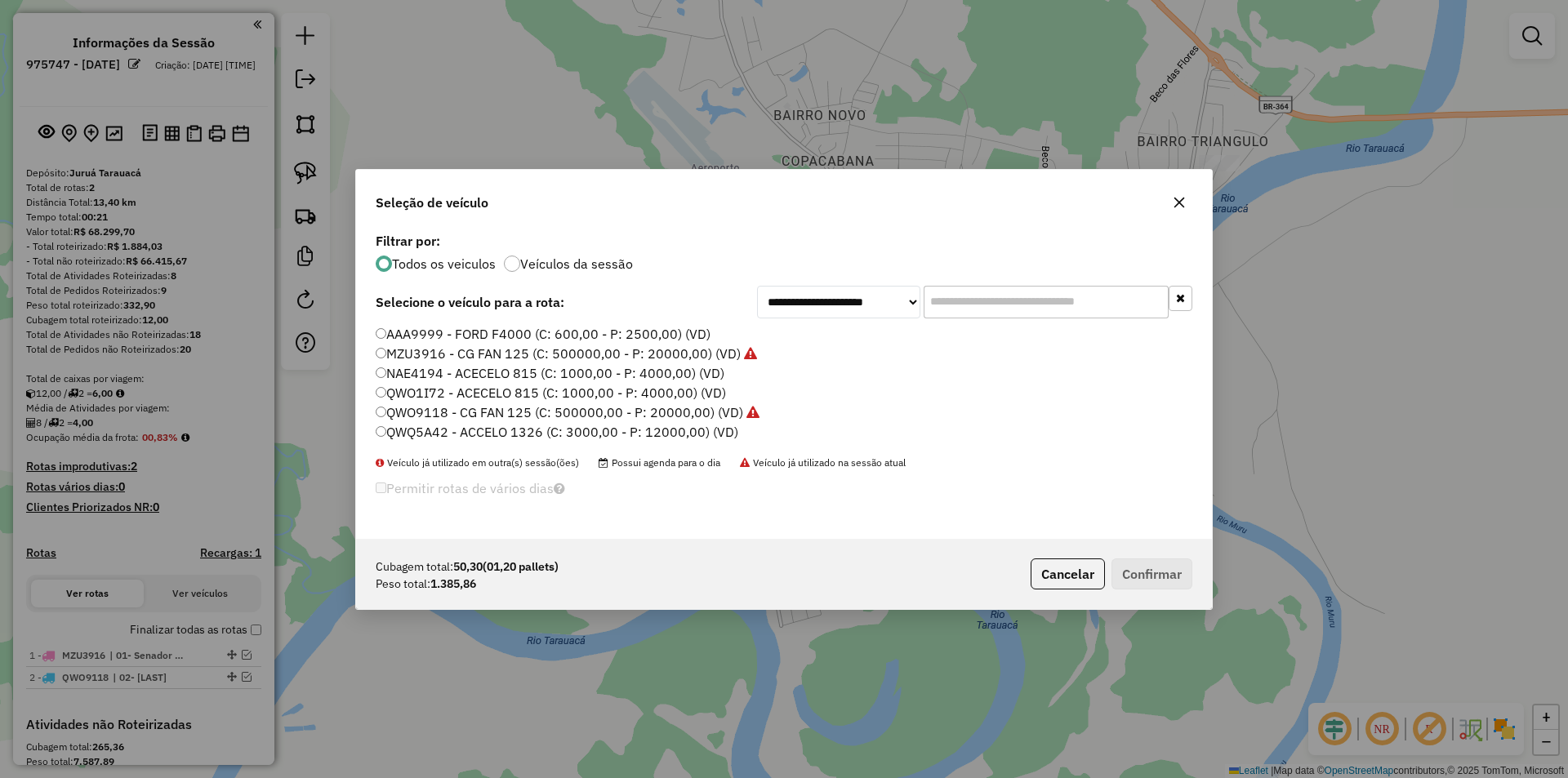 click on "NAE4194 - ACECELO 815 (C: 1000,00 - P: 4000,00) (VD)" 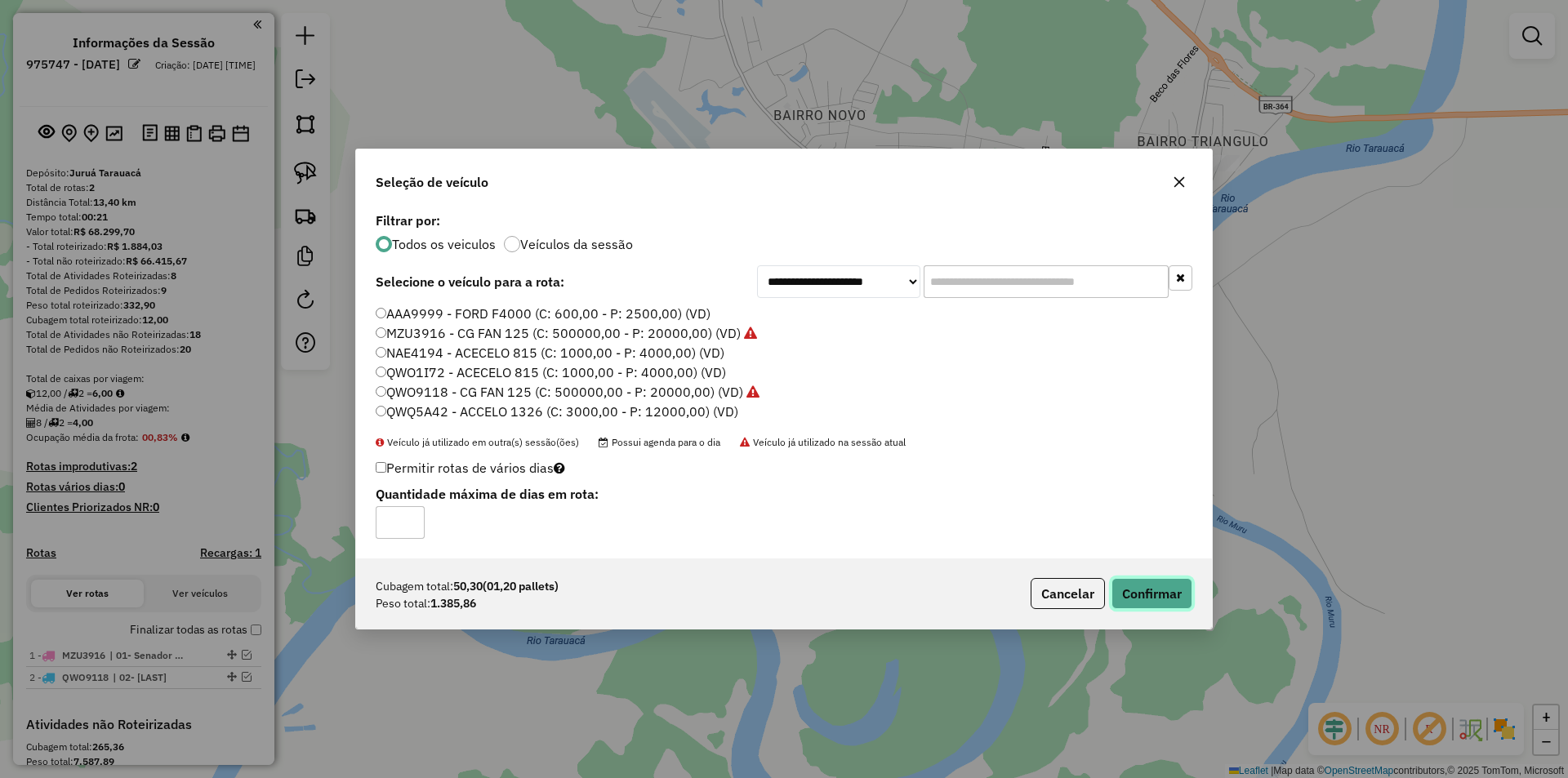 click on "Confirmar" 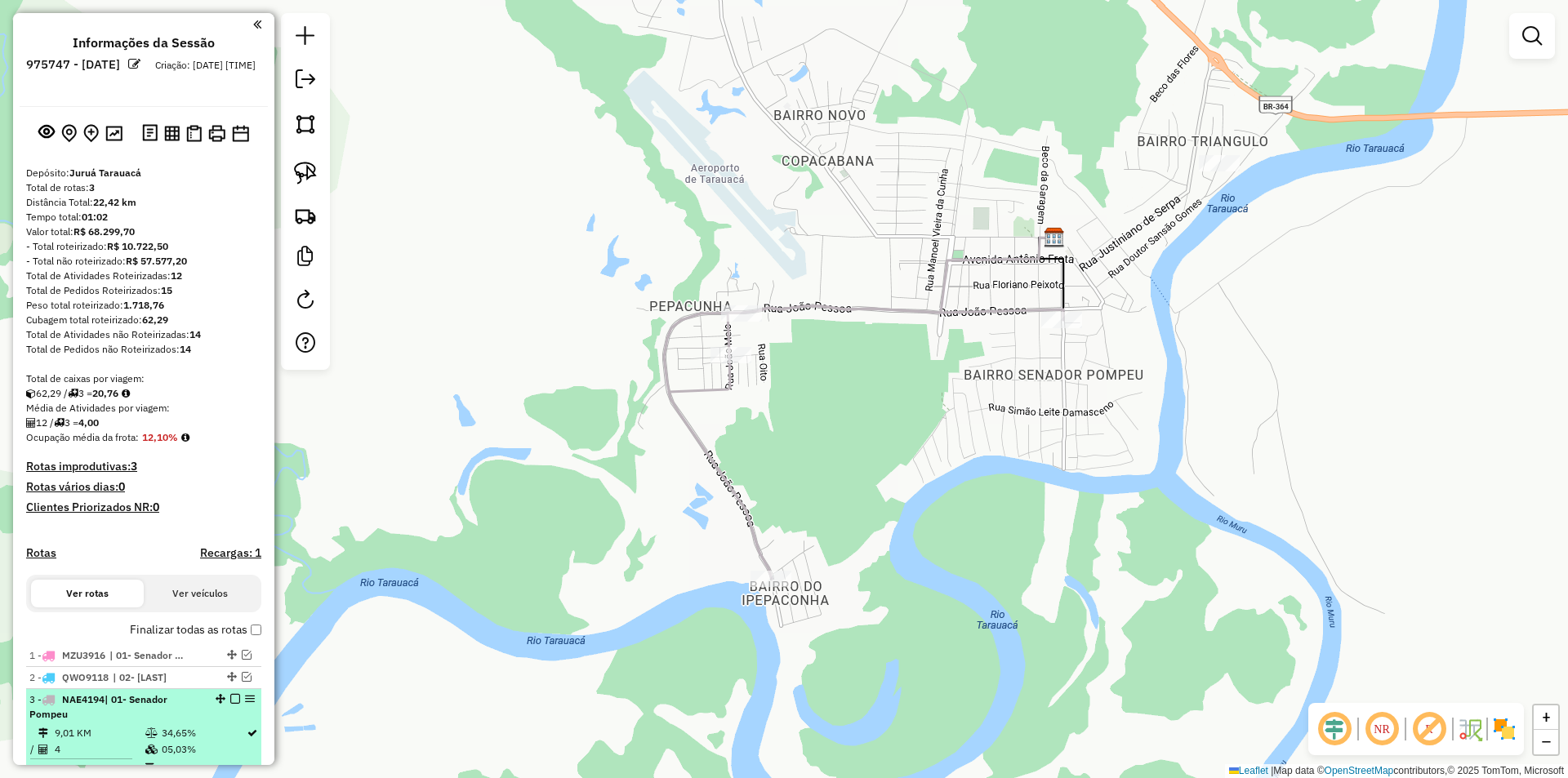 click at bounding box center [235, 699] 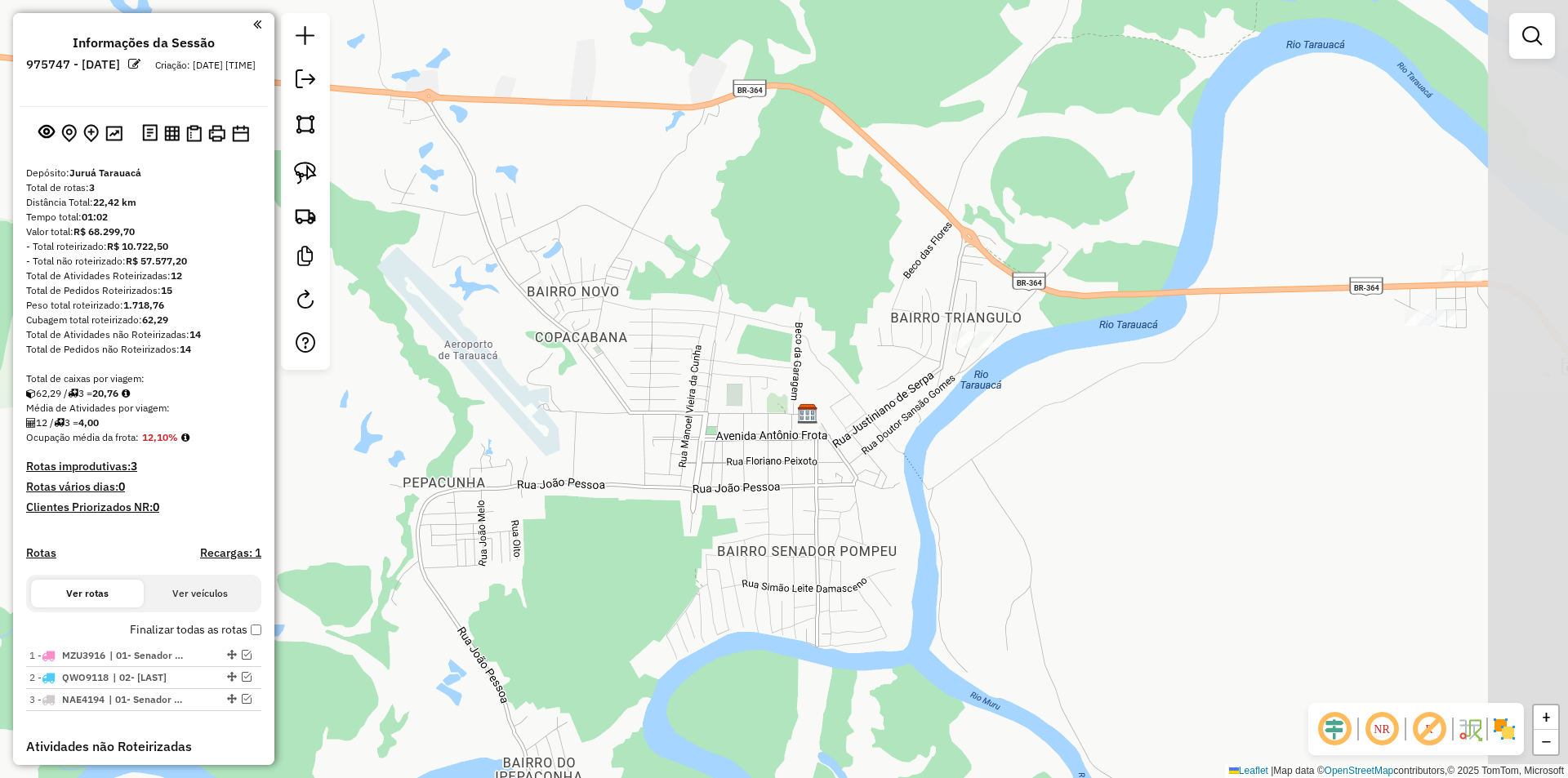 drag, startPoint x: 1271, startPoint y: 175, endPoint x: 1036, endPoint y: 318, distance: 275.08908 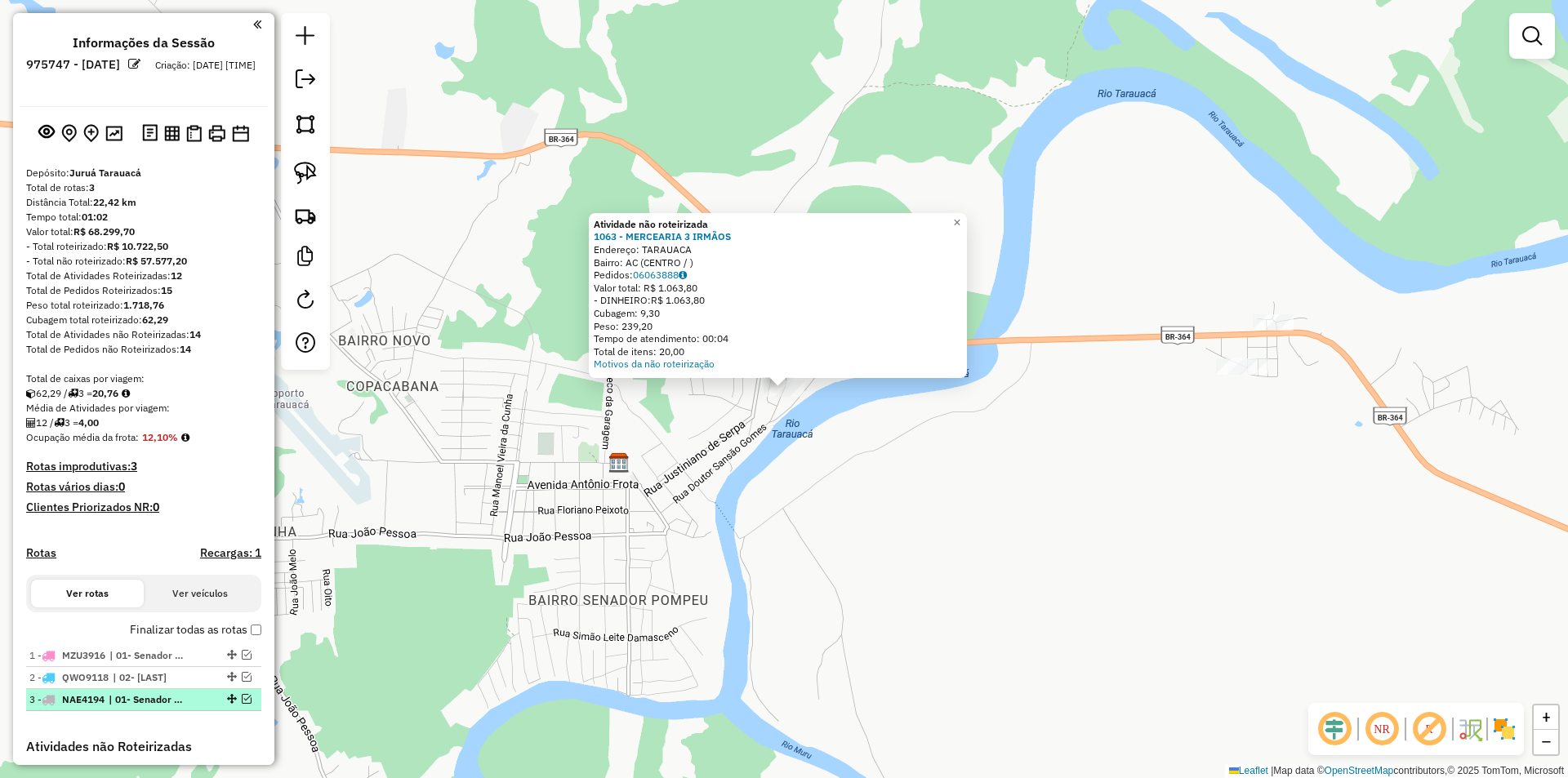 click at bounding box center [247, 699] 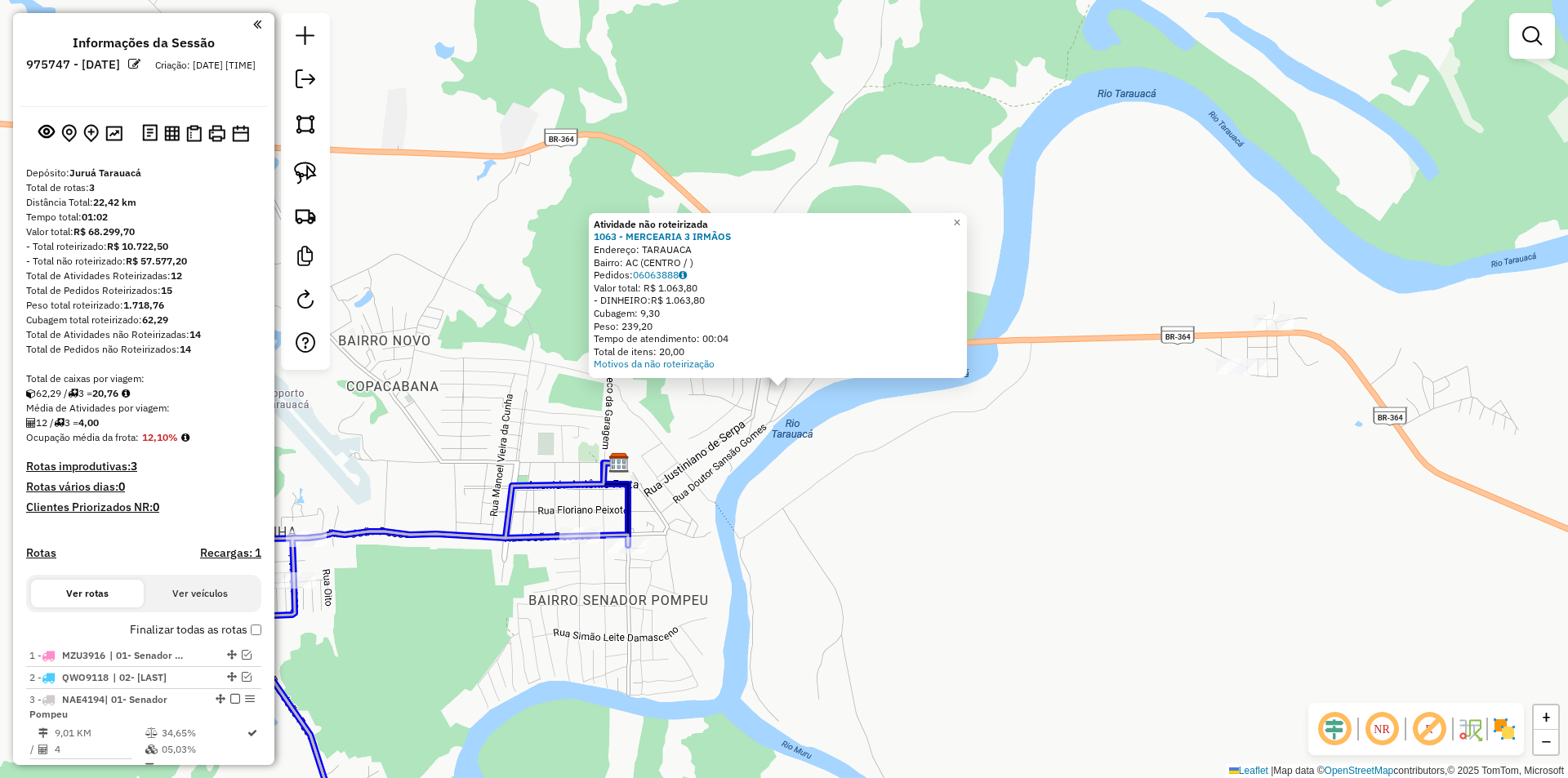 click on "Atividade não roteirizada 1063 - MERCEARIA 3 IRMÃOS  Endereço: [CITY]   Bairro: AC ([CITY] / [STATE])   Pedidos:  06063888   Valor total: R$ 1.063,80   - DINHEIRO:  R$ 1.063,80   Cubagem: 9,30   Peso: 239,20   Tempo de atendimento: 00:04   Total de itens: 20,00  Motivos da não roteirização × Janela de atendimento Grade de atendimento Capacidade Transportadoras Veículos Cliente Pedidos  Rotas Selecione os dias de semana para filtrar as janelas de atendimento  Seg   Ter   Qua   Qui   Sex   Sáb   Dom  Informe o período da janela de atendimento: De: Até:  Filtrar exatamente a janela do cliente  Considerar janela de atendimento padrão  Selecione os dias de semana para filtrar as grades de atendimento  Seg   Ter   Qua   Qui   Sex   Sáb   Dom   Considerar clientes sem dia de atendimento cadastrado  Clientes fora do dia de atendimento selecionado Filtrar as atividades entre os valores definidos abaixo:  Peso mínimo:   Peso máximo:   Cubagem mínima:   Cubagem máxima:   De:   Até:   De:   Até:  Veículo:" 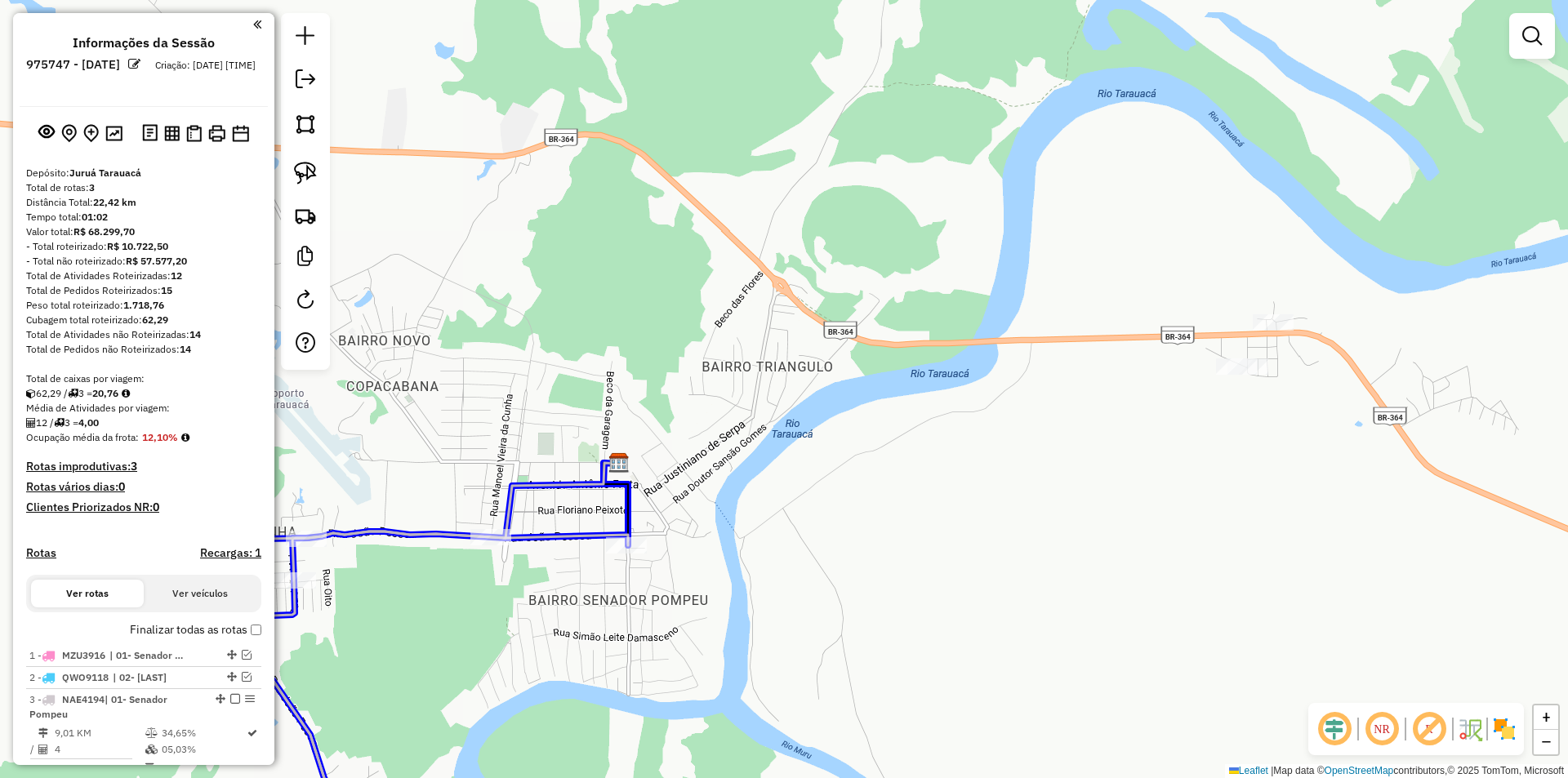 click on "Janela de atendimento Grade de atendimento Capacidade Transportadoras Veículos Cliente Pedidos  Rotas Selecione os dias de semana para filtrar as janelas de atendimento  Seg   Ter   Qua   Qui   Sex   Sáb   Dom  Informe o período da janela de atendimento: De: Até:  Filtrar exatamente a janela do cliente  Considerar janela de atendimento padrão  Selecione os dias de semana para filtrar as grades de atendimento  Seg   Ter   Qua   Qui   Sex   Sáb   Dom   Considerar clientes sem dia de atendimento cadastrado  Clientes fora do dia de atendimento selecionado Filtrar as atividades entre os valores definidos abaixo:  Peso mínimo:   Peso máximo:   Cubagem mínima:   Cubagem máxima:   De:   Até:  Filtrar as atividades entre o tempo de atendimento definido abaixo:  De:   Até:   Considerar capacidade total dos clientes não roteirizados Transportadora: Selecione um ou mais itens Tipo de veículo: Selecione um ou mais itens Veículo: Selecione um ou mais itens Motorista: Selecione um ou mais itens Nome: Rótulo:" 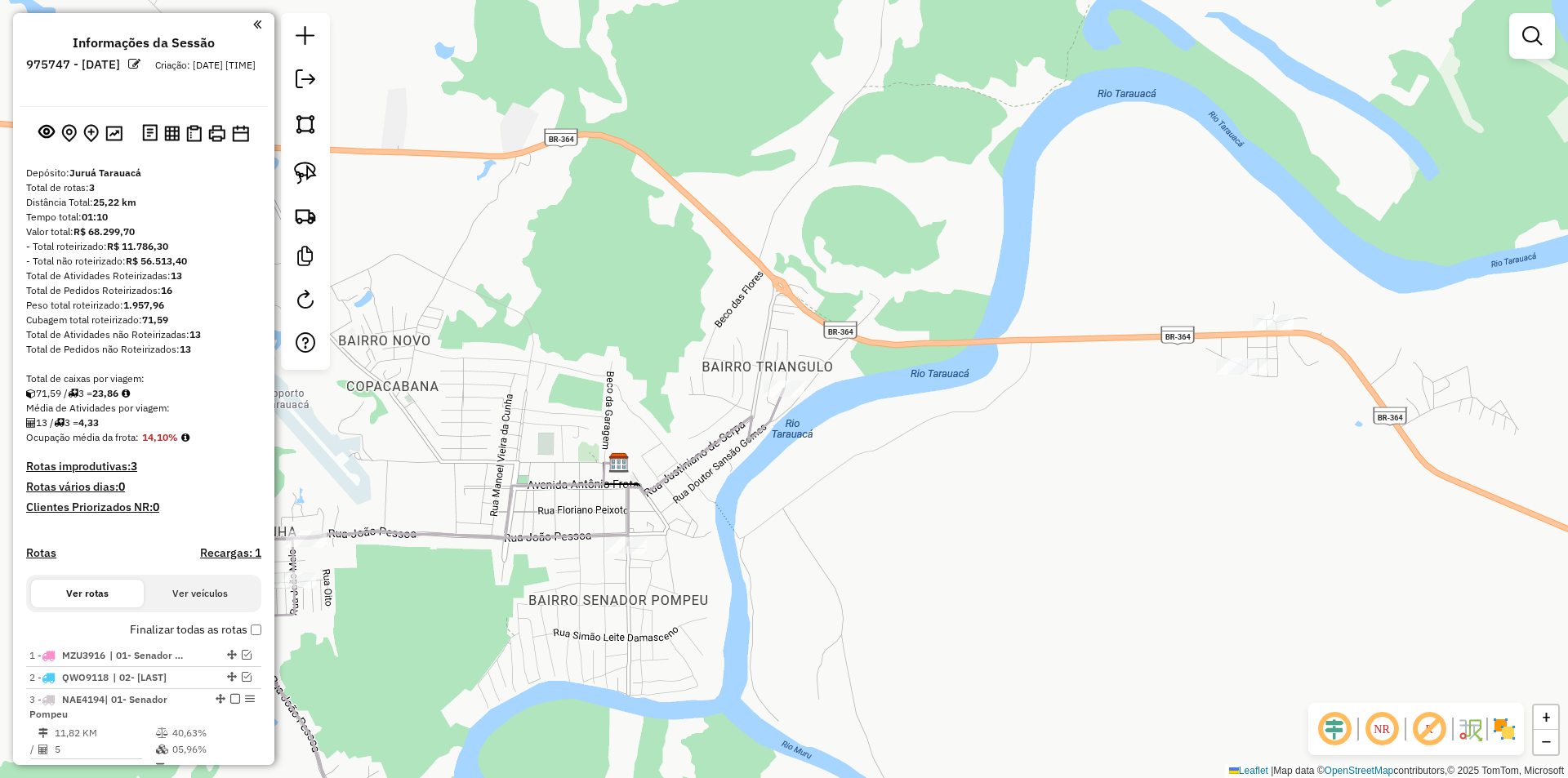 click at bounding box center (230, 699) 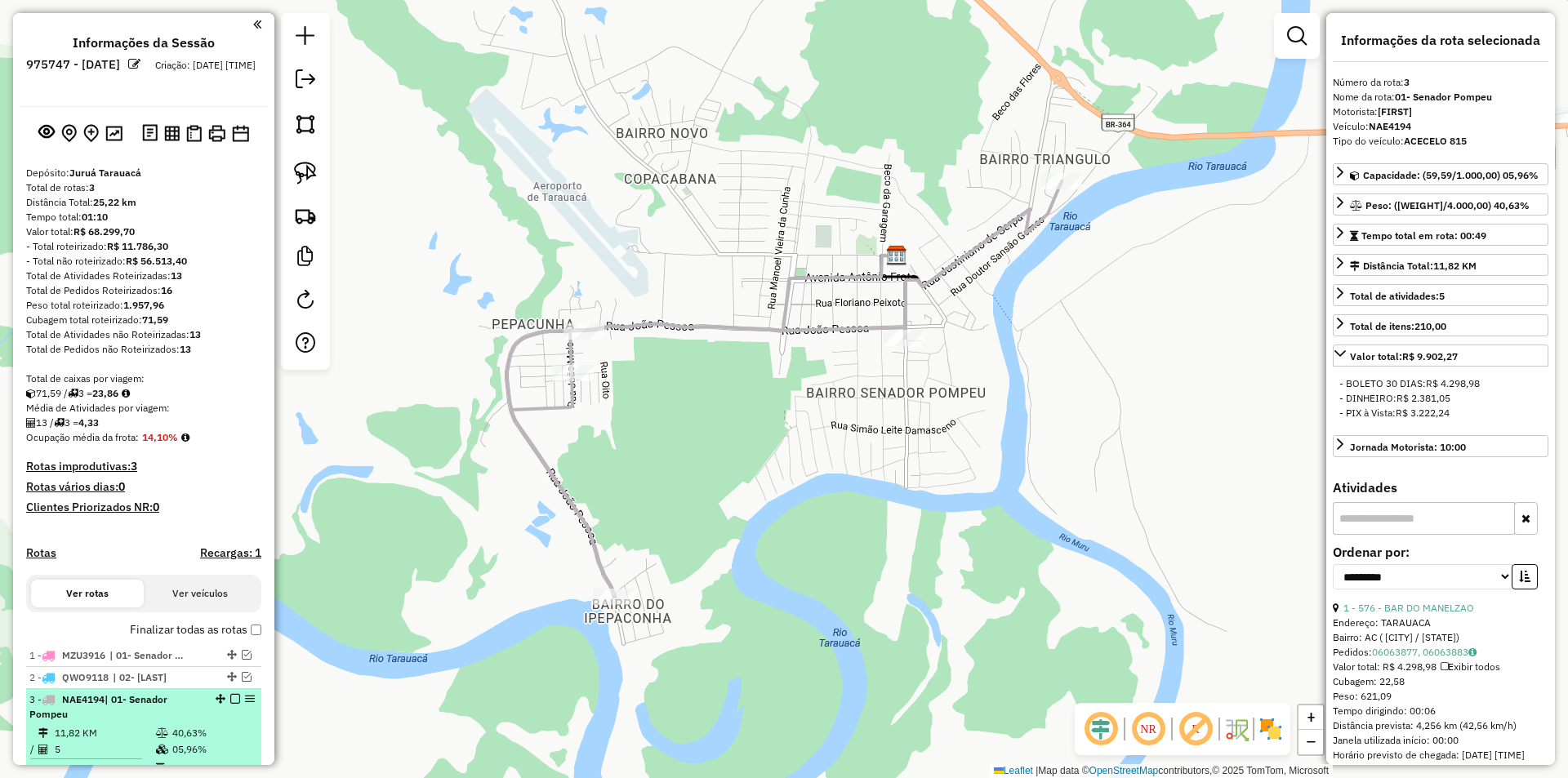 click at bounding box center [235, 699] 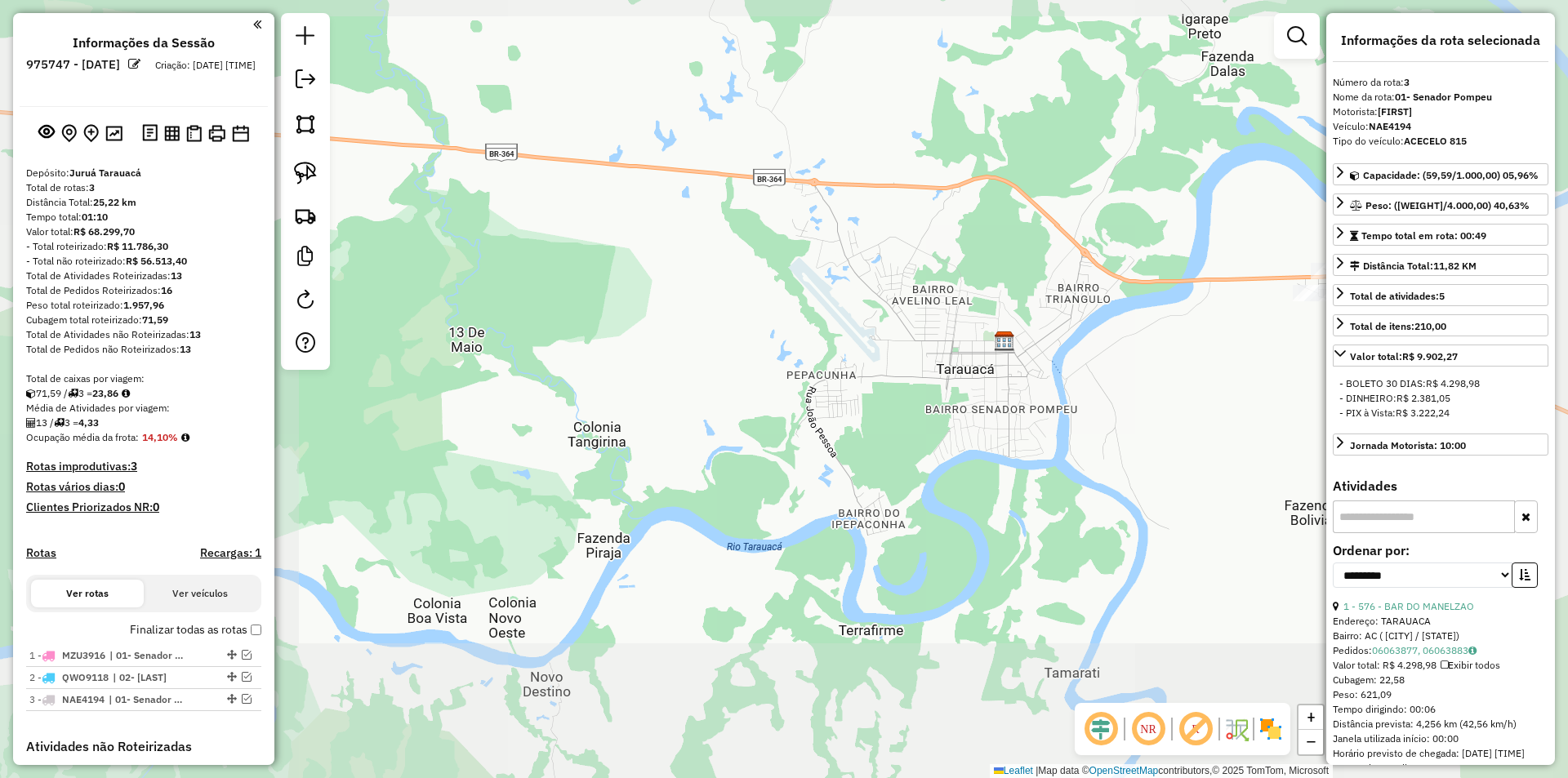 drag, startPoint x: 931, startPoint y: 487, endPoint x: 363, endPoint y: 628, distance: 585.2393 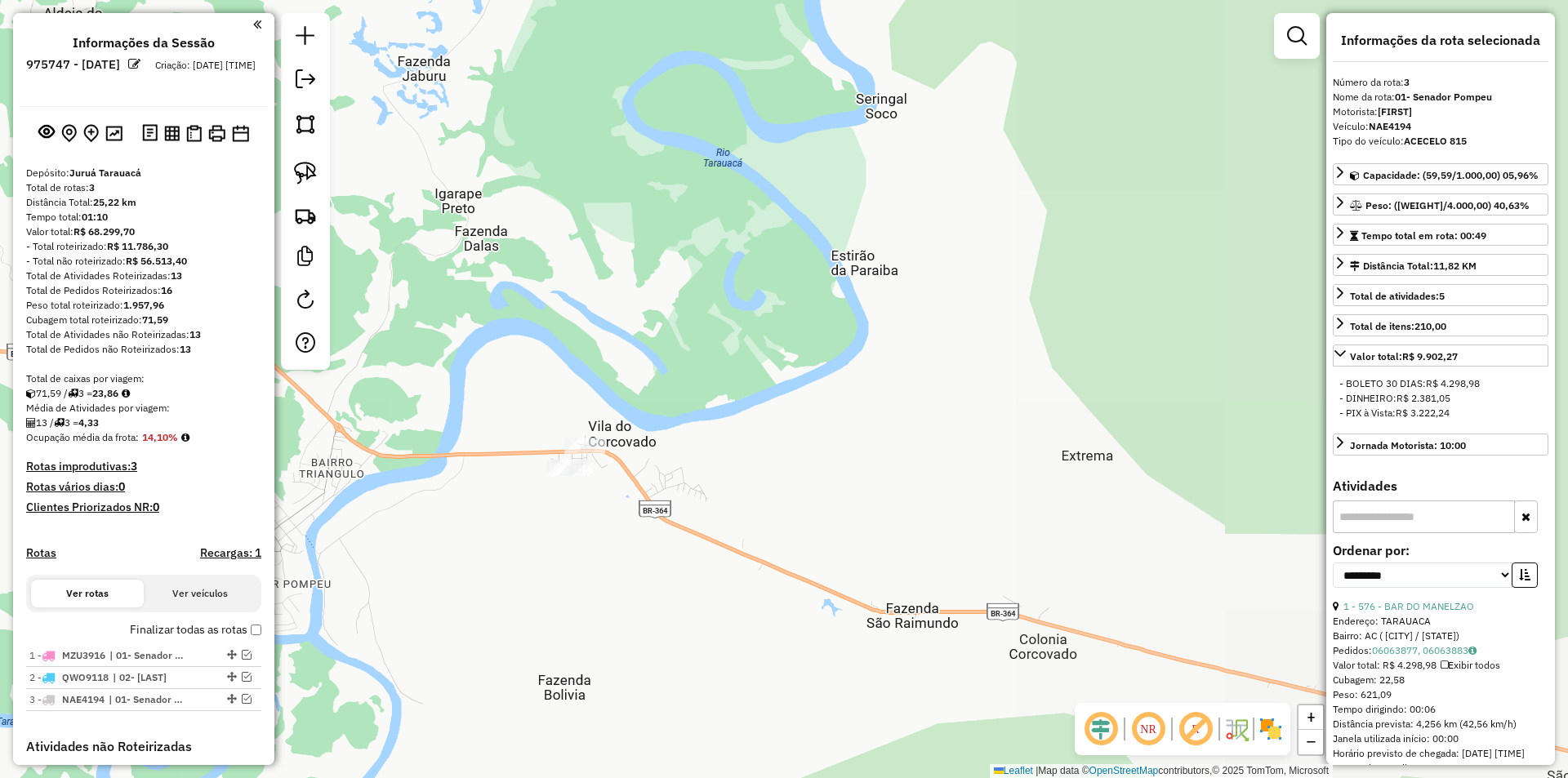 drag, startPoint x: 838, startPoint y: 492, endPoint x: 608, endPoint y: 463, distance: 231.82105 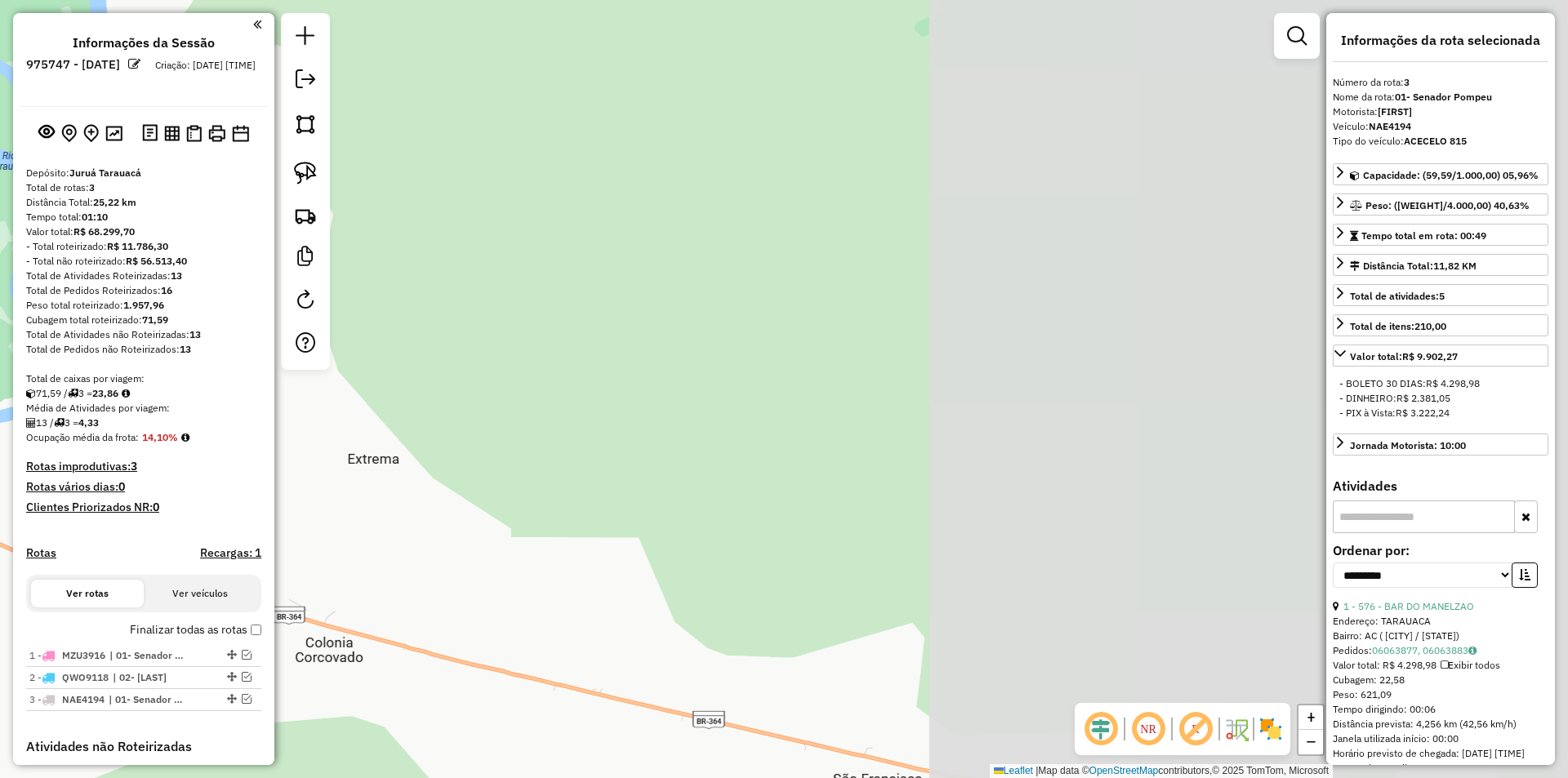 drag, startPoint x: 892, startPoint y: 451, endPoint x: 566, endPoint y: 393, distance: 331.1193 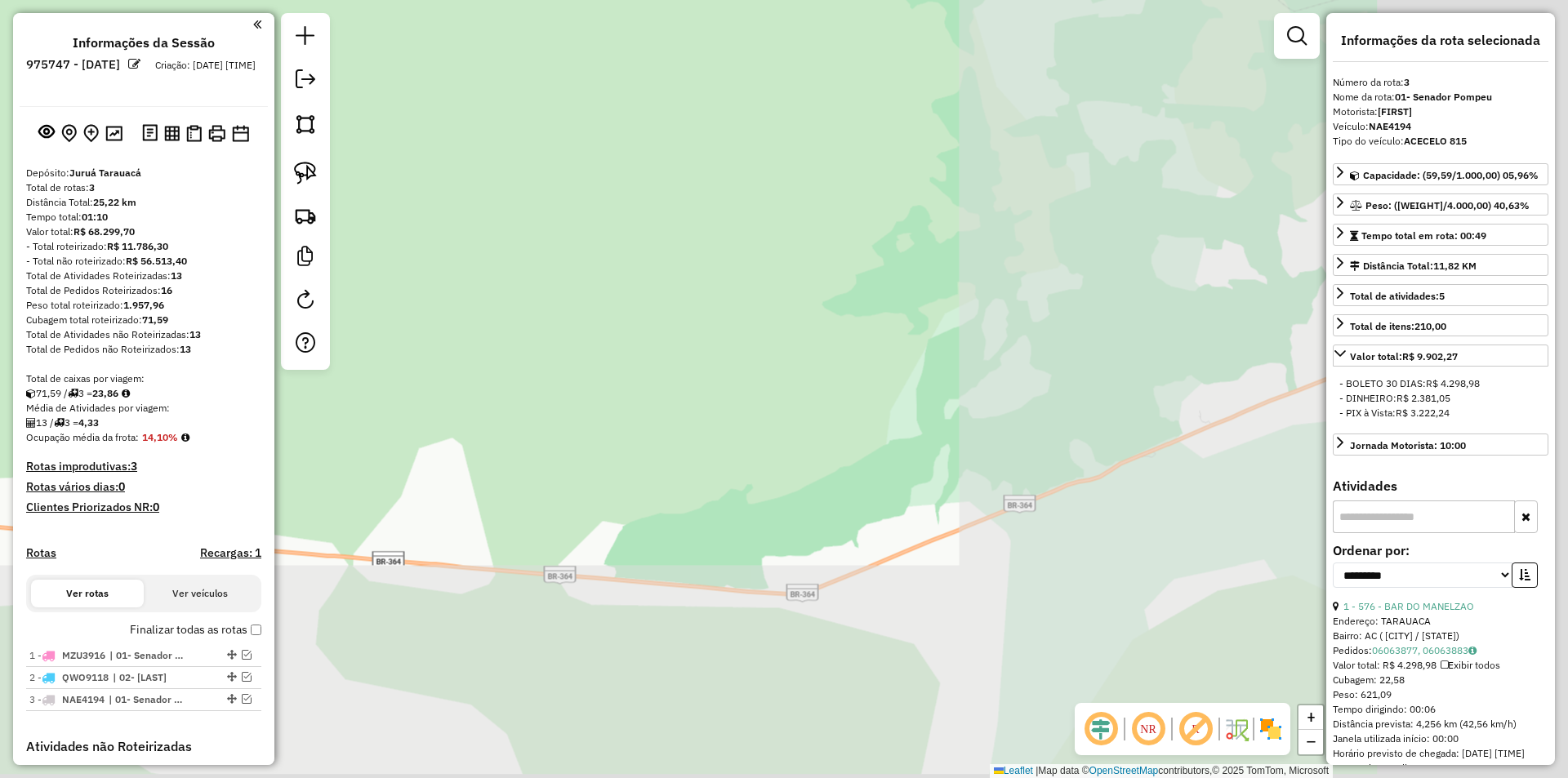 drag, startPoint x: 901, startPoint y: 437, endPoint x: 769, endPoint y: 375, distance: 145.83552 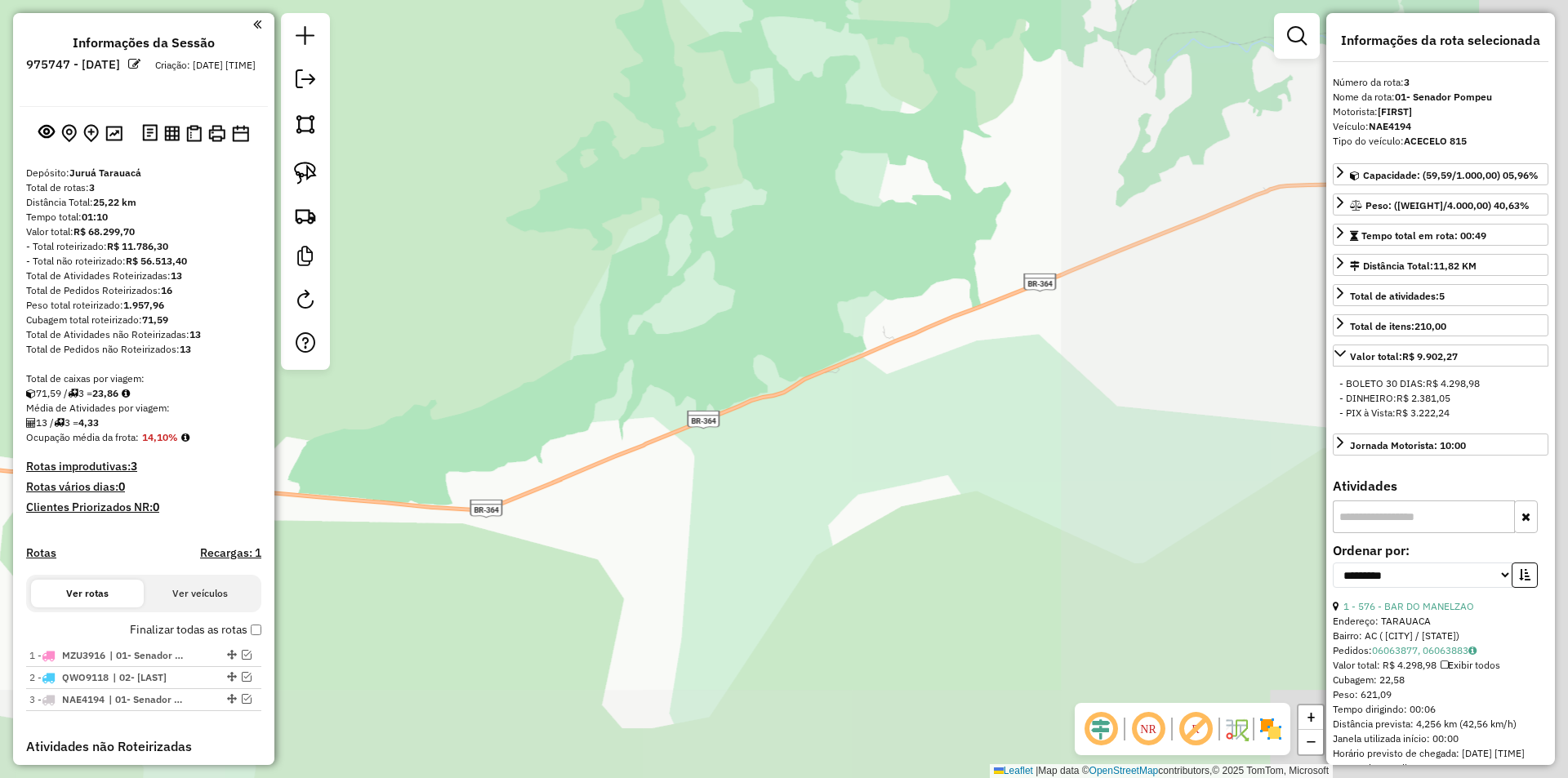 drag, startPoint x: 768, startPoint y: 429, endPoint x: 954, endPoint y: 447, distance: 186.86894 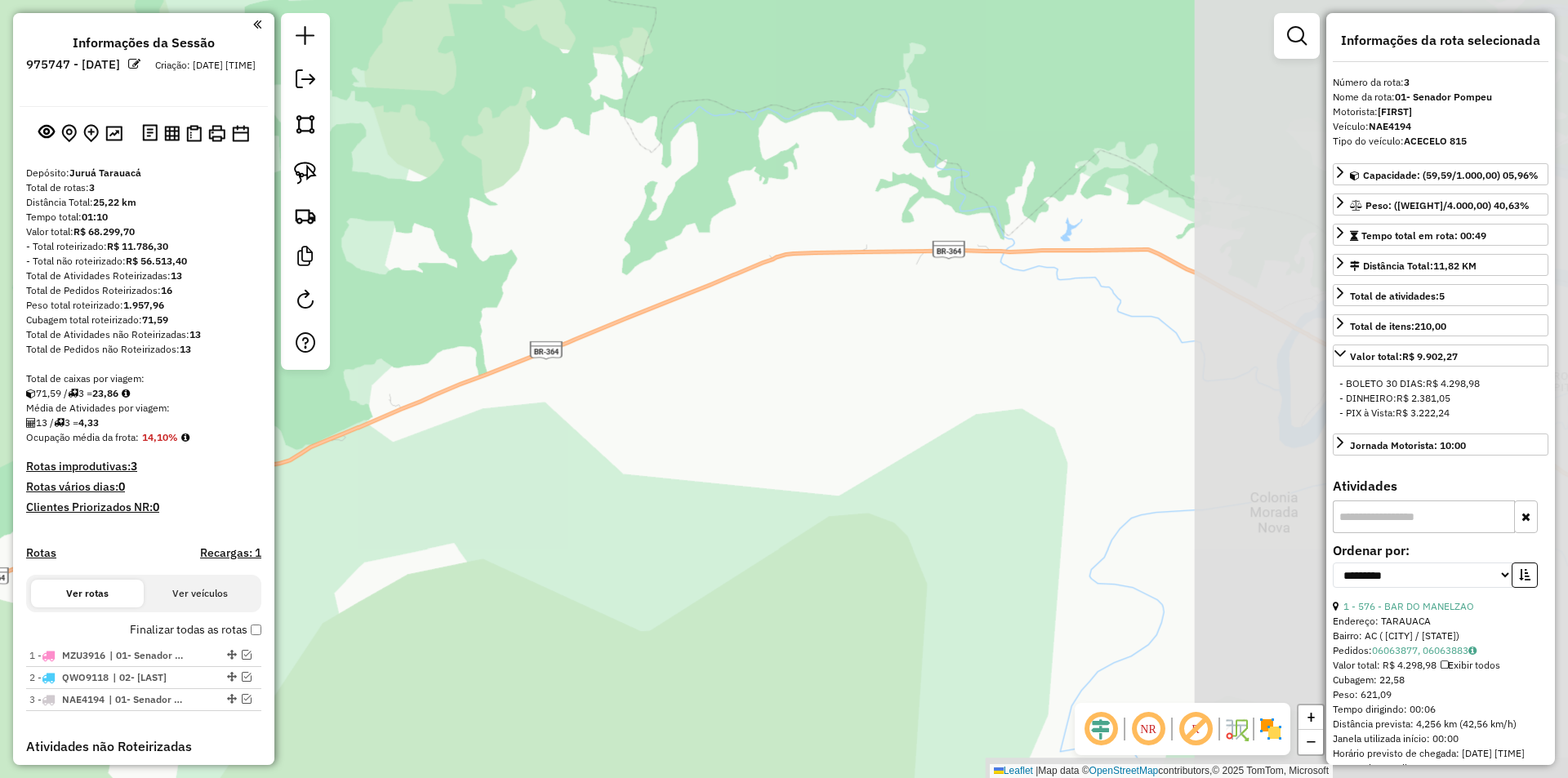 drag, startPoint x: 773, startPoint y: 540, endPoint x: 664, endPoint y: 571, distance: 113.32255 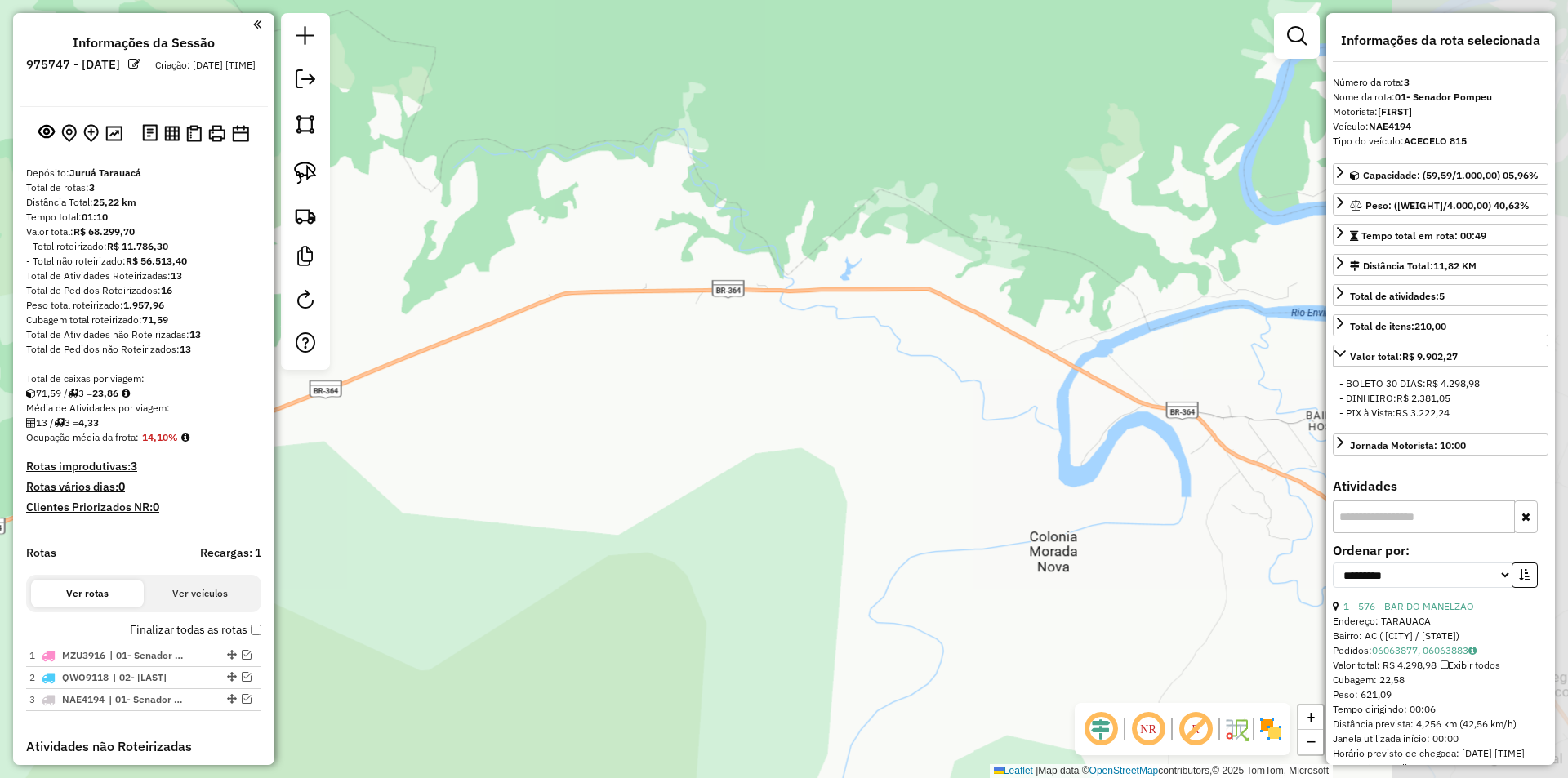 drag, startPoint x: 842, startPoint y: 538, endPoint x: 607, endPoint y: 483, distance: 241.3504 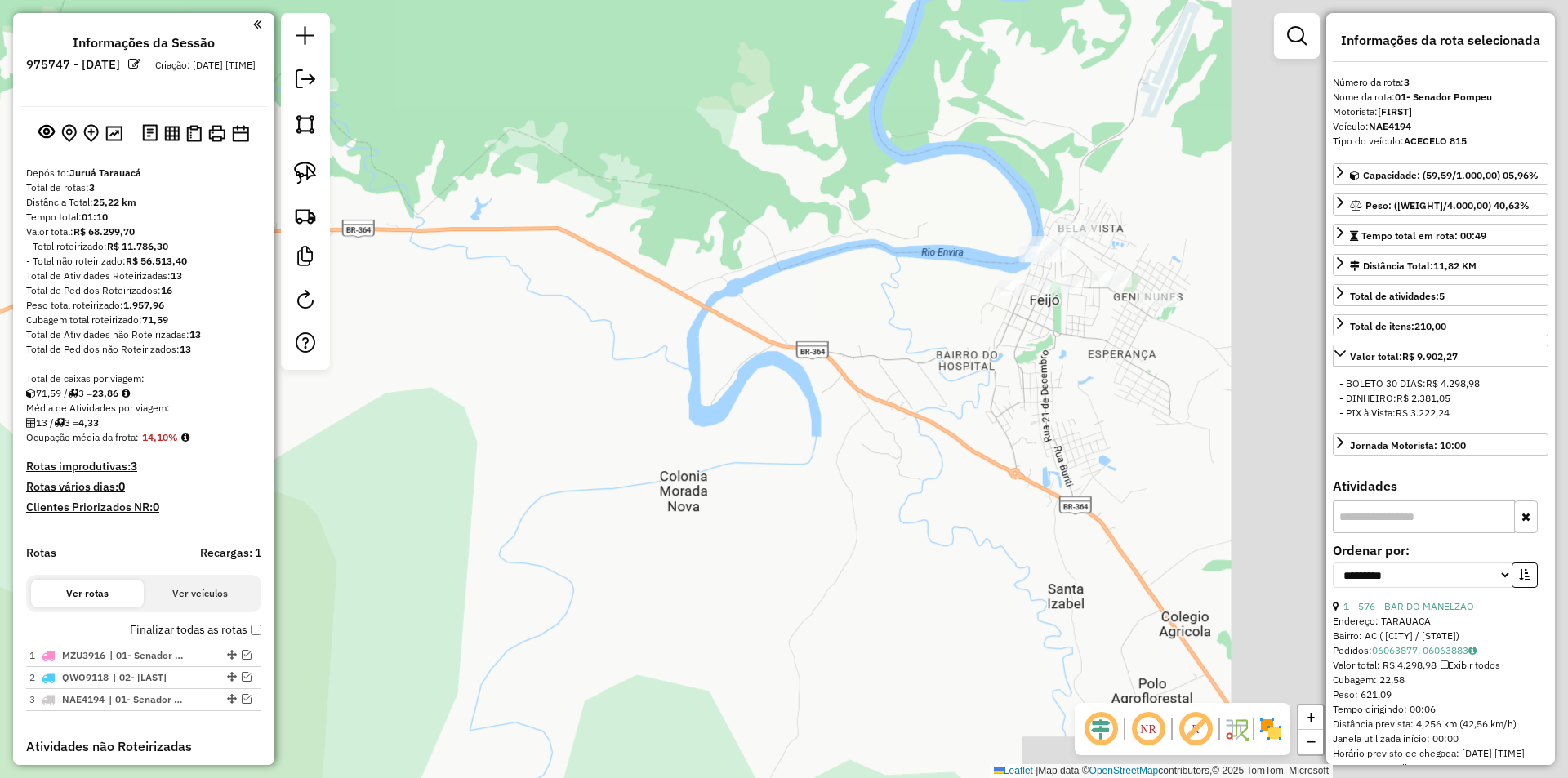 drag, startPoint x: 899, startPoint y: 509, endPoint x: 752, endPoint y: 488, distance: 148.49242 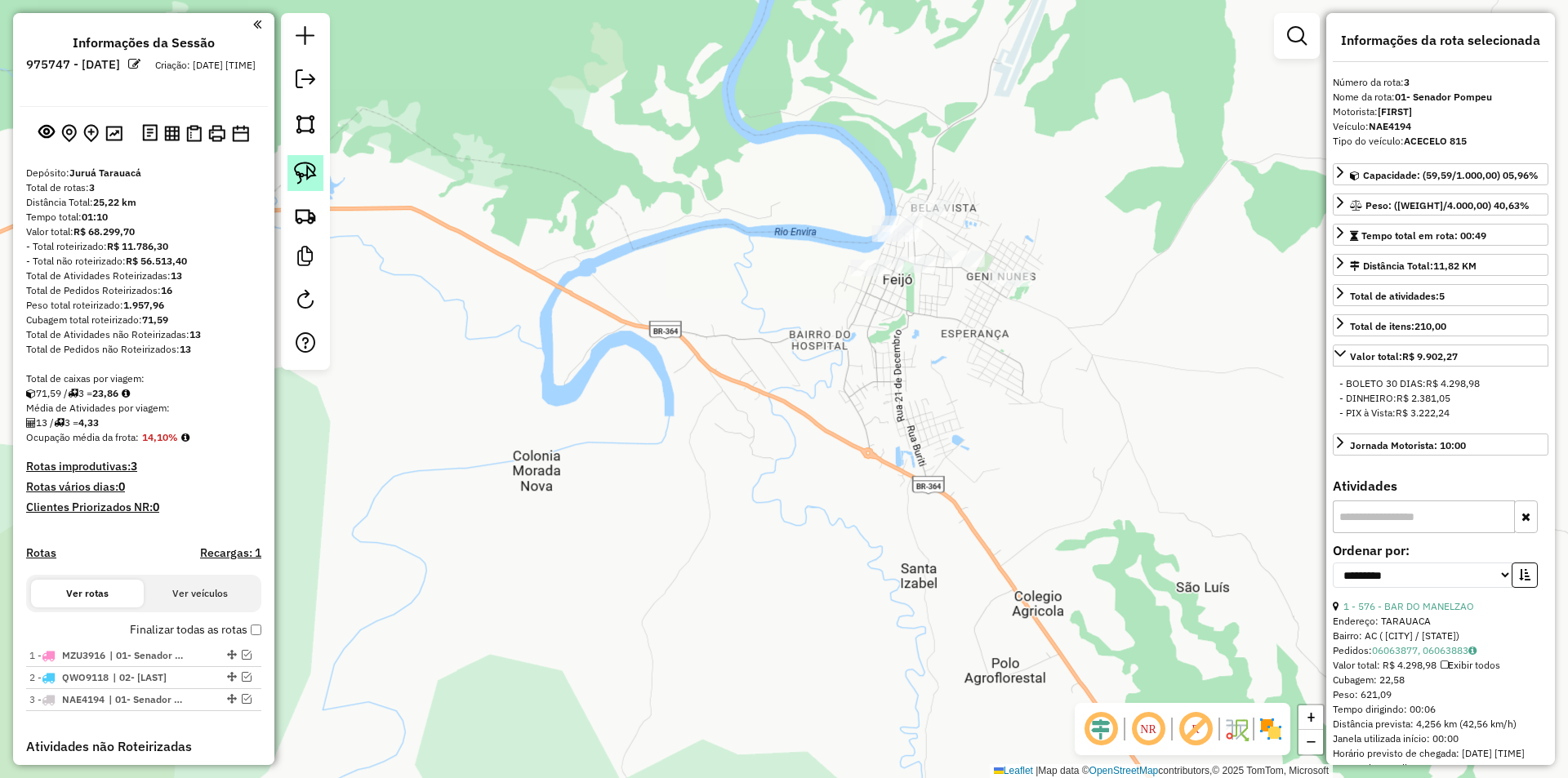 click 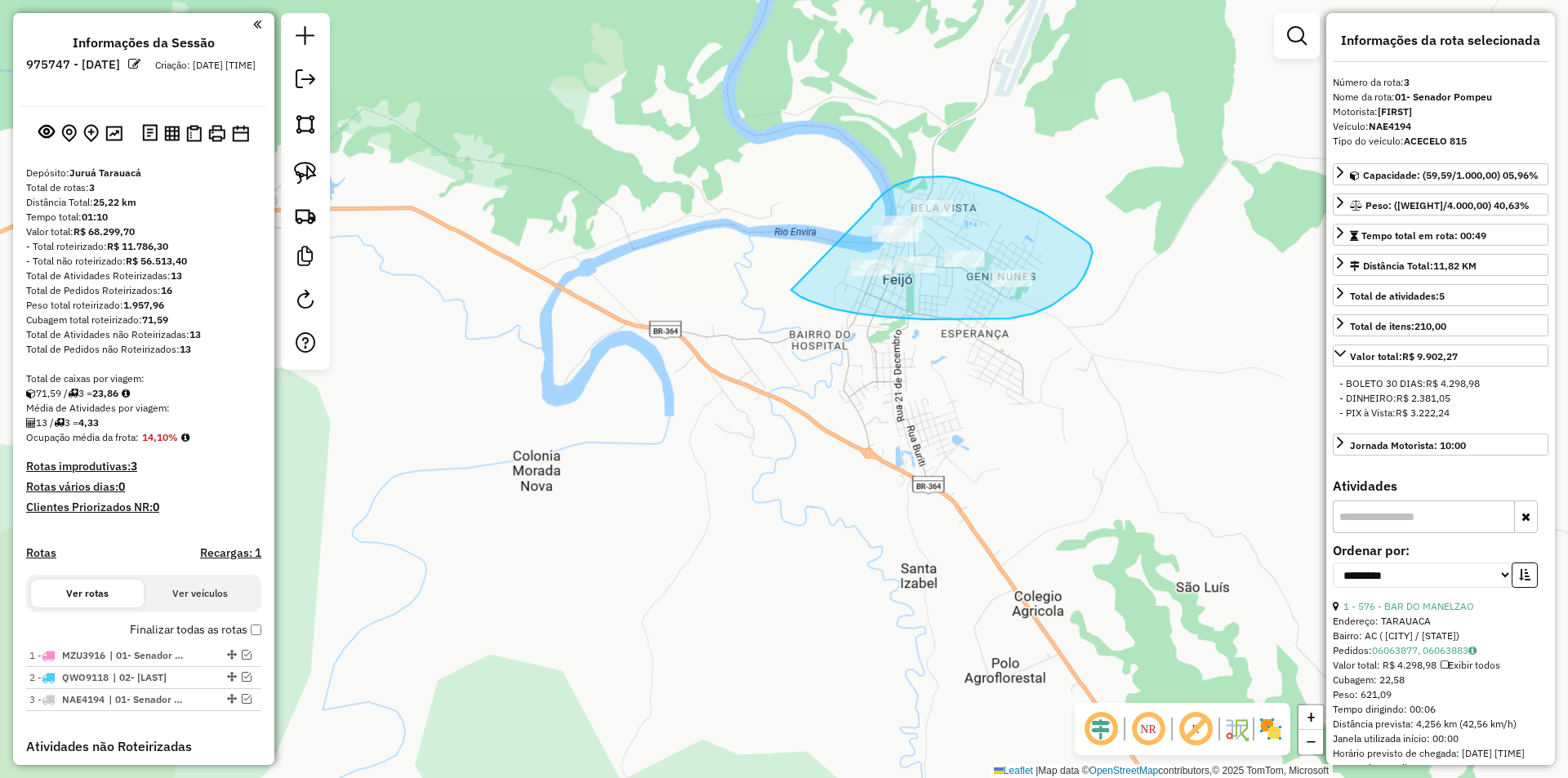 drag, startPoint x: 872, startPoint y: 207, endPoint x: 858, endPoint y: 291, distance: 85.15868 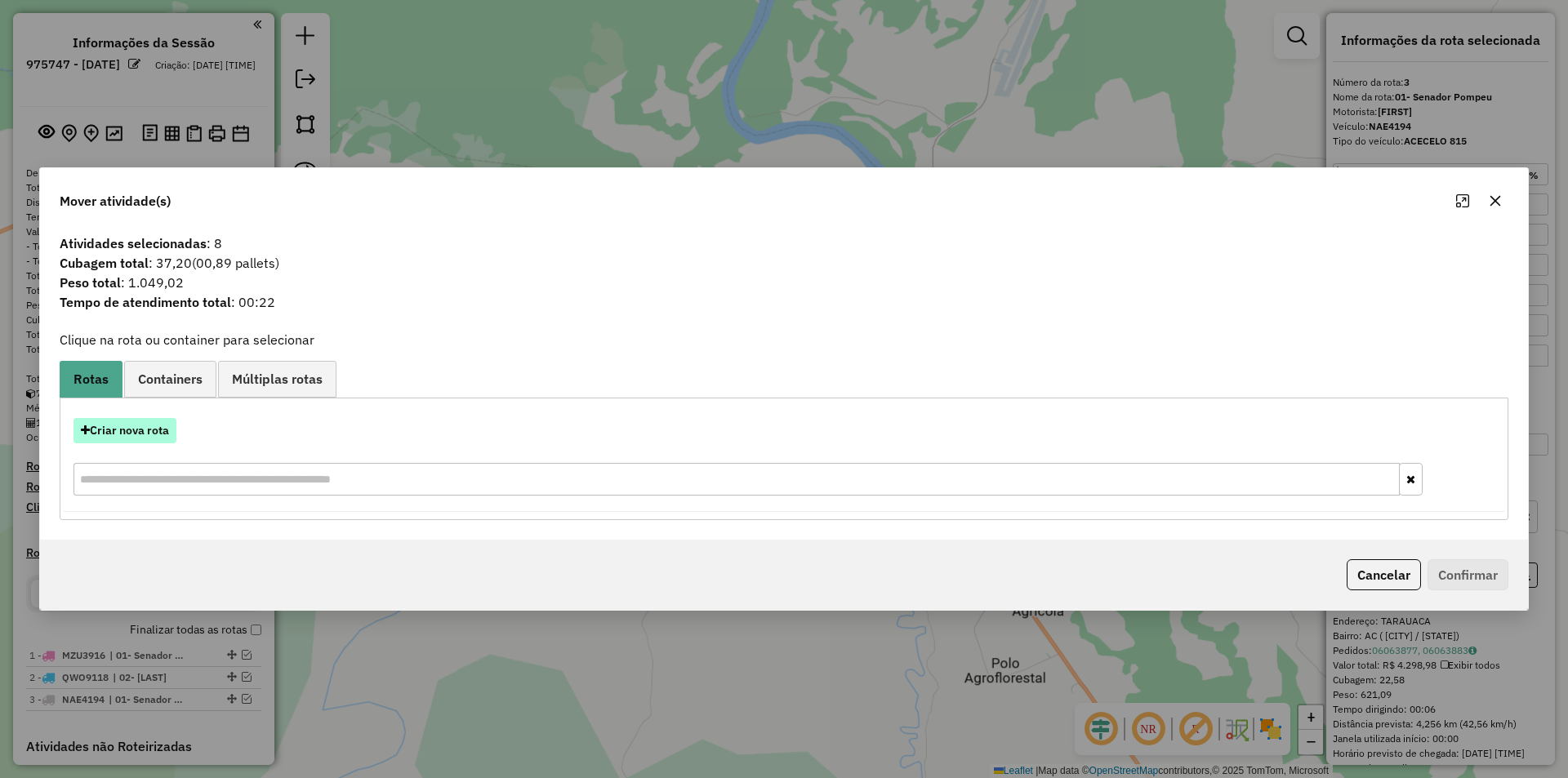click on "Criar nova rota" at bounding box center (125, 430) 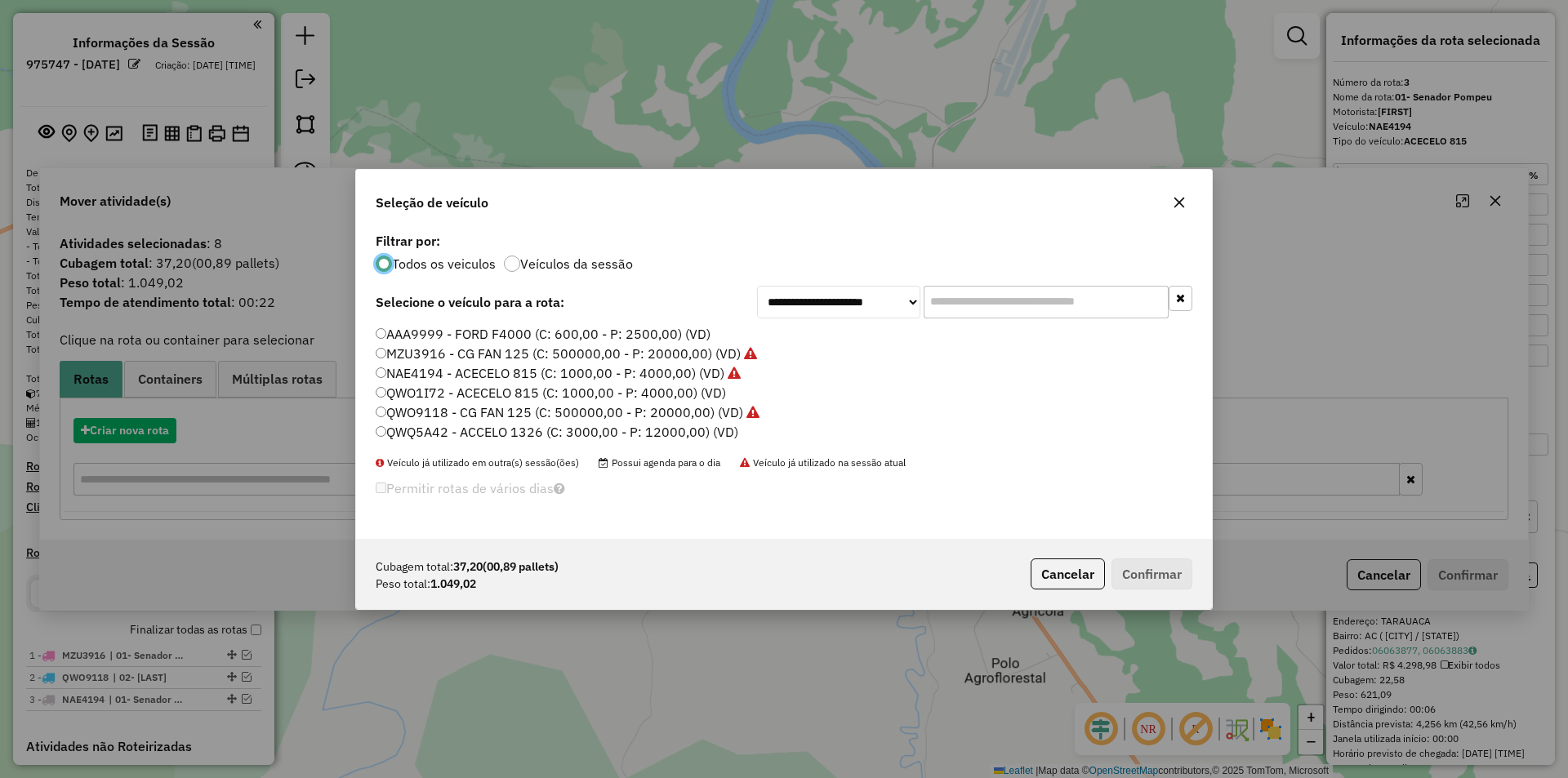 scroll, scrollTop: 9, scrollLeft: 5, axis: both 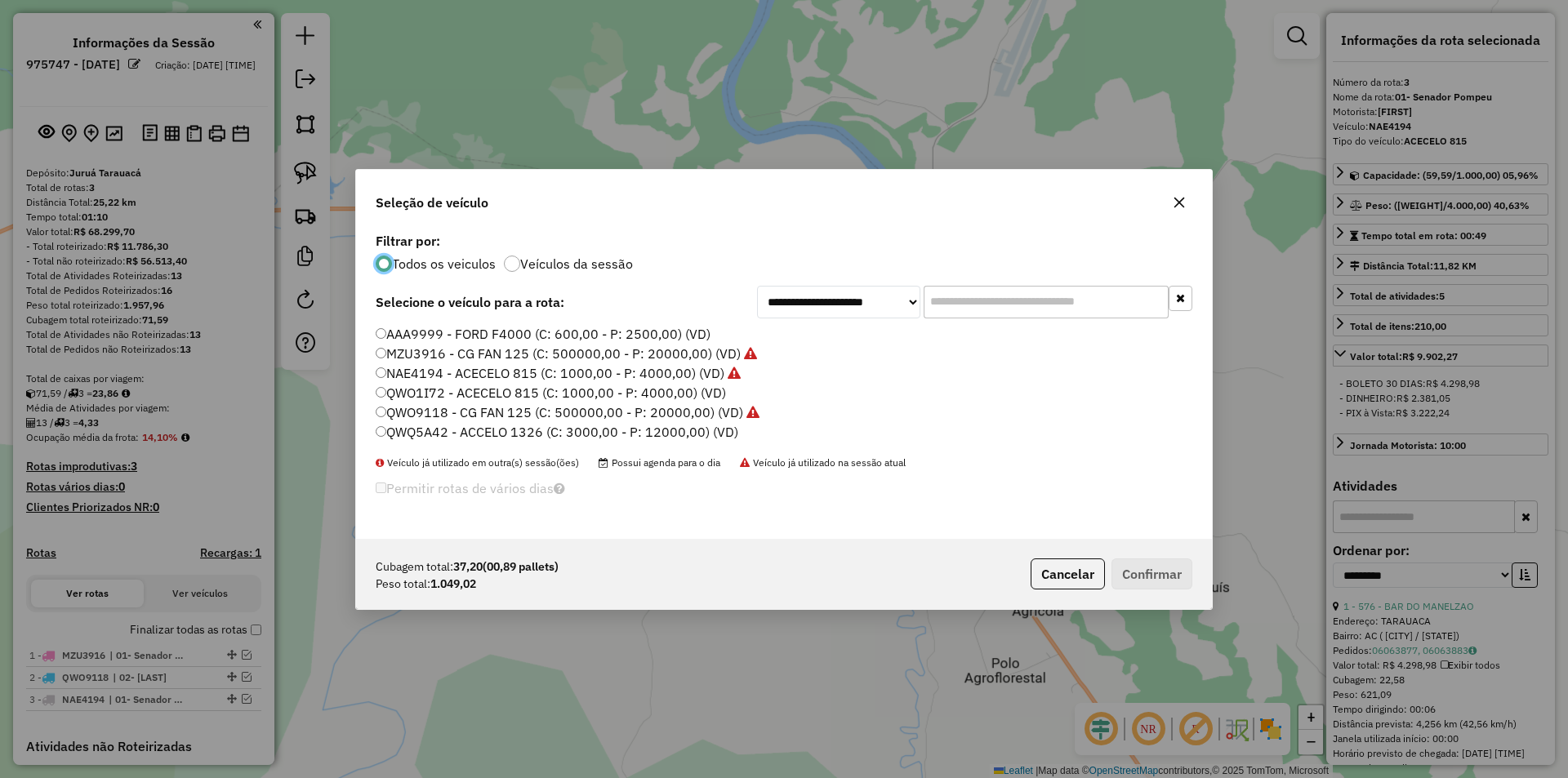 click on "QWQ5A42 - ACCELO 1326 (C: 3000,00 - P: 12000,00) (VD)" 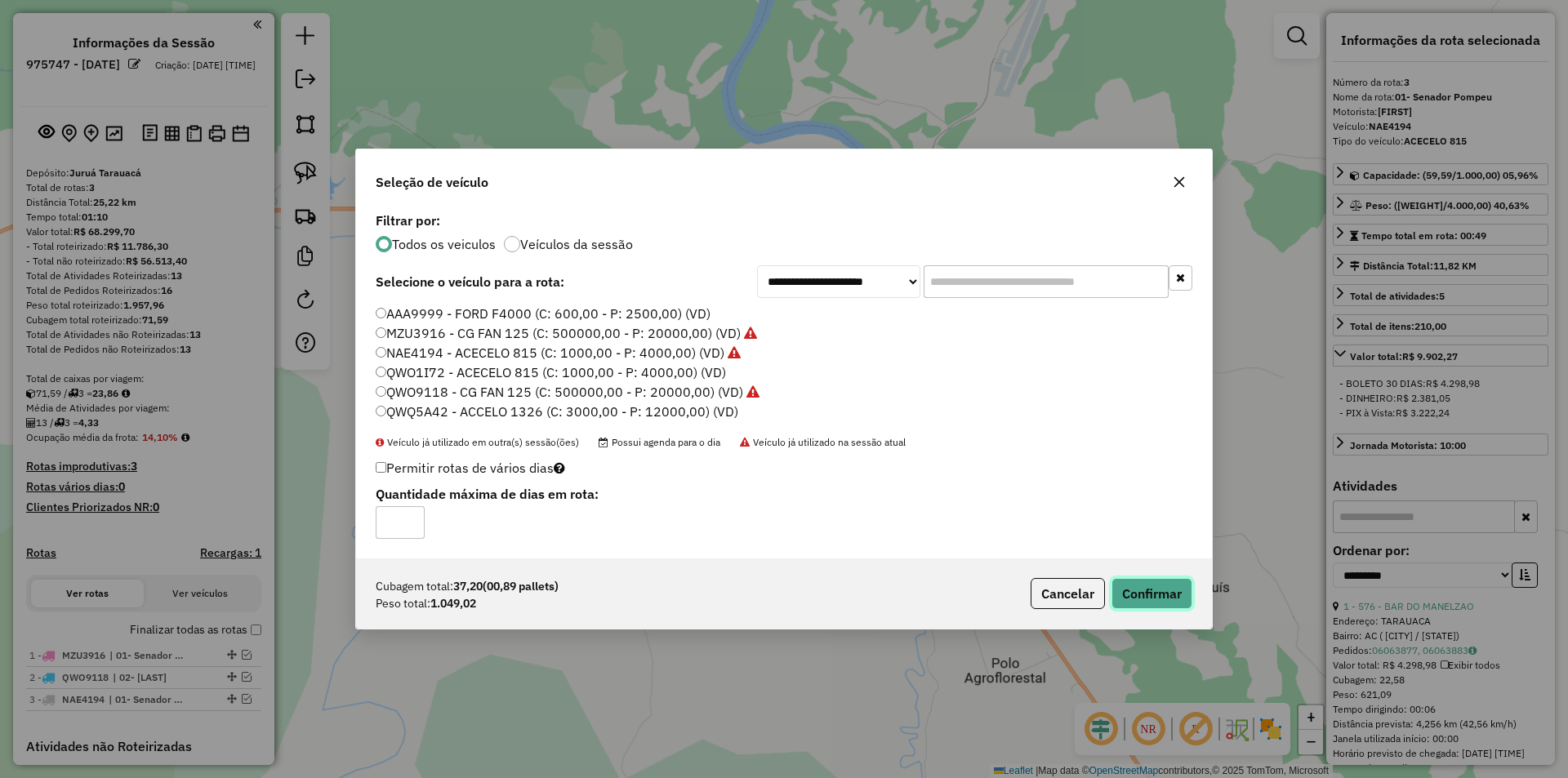click on "Confirmar" 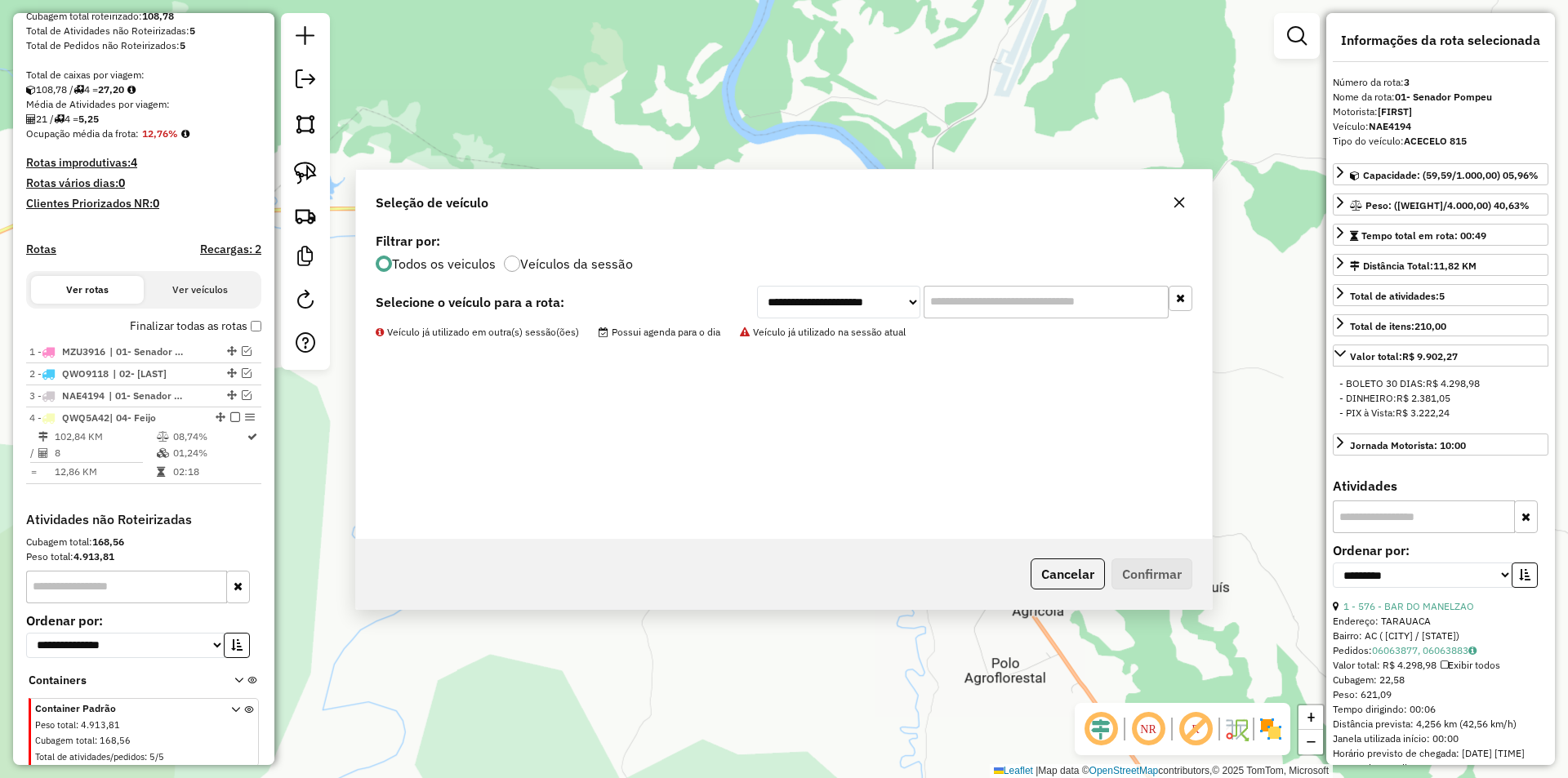 scroll, scrollTop: 345, scrollLeft: 0, axis: vertical 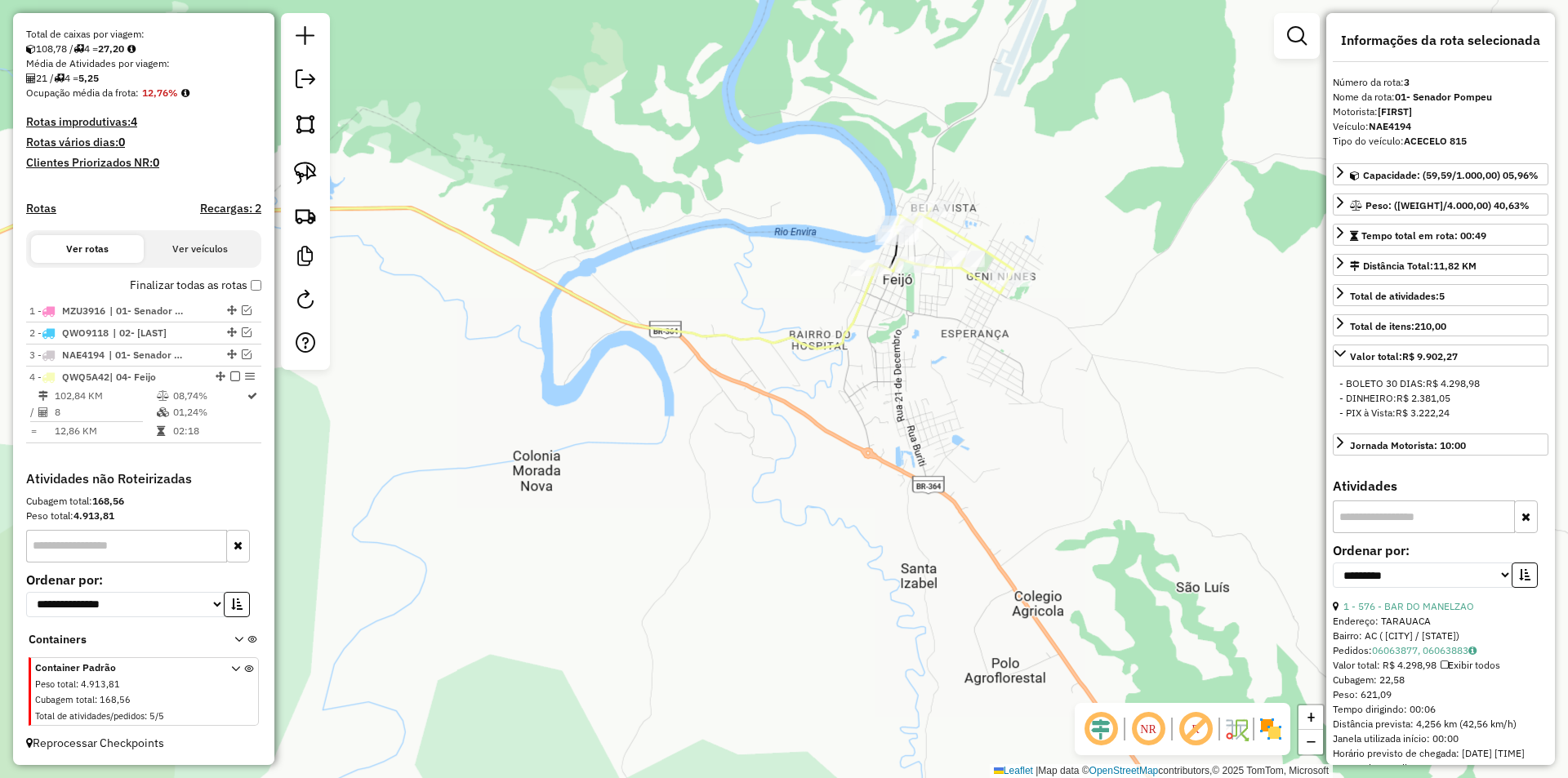 click on "Finalizar todas as rotas" at bounding box center [195, 285] 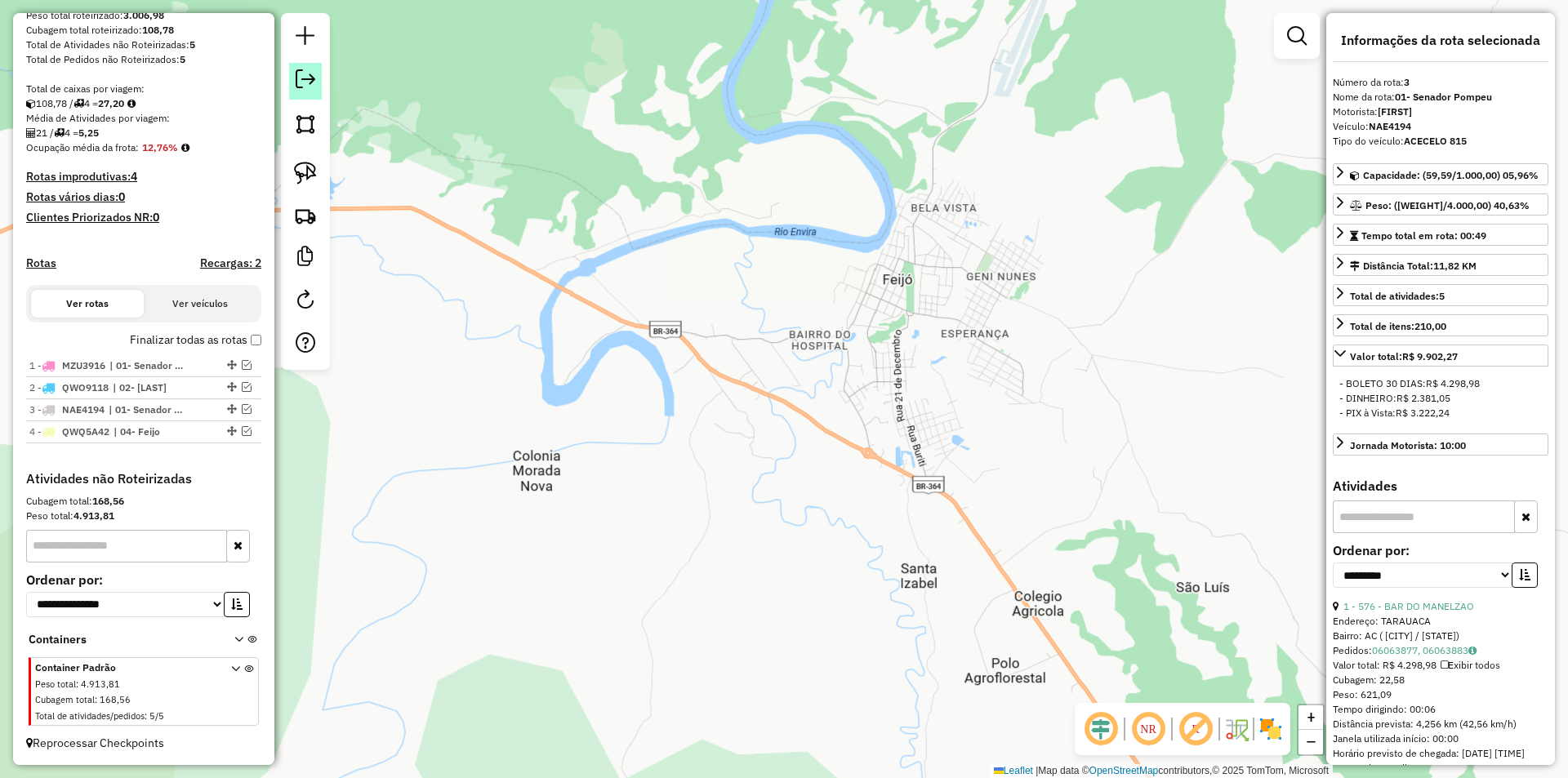 click 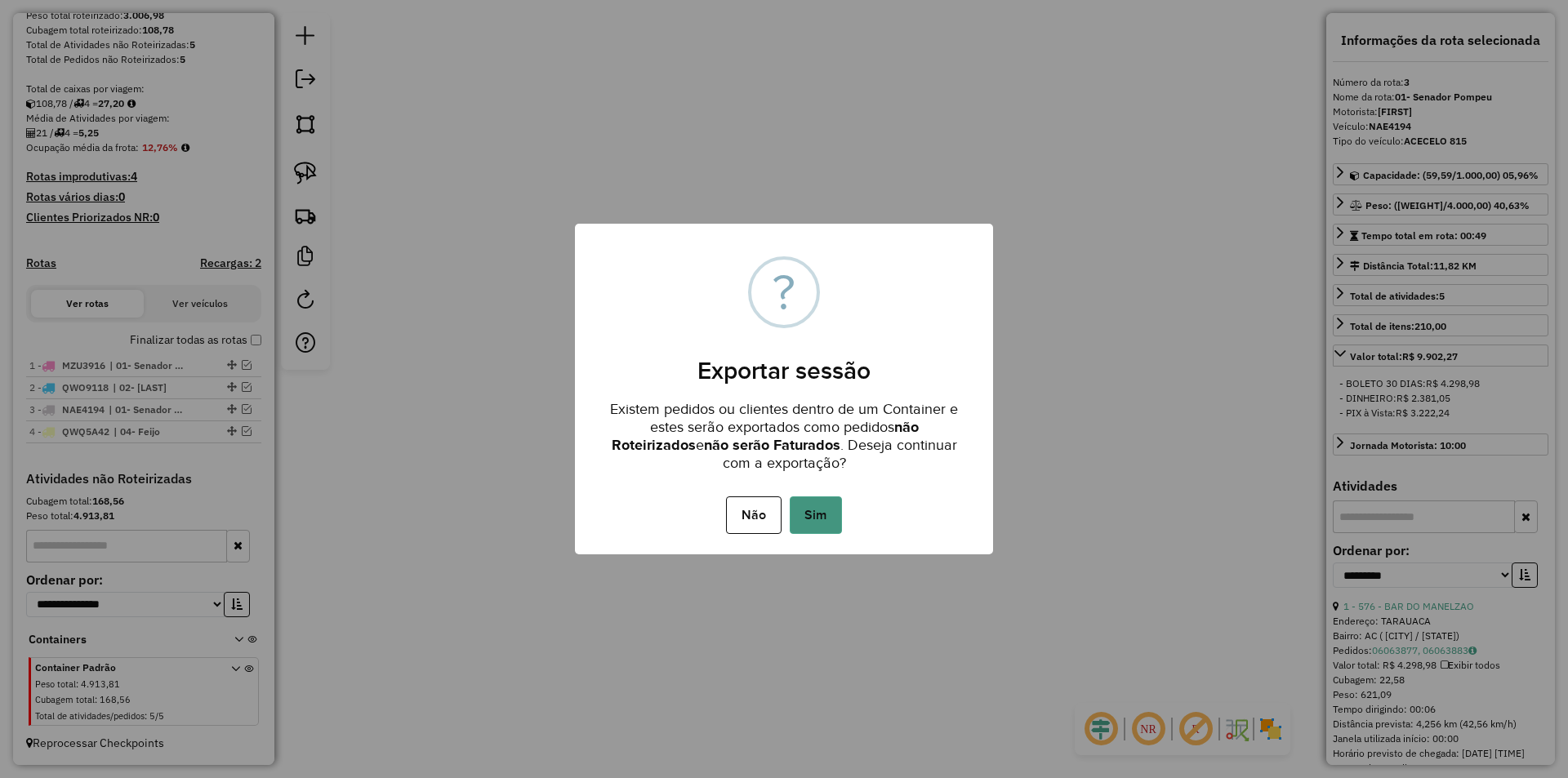 click on "Sim" at bounding box center (816, 515) 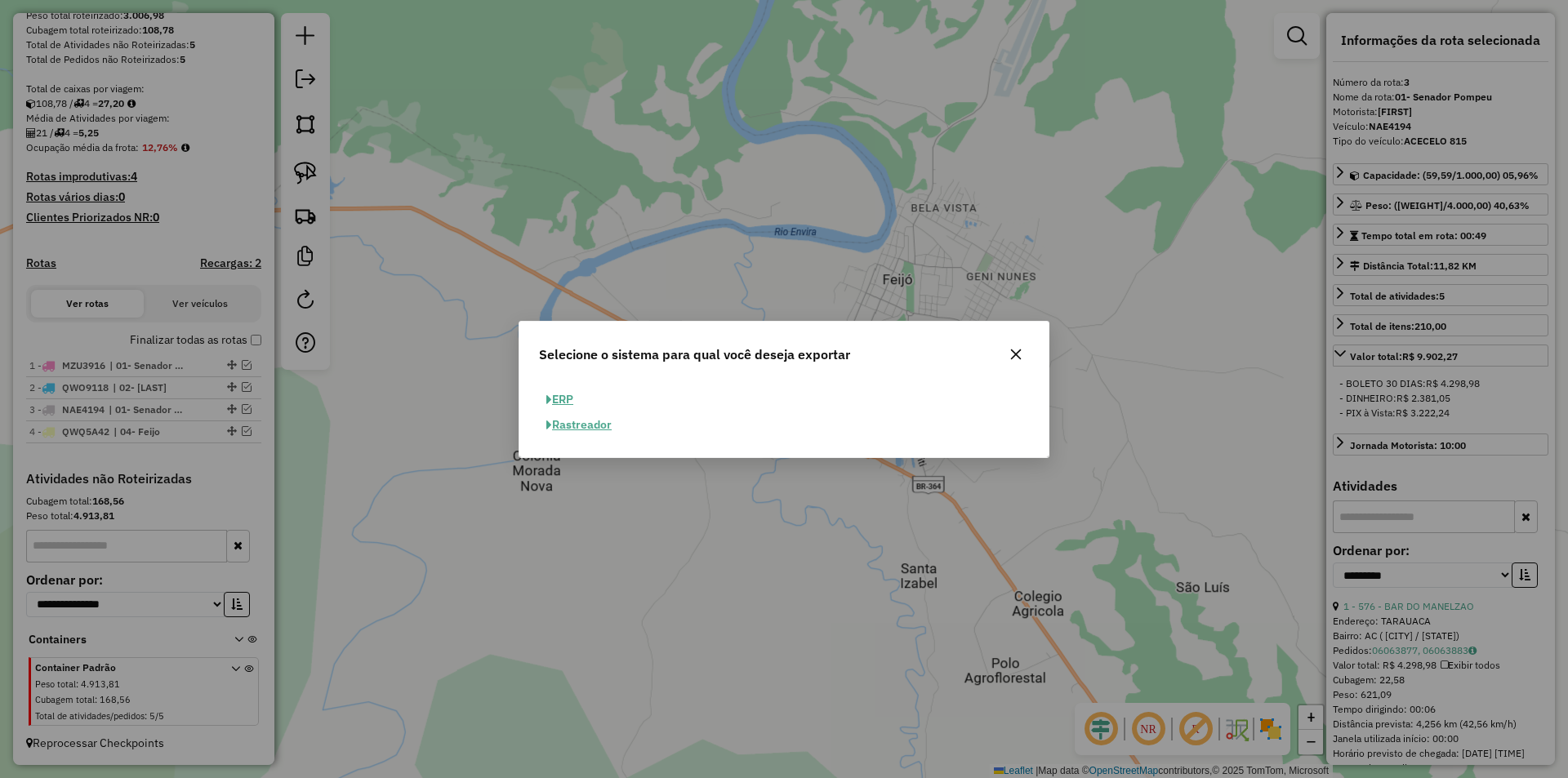 click on "ERP" 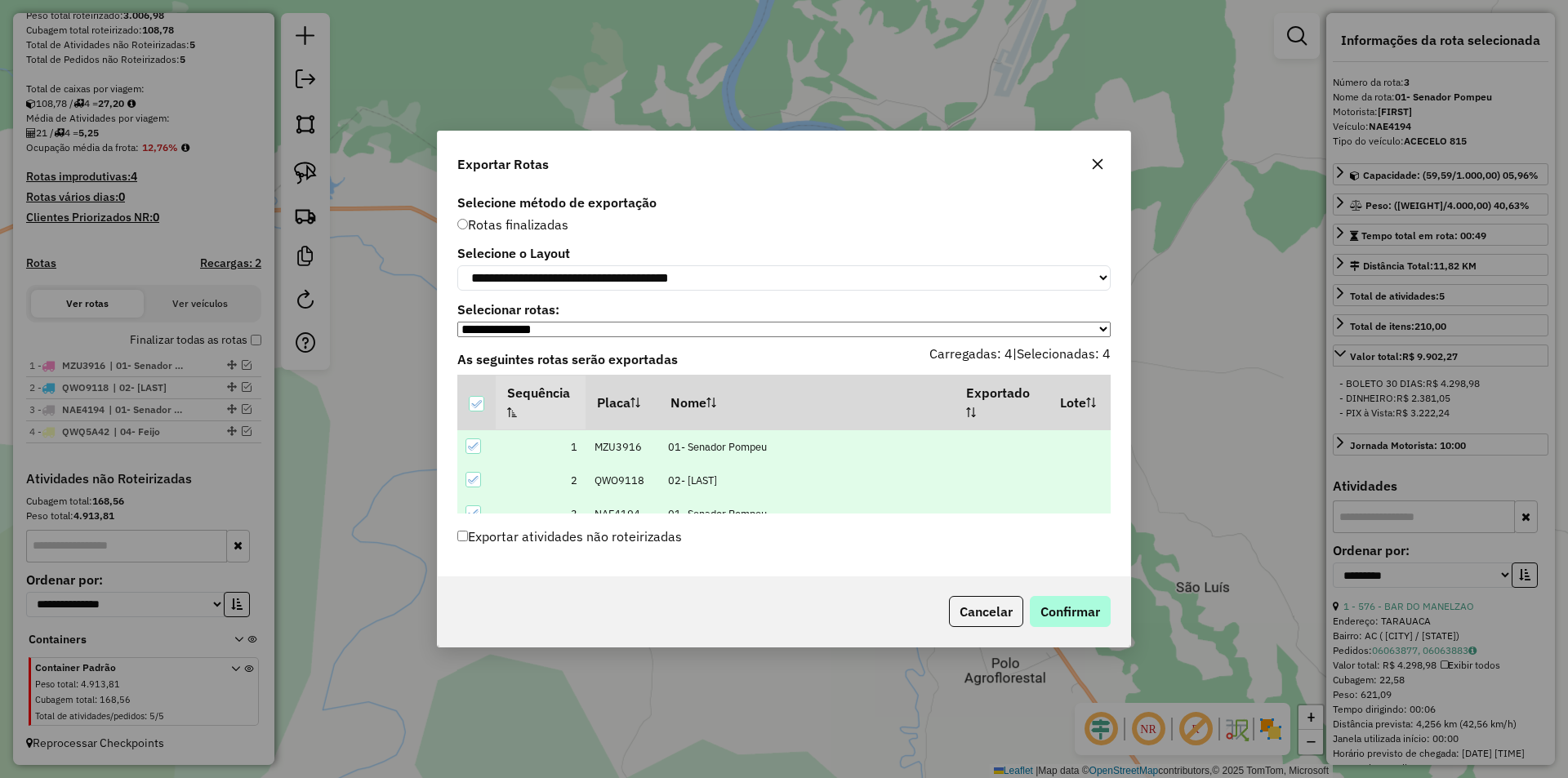click on "Cancelar   Confirmar" 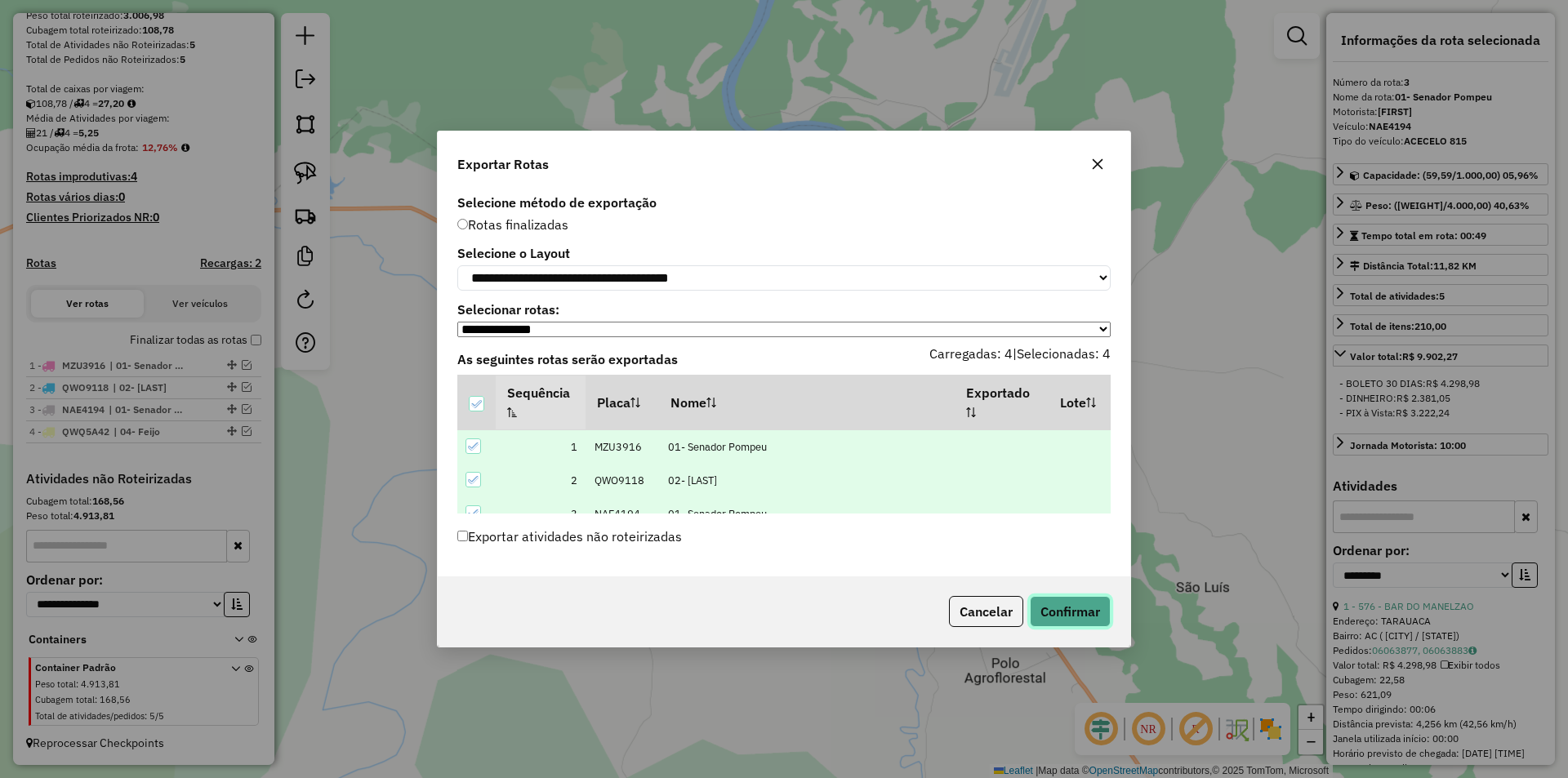 click on "Confirmar" 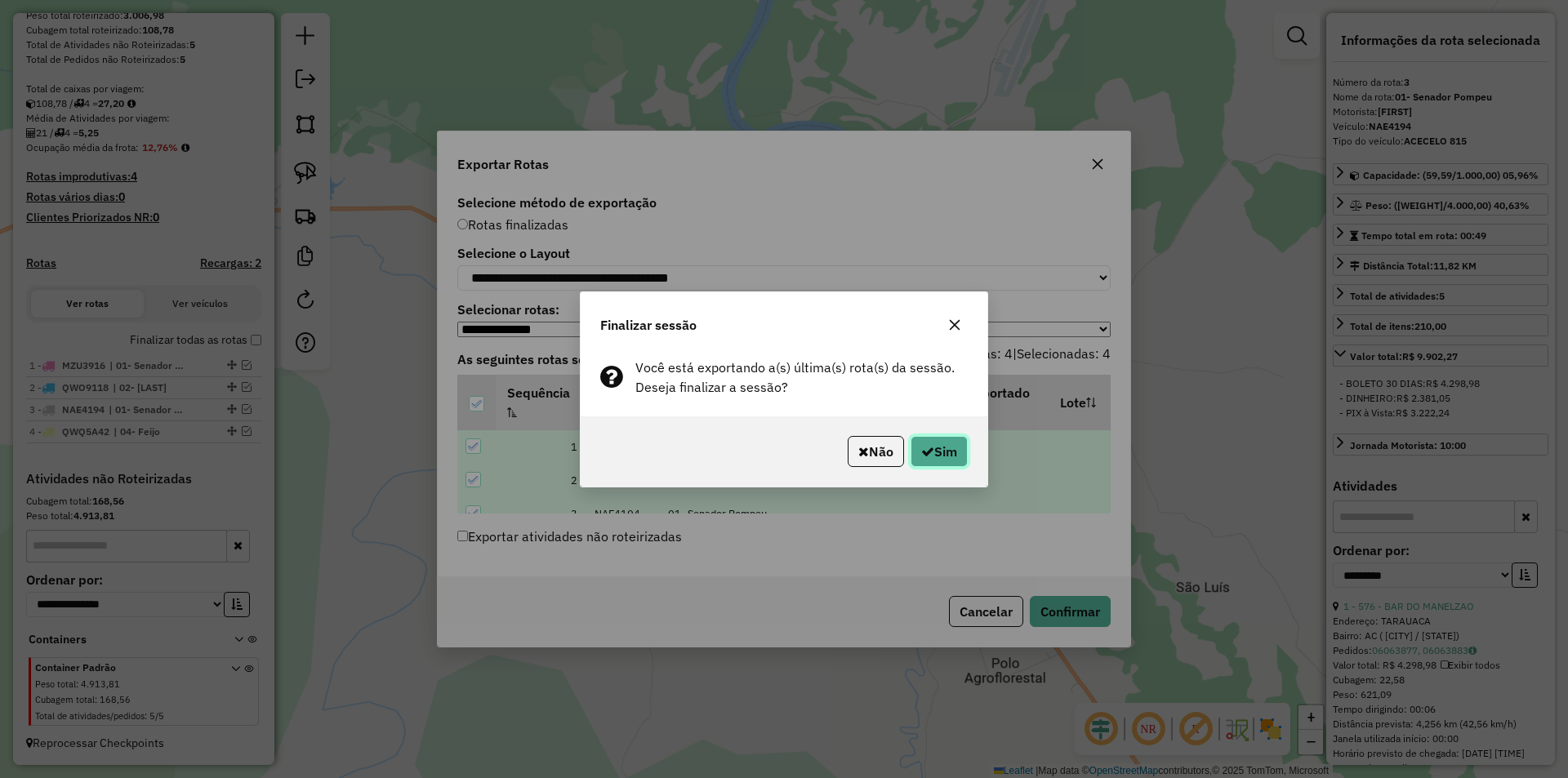 click on "Sim" 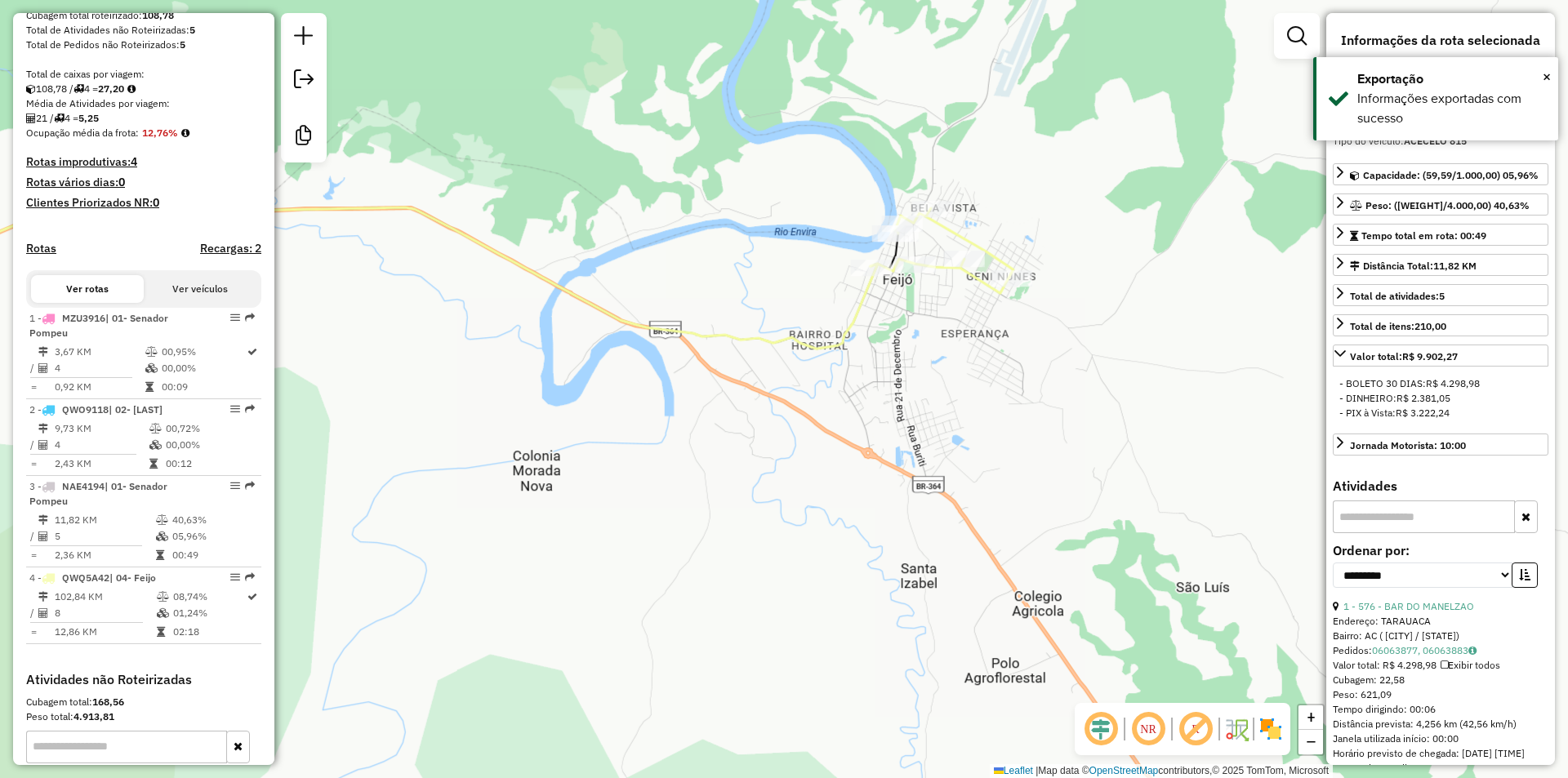 scroll, scrollTop: 513, scrollLeft: 0, axis: vertical 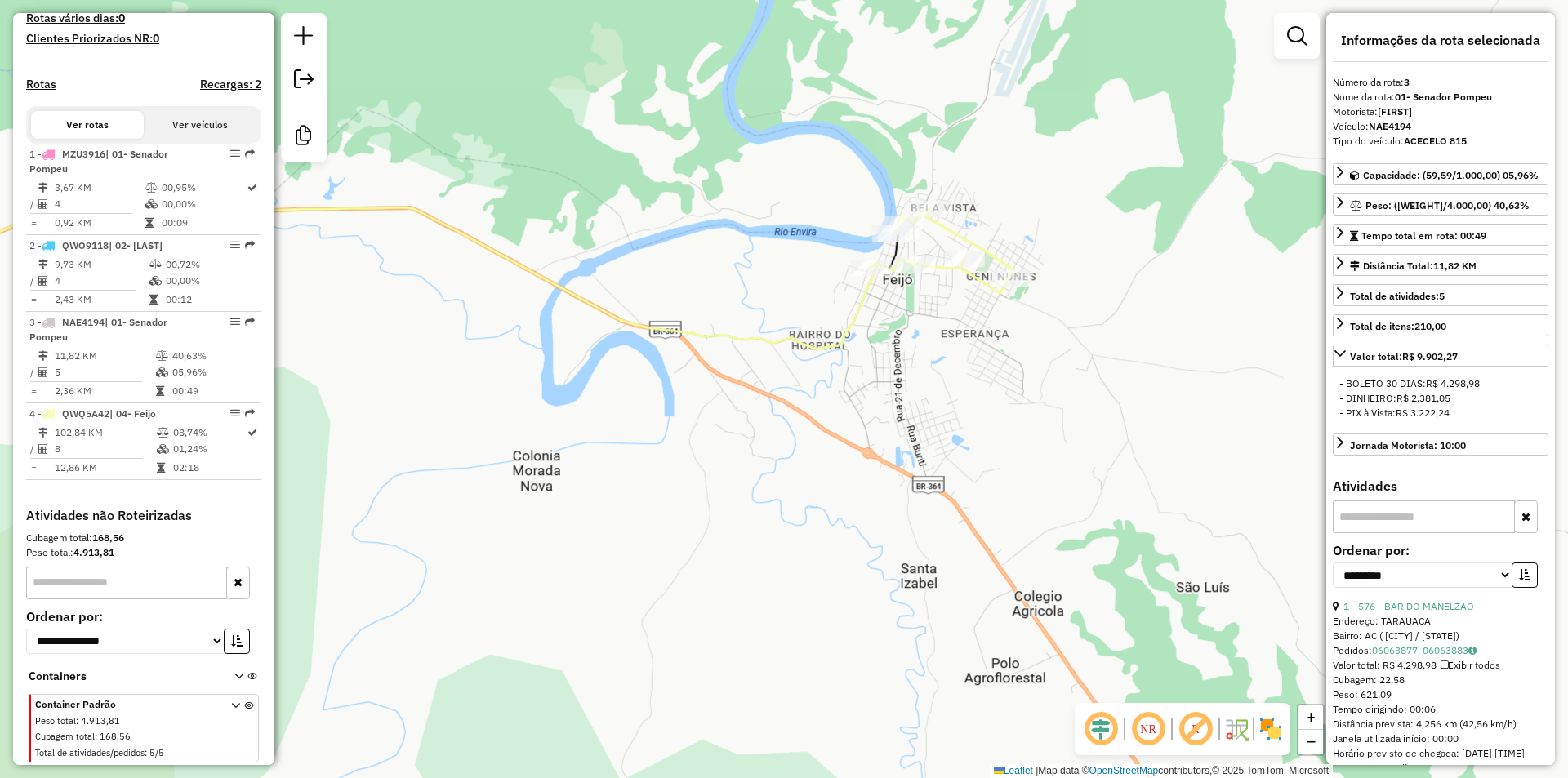 click on "Janela de atendimento Grade de atendimento Capacidade Transportadoras Veículos Cliente Pedidos  Rotas Selecione os dias de semana para filtrar as janelas de atendimento  Seg   Ter   Qua   Qui   Sex   Sáb   Dom  Informe o período da janela de atendimento: De: Até:  Filtrar exatamente a janela do cliente  Considerar janela de atendimento padrão  Selecione os dias de semana para filtrar as grades de atendimento  Seg   Ter   Qua   Qui   Sex   Sáb   Dom   Considerar clientes sem dia de atendimento cadastrado  Clientes fora do dia de atendimento selecionado Filtrar as atividades entre os valores definidos abaixo:  Peso mínimo:   Peso máximo:   Cubagem mínima:   Cubagem máxima:   De:   Até:  Filtrar as atividades entre o tempo de atendimento definido abaixo:  De:   Até:   Considerar capacidade total dos clientes não roteirizados Transportadora: Selecione um ou mais itens Tipo de veículo: Selecione um ou mais itens Veículo: Selecione um ou mais itens Motorista: Selecione um ou mais itens Nome: Rótulo:" 